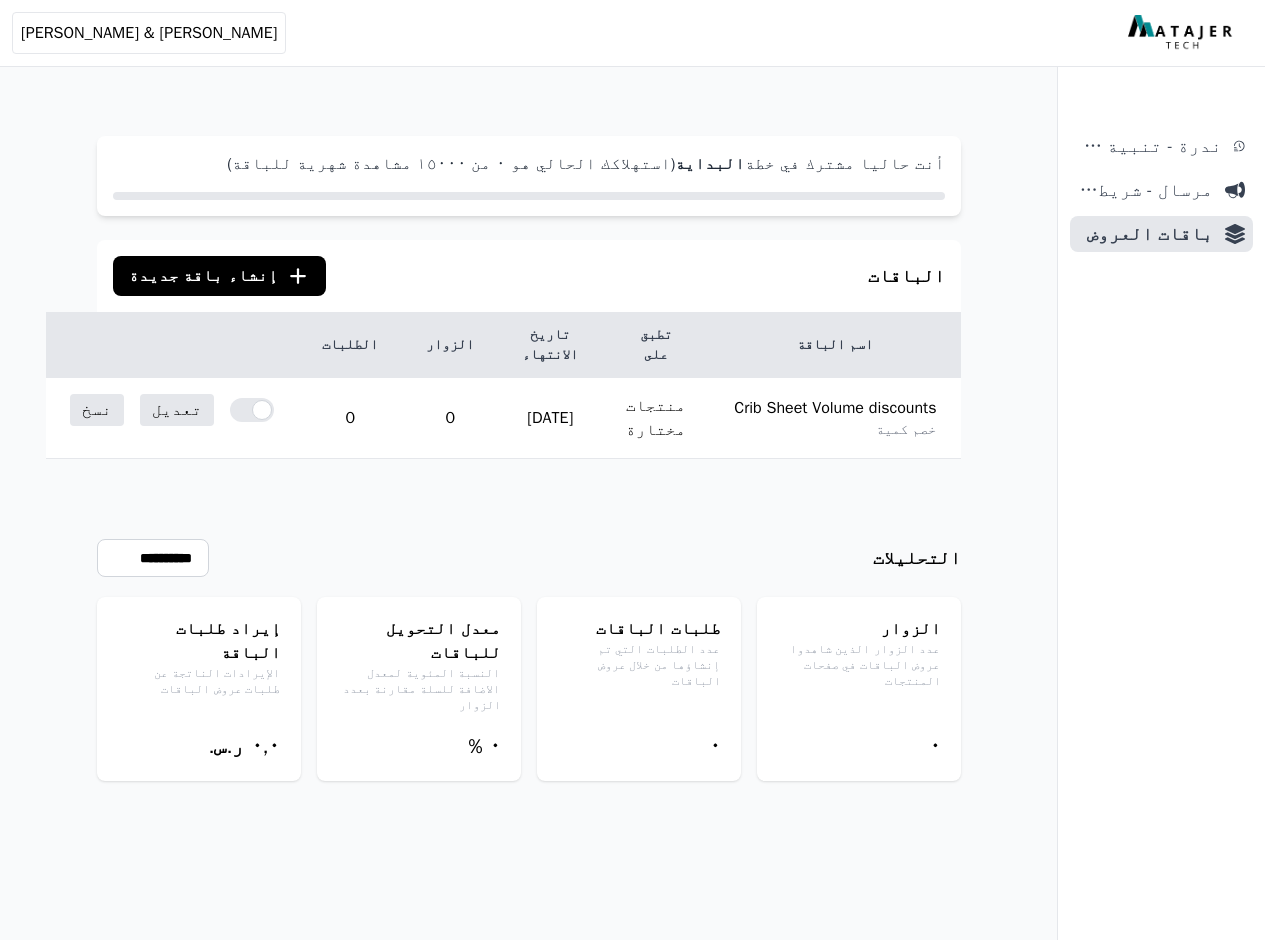 scroll, scrollTop: 0, scrollLeft: 0, axis: both 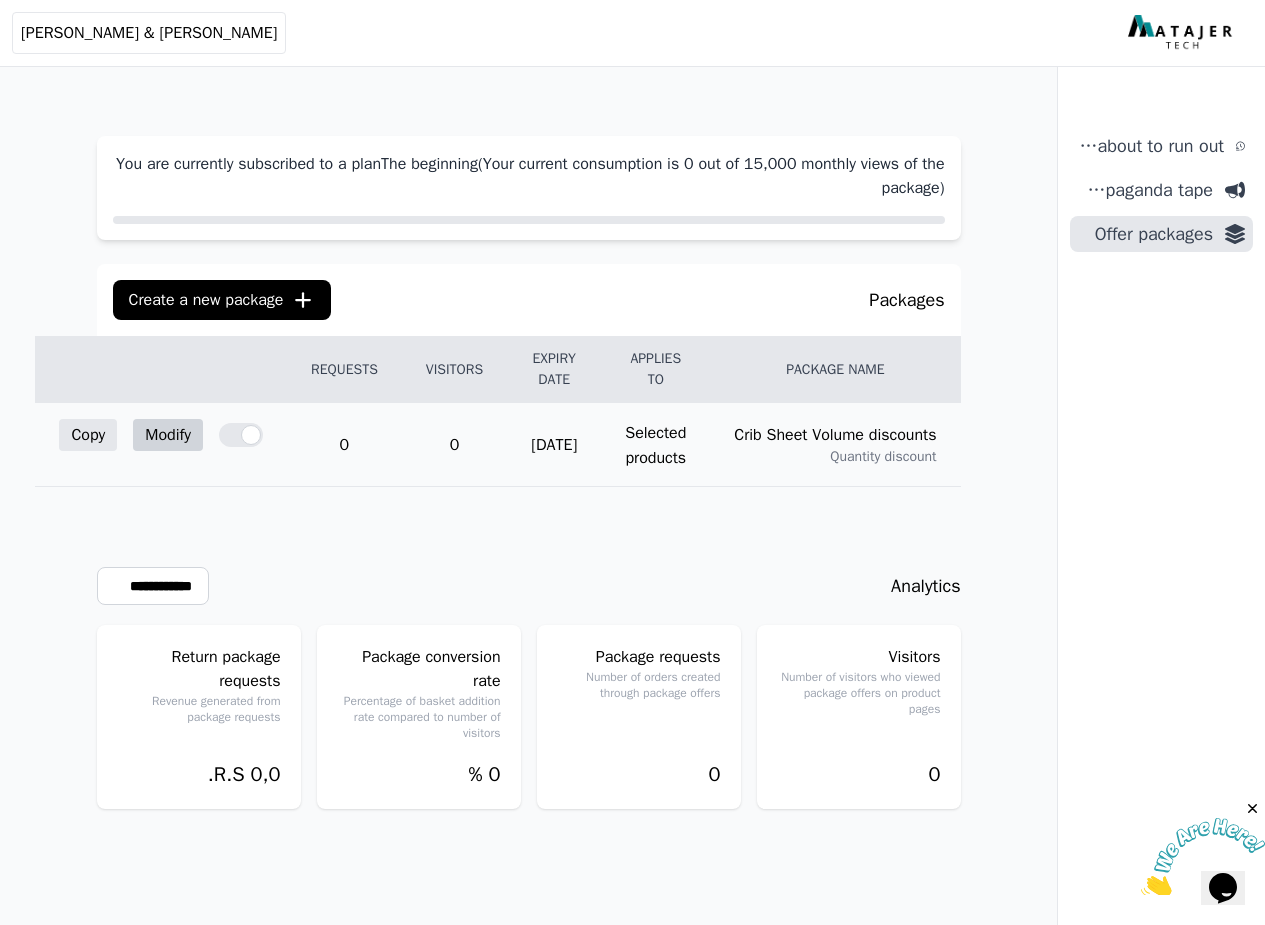 click on "Modify" at bounding box center (168, 435) 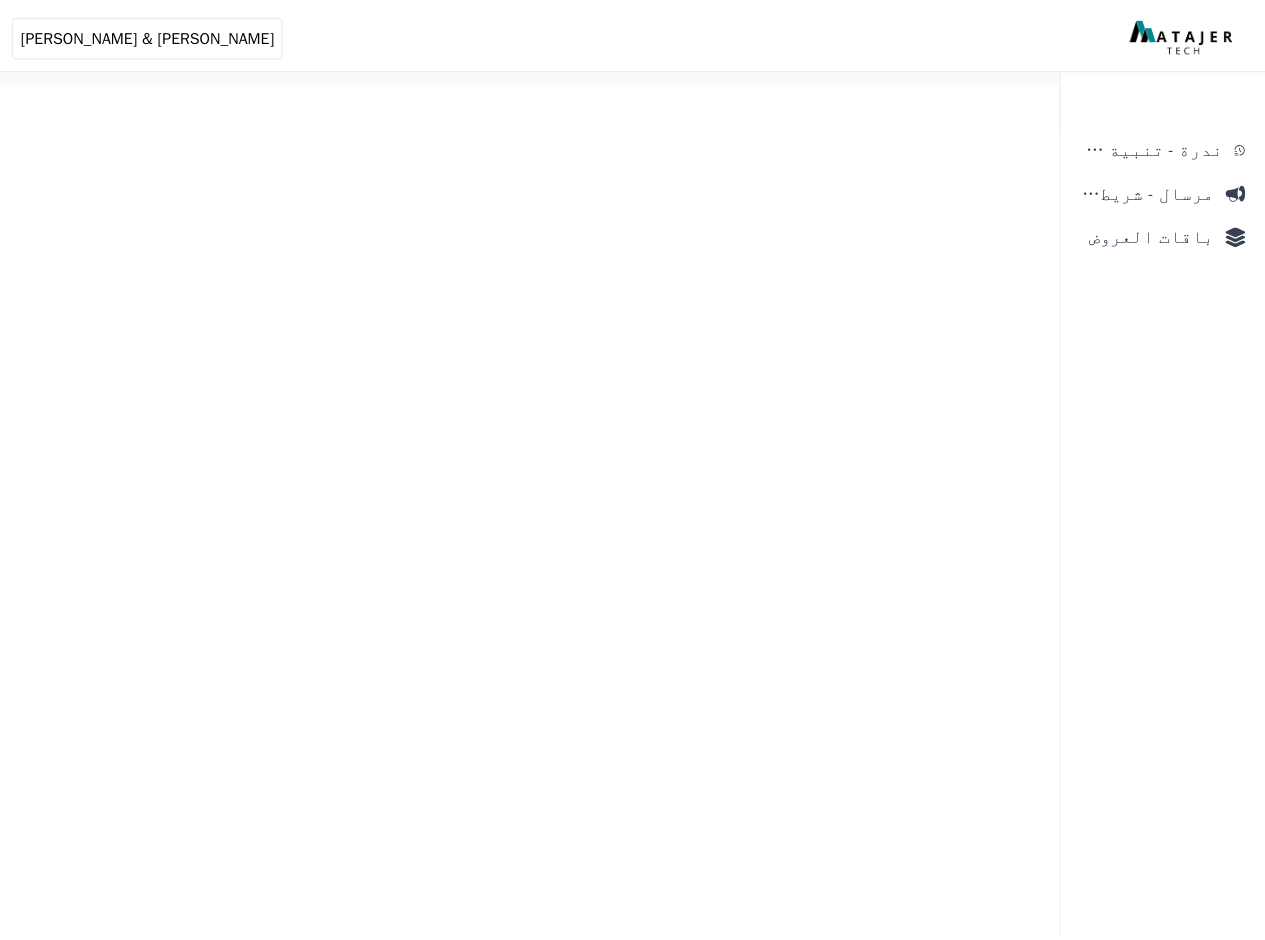 scroll, scrollTop: 0, scrollLeft: 0, axis: both 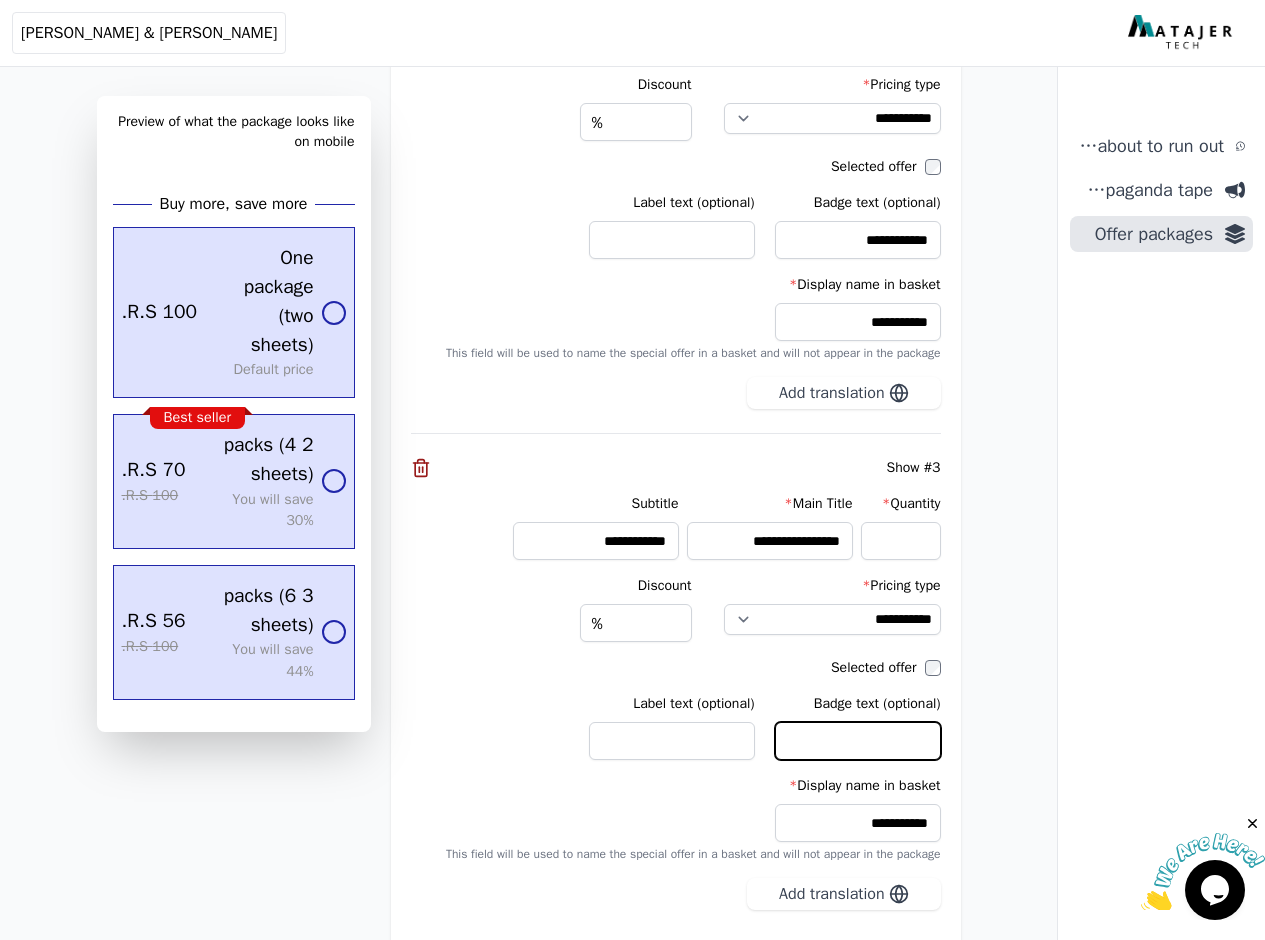 click on "Badge text (optional)" at bounding box center (858, 741) 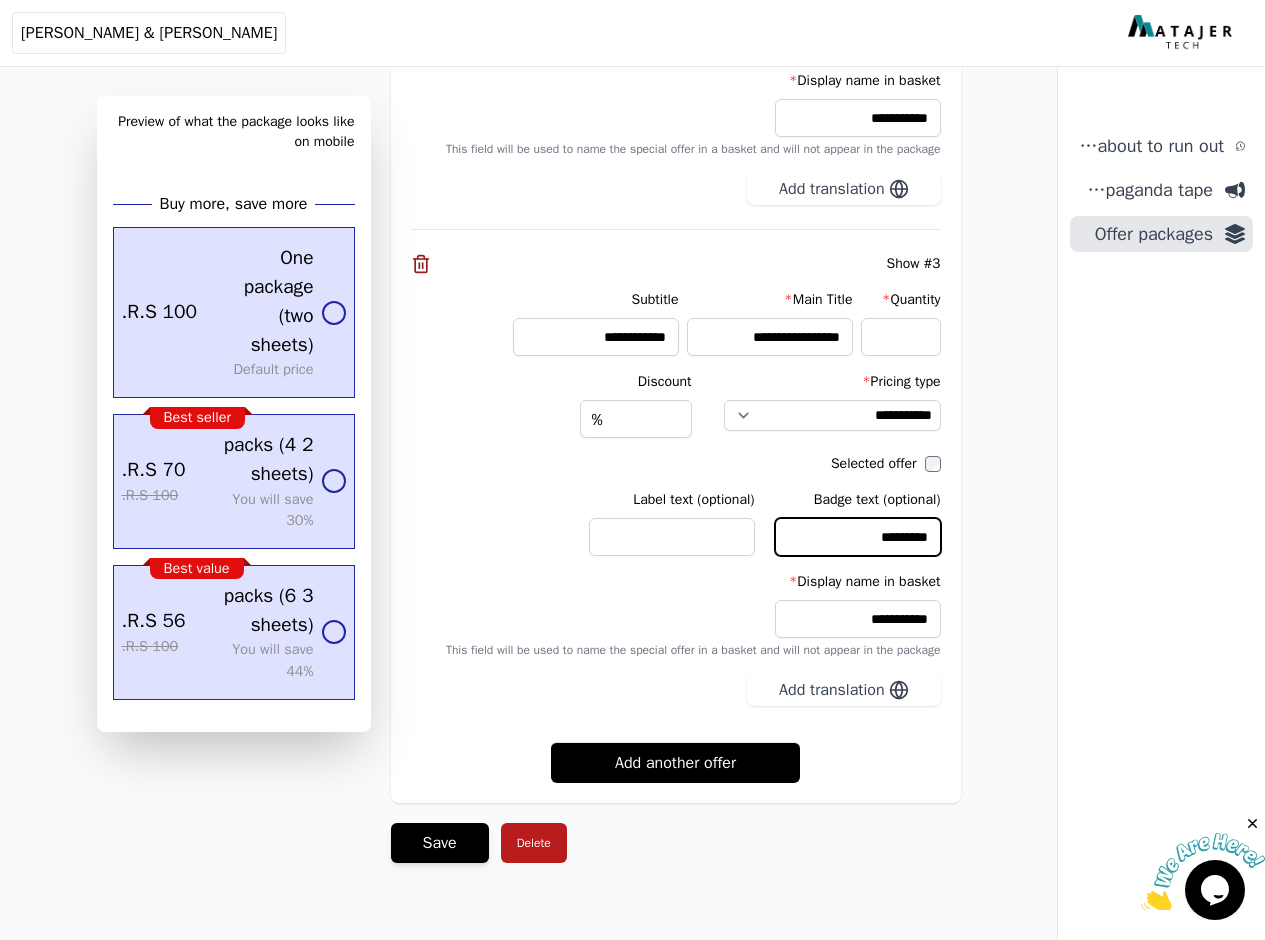scroll, scrollTop: 2389, scrollLeft: 0, axis: vertical 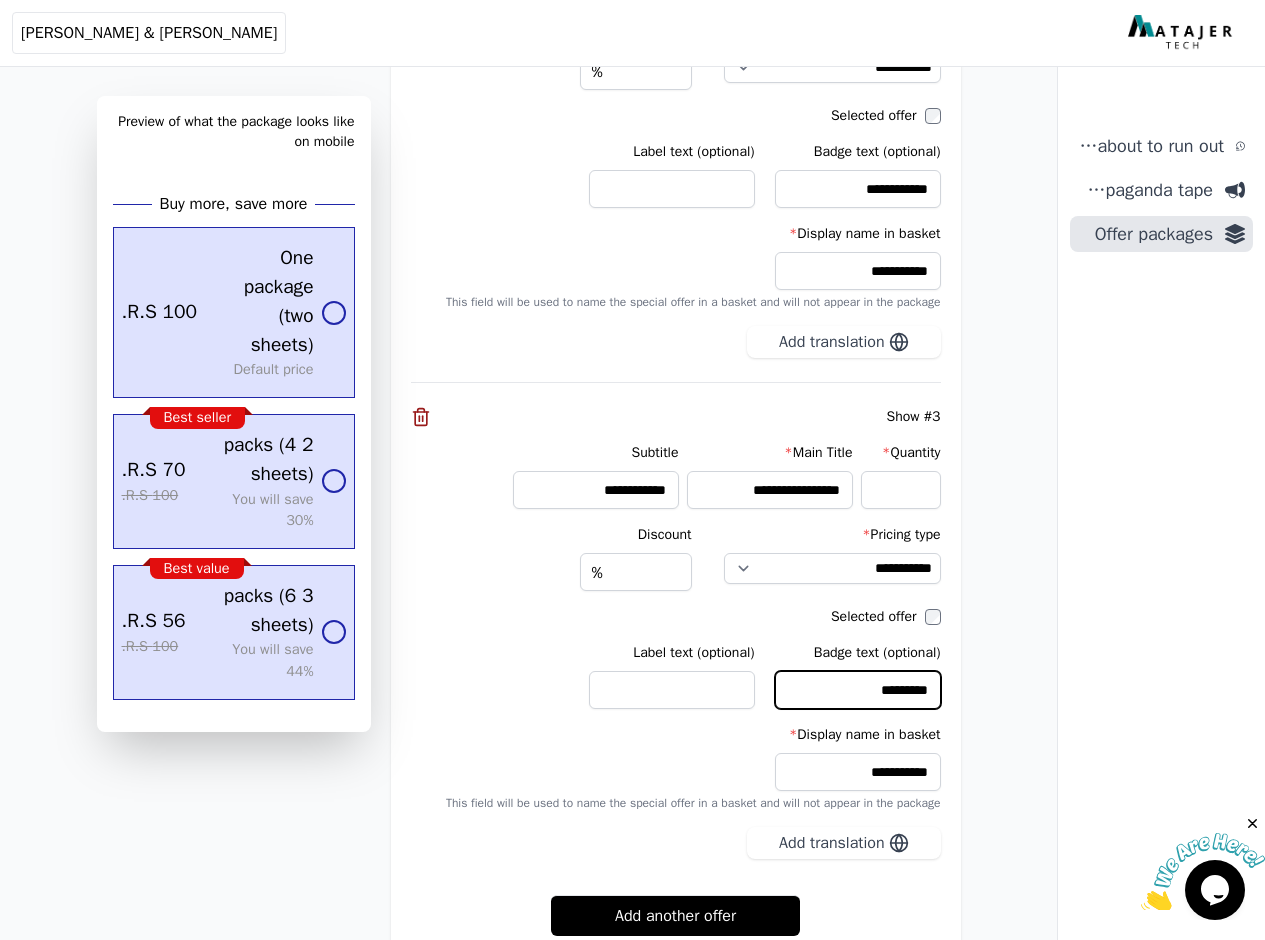 type on "*********" 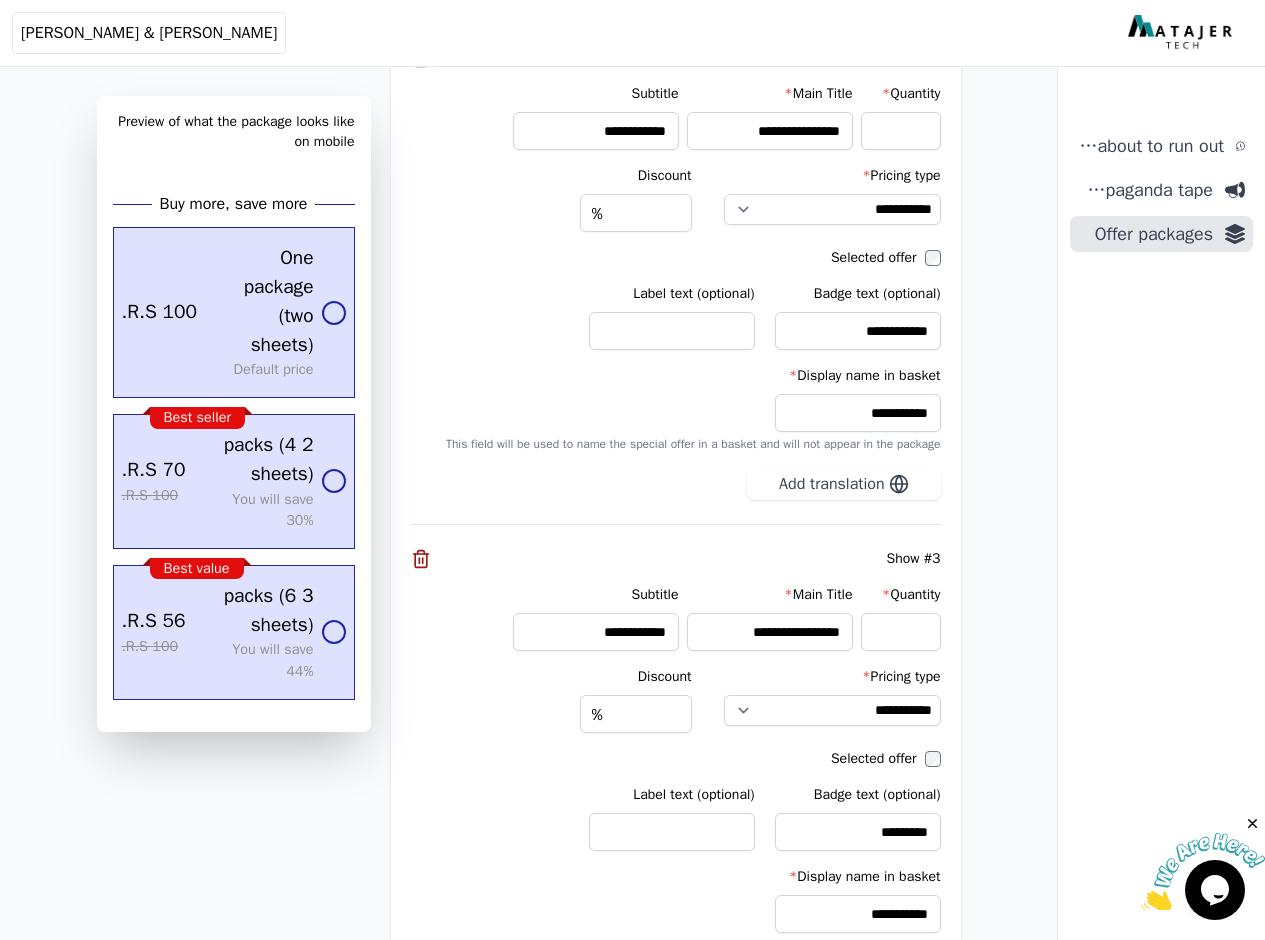 scroll, scrollTop: 2611, scrollLeft: 0, axis: vertical 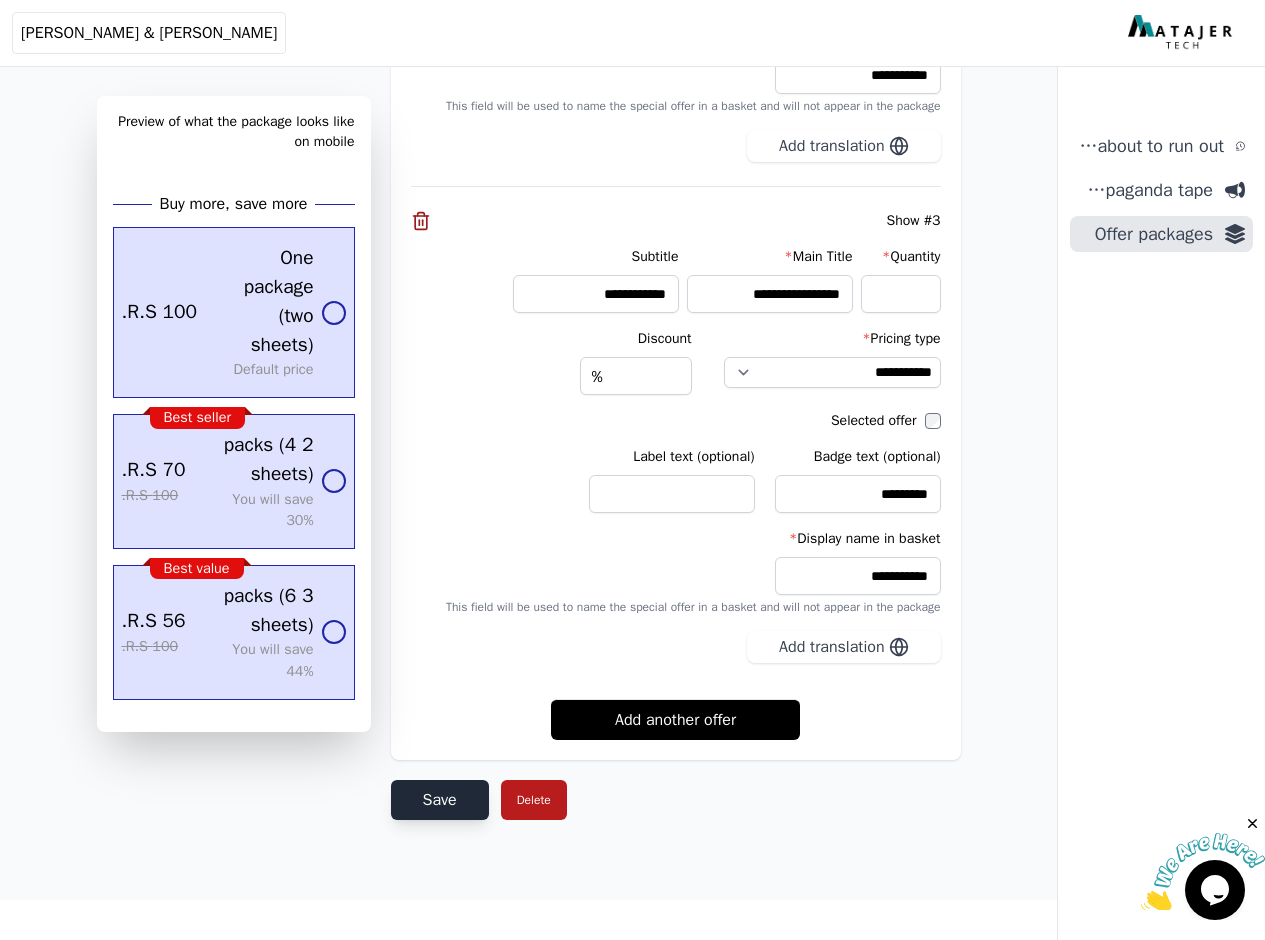 click on "Save" at bounding box center [440, 800] 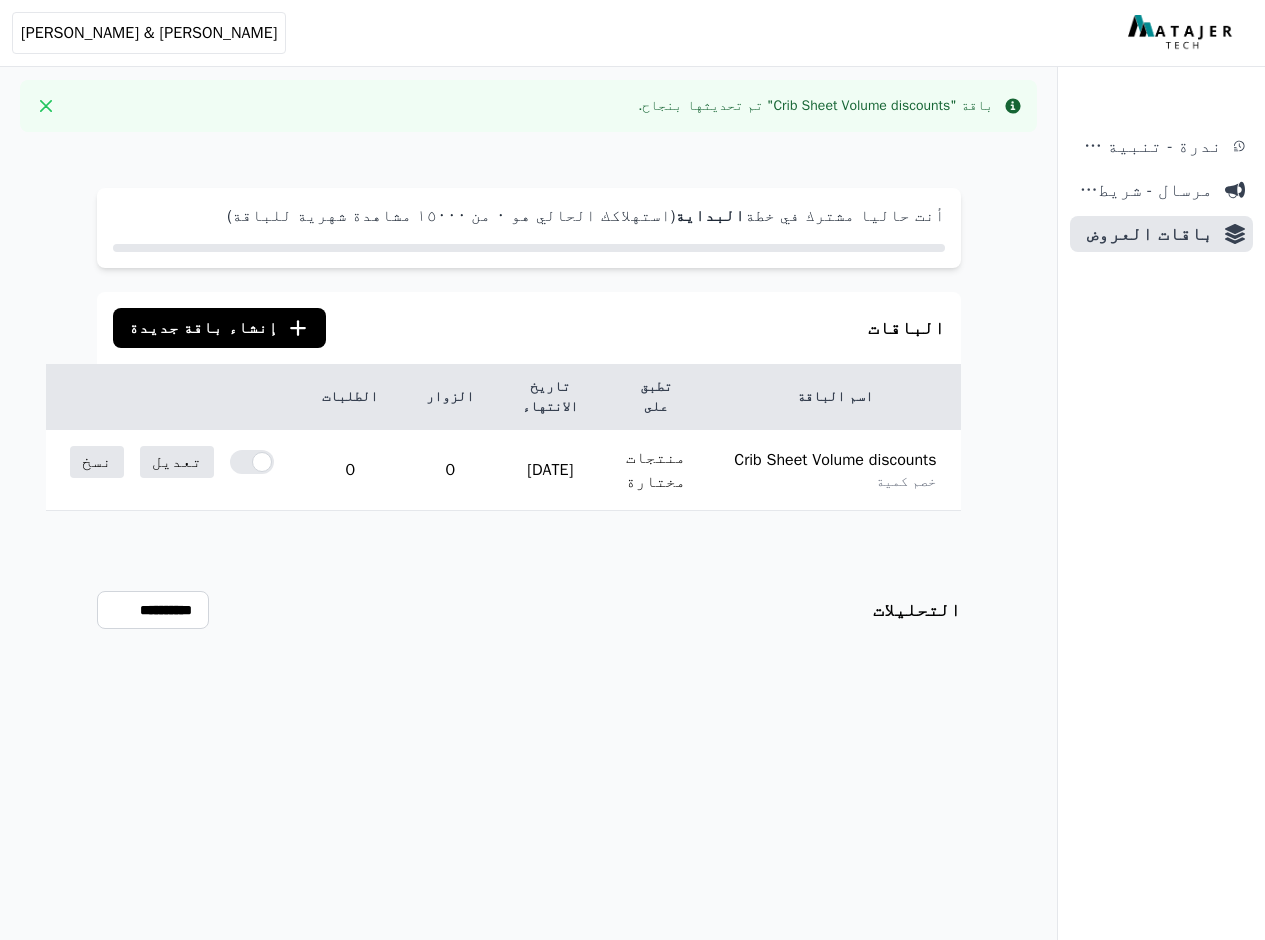 scroll, scrollTop: 0, scrollLeft: 0, axis: both 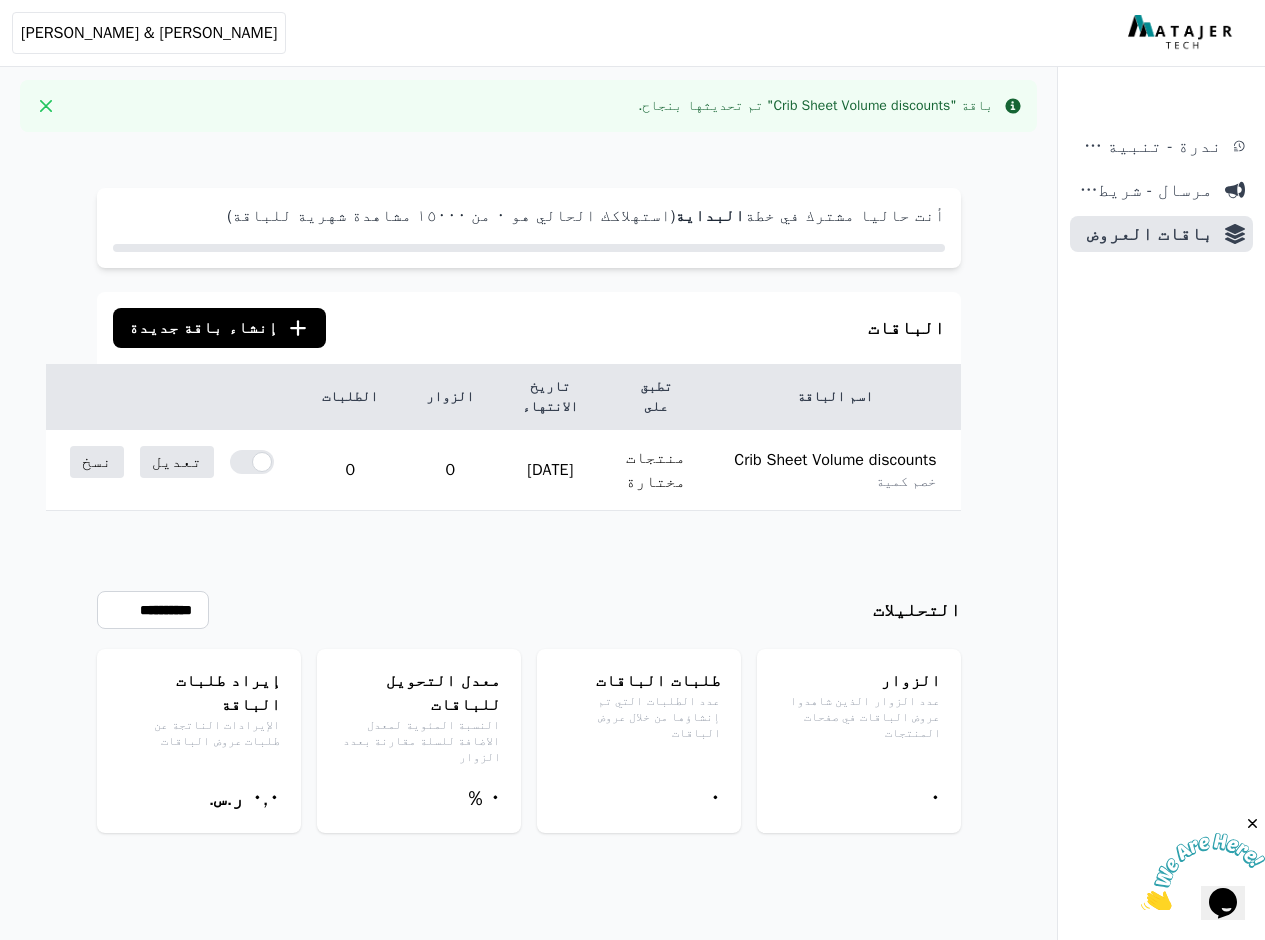 click at bounding box center (1203, 872) 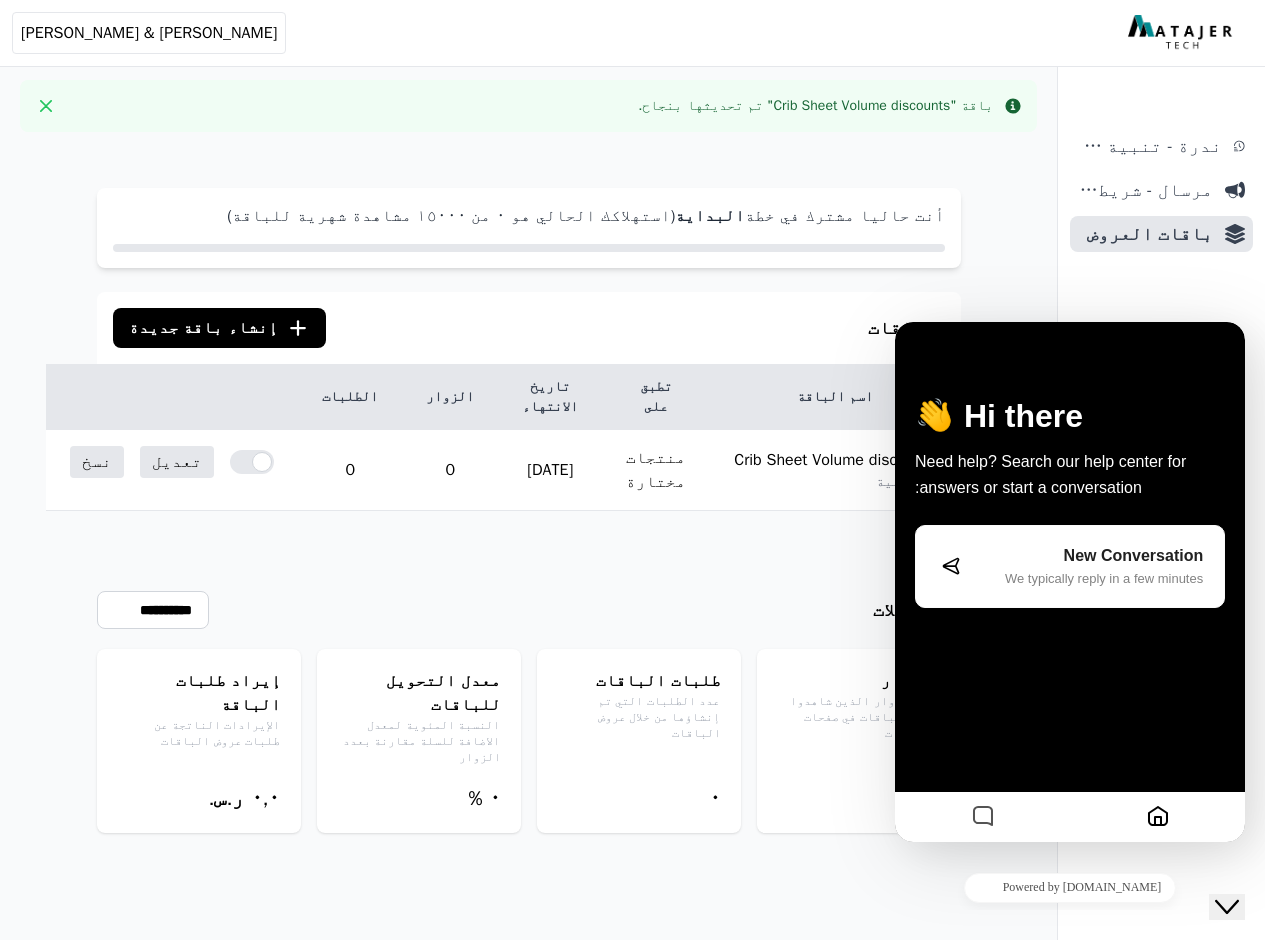 click on "New Conversation   We typically reply in a few minutes" at bounding box center [1070, 566] 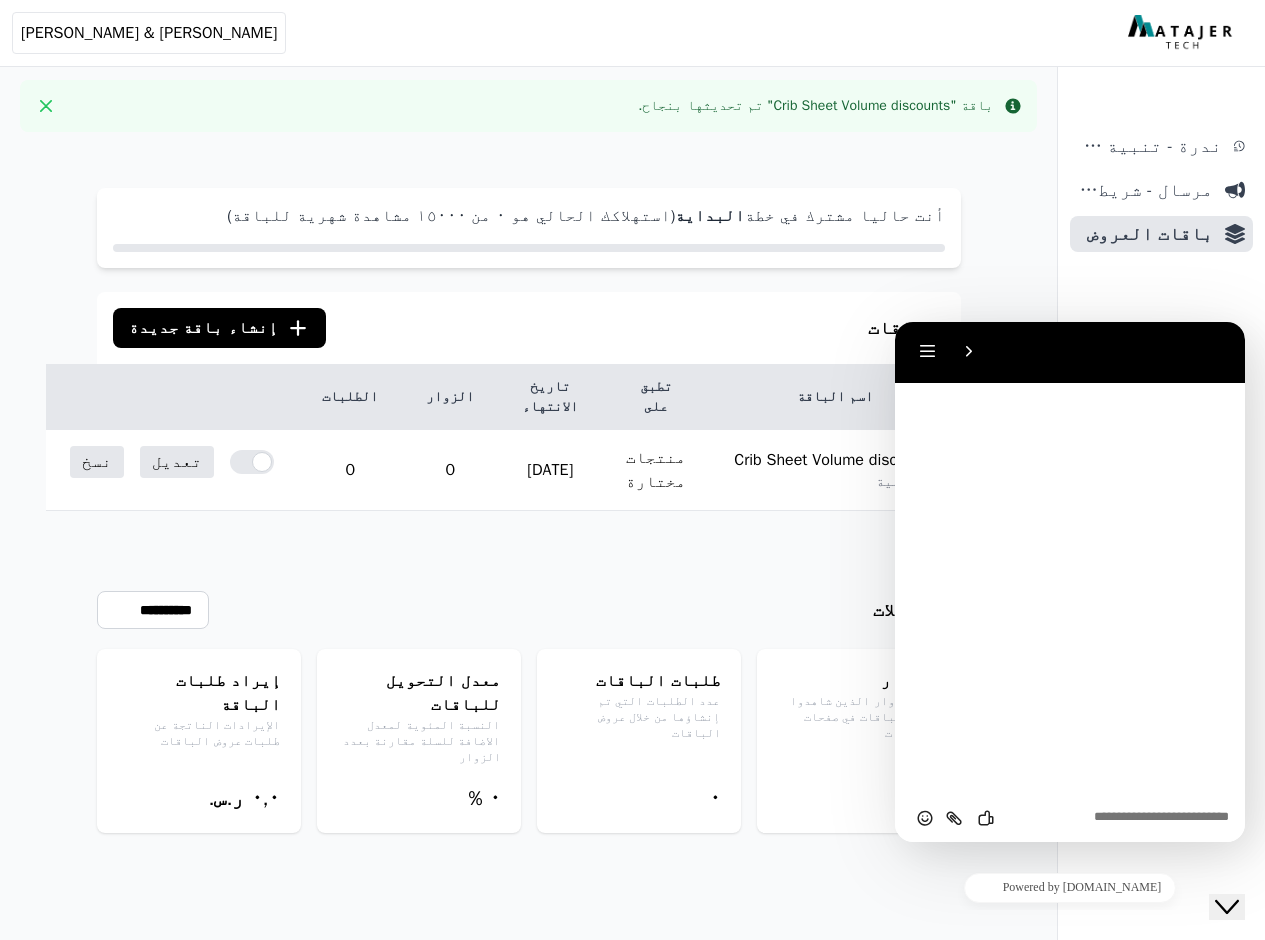 click on "ندرة - تنبية قارب [PERSON_NAME]
مرسال - شريط دعاية
باقات العروض" at bounding box center [1161, 534] 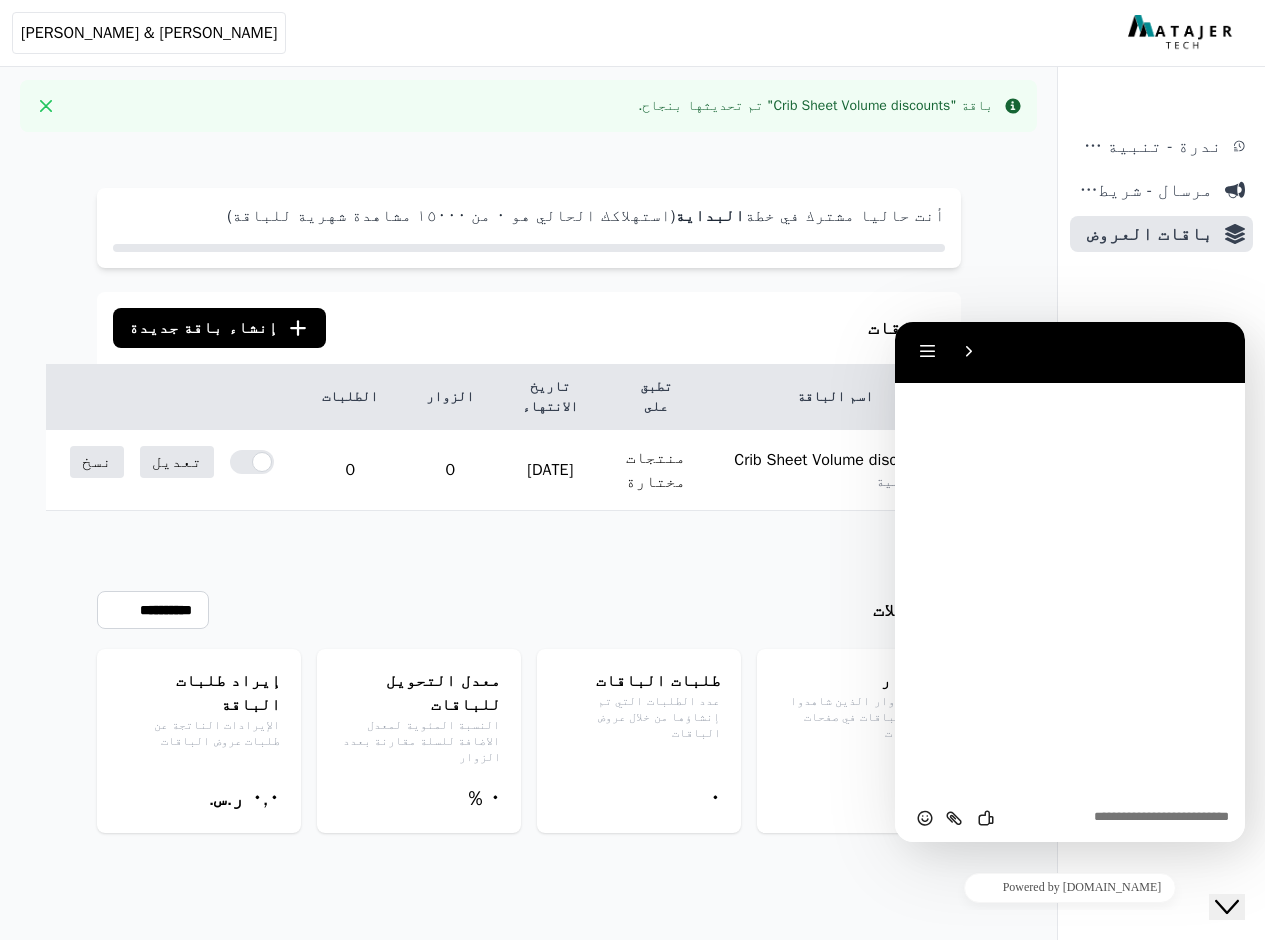 click at bounding box center (895, 322) 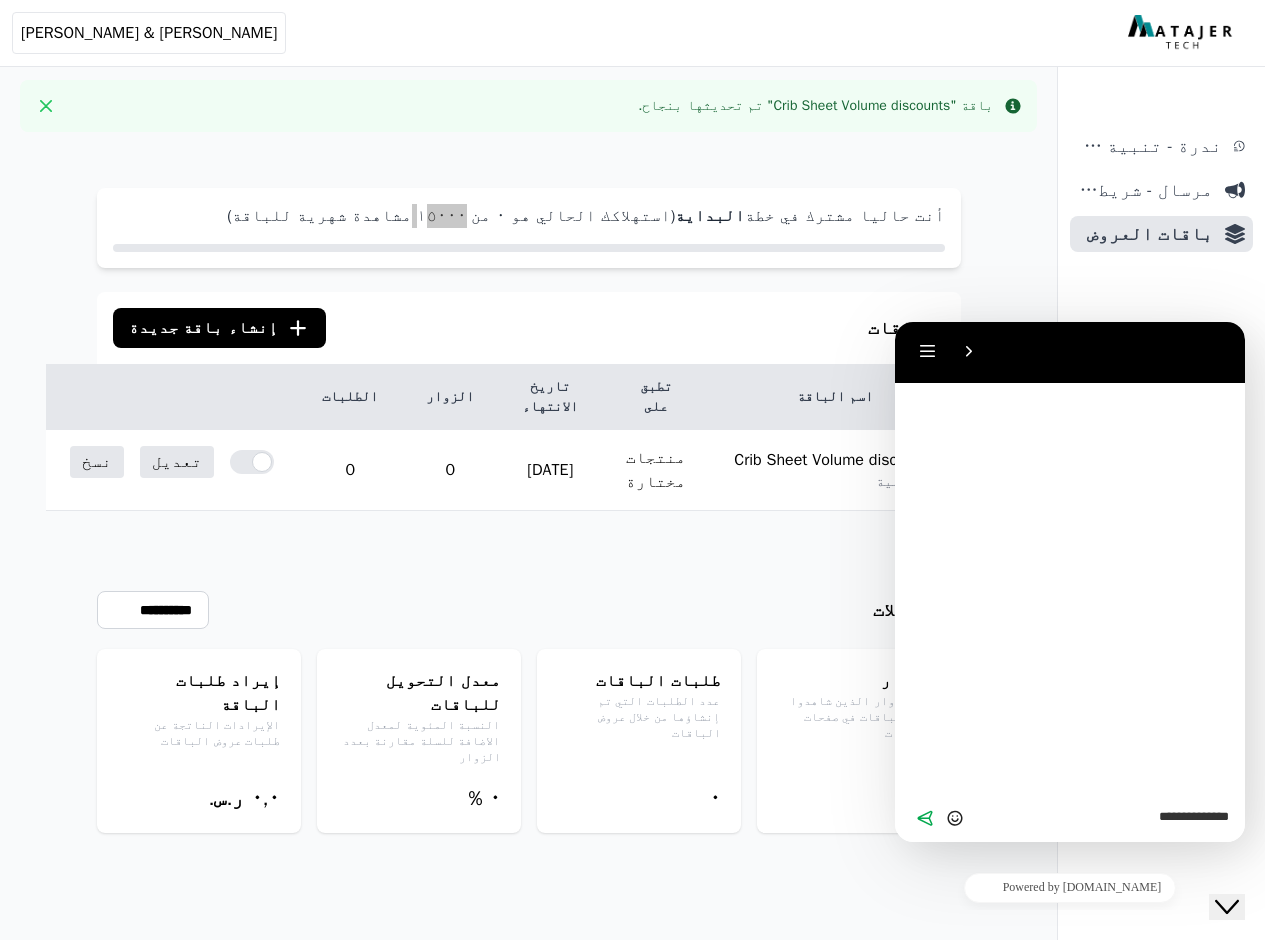 click on "**********" at bounding box center (895, 322) 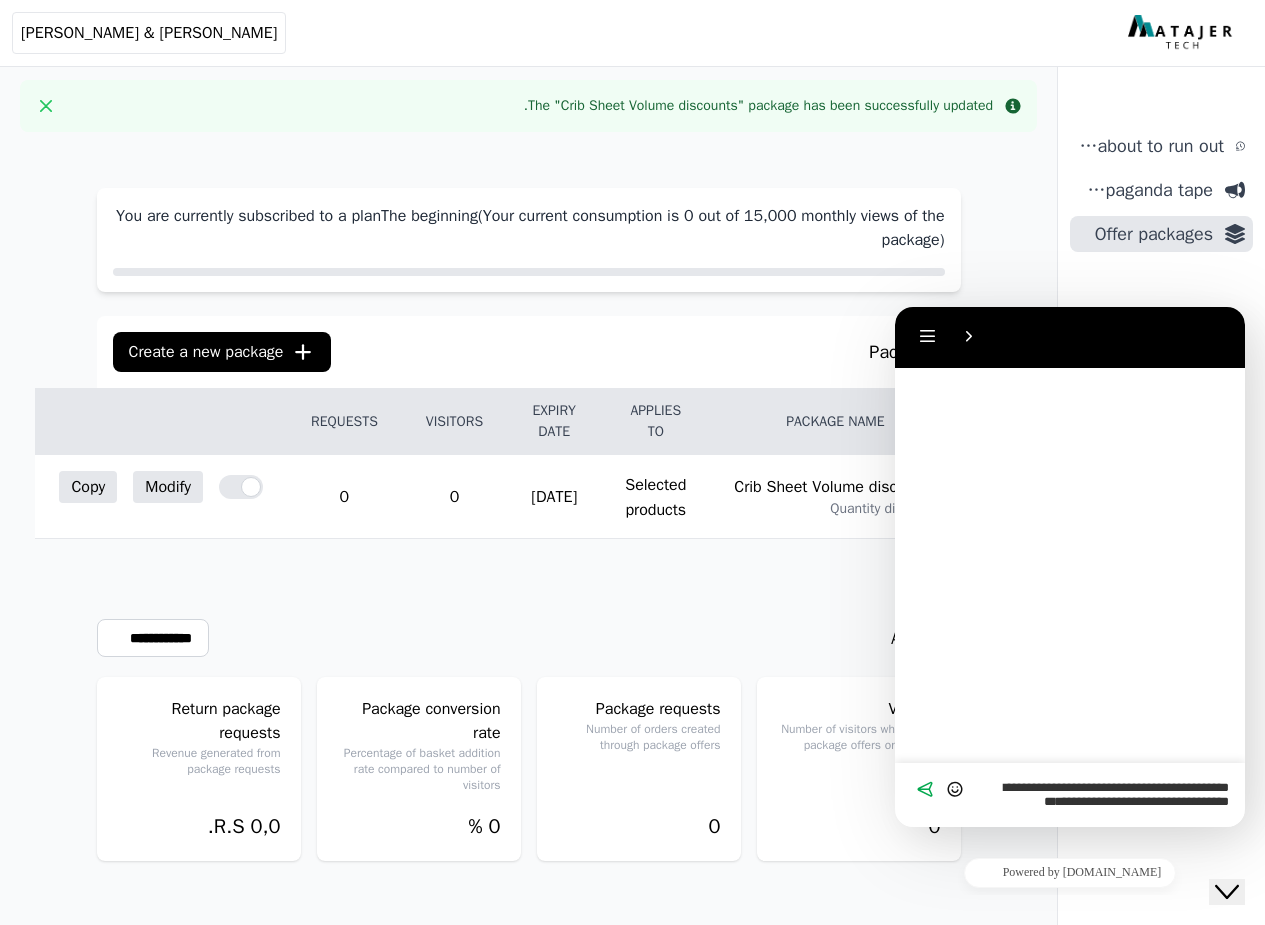 scroll, scrollTop: 0, scrollLeft: 0, axis: both 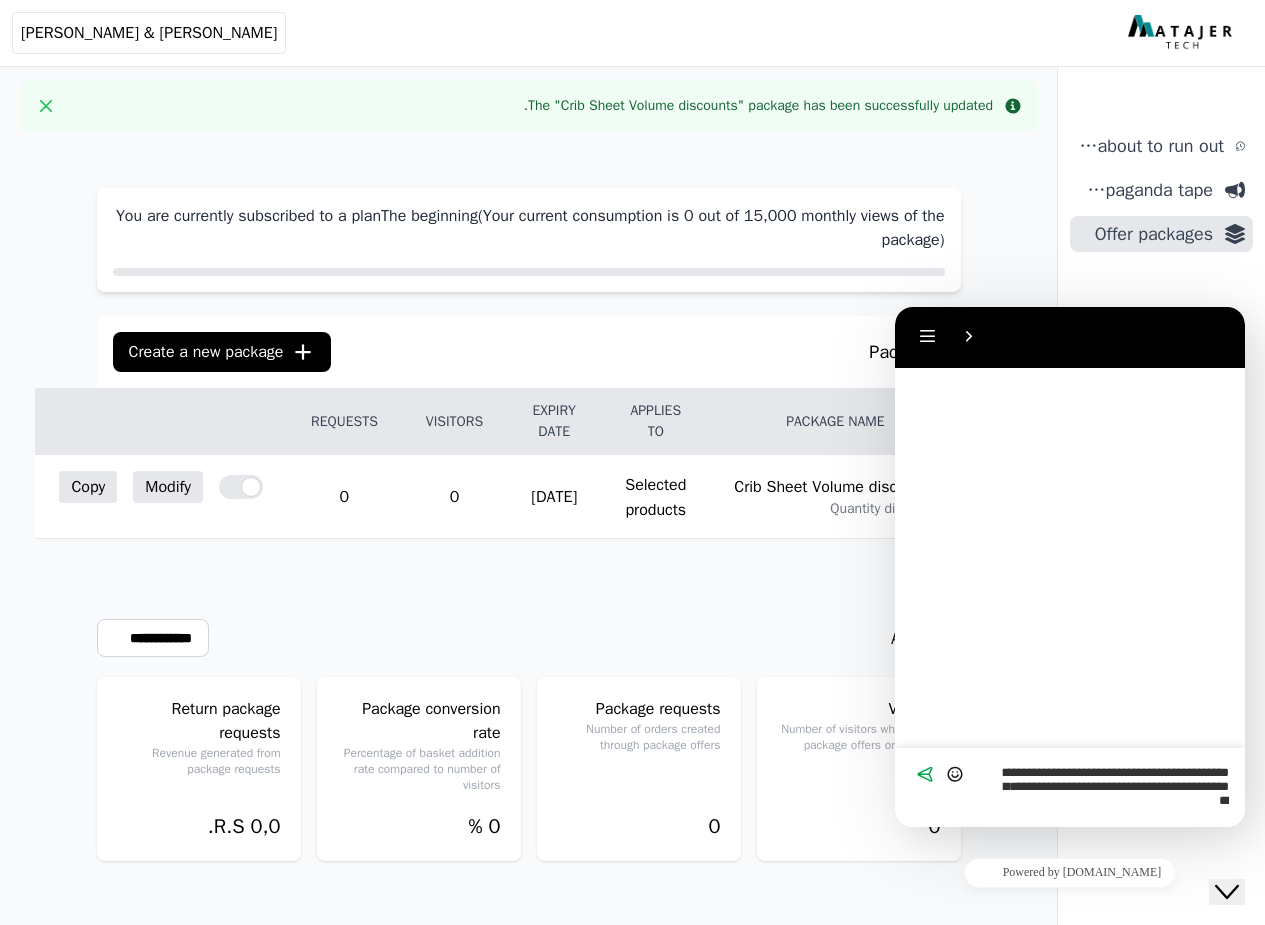 paste on "**********" 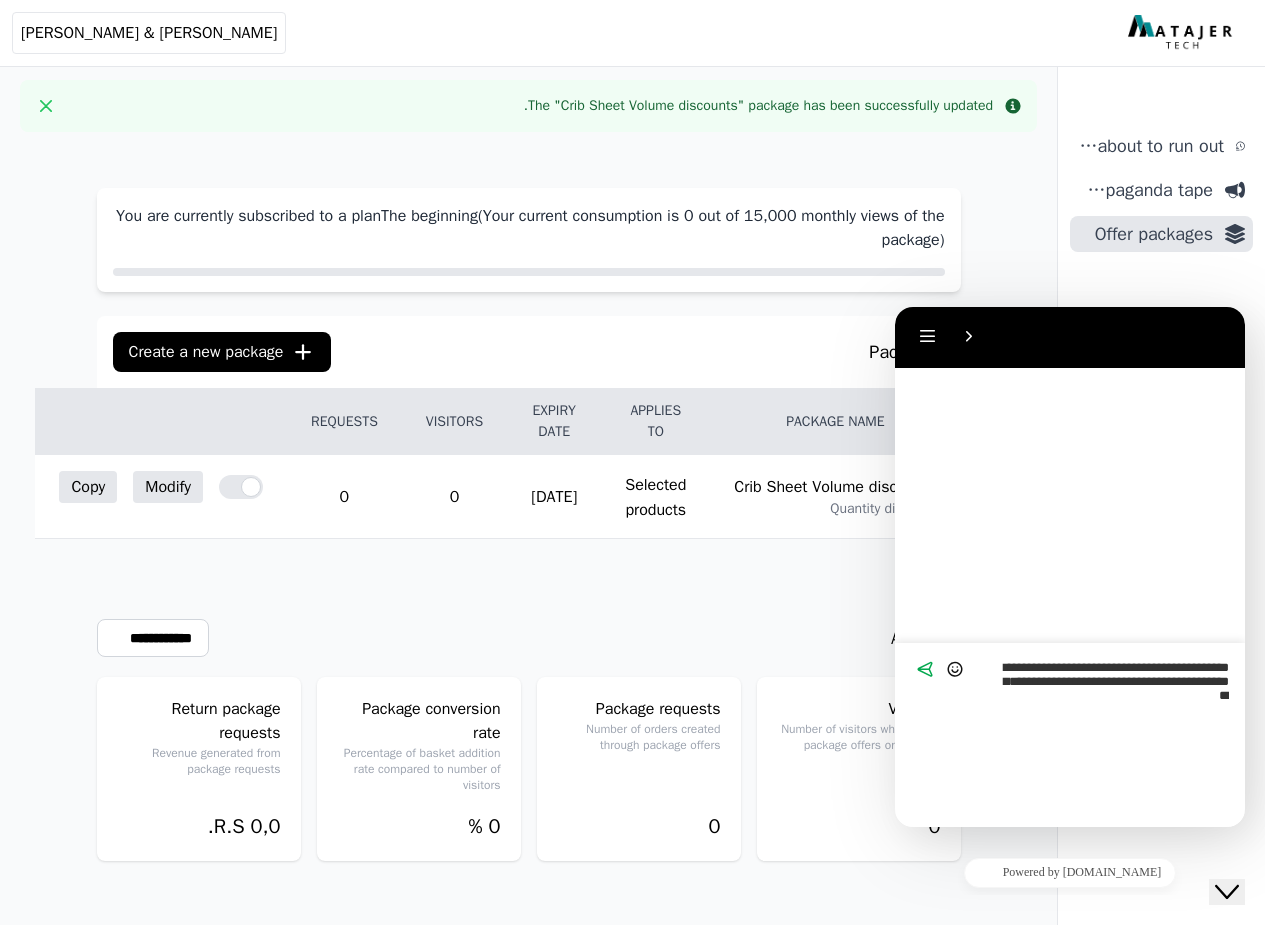 scroll, scrollTop: 0, scrollLeft: 0, axis: both 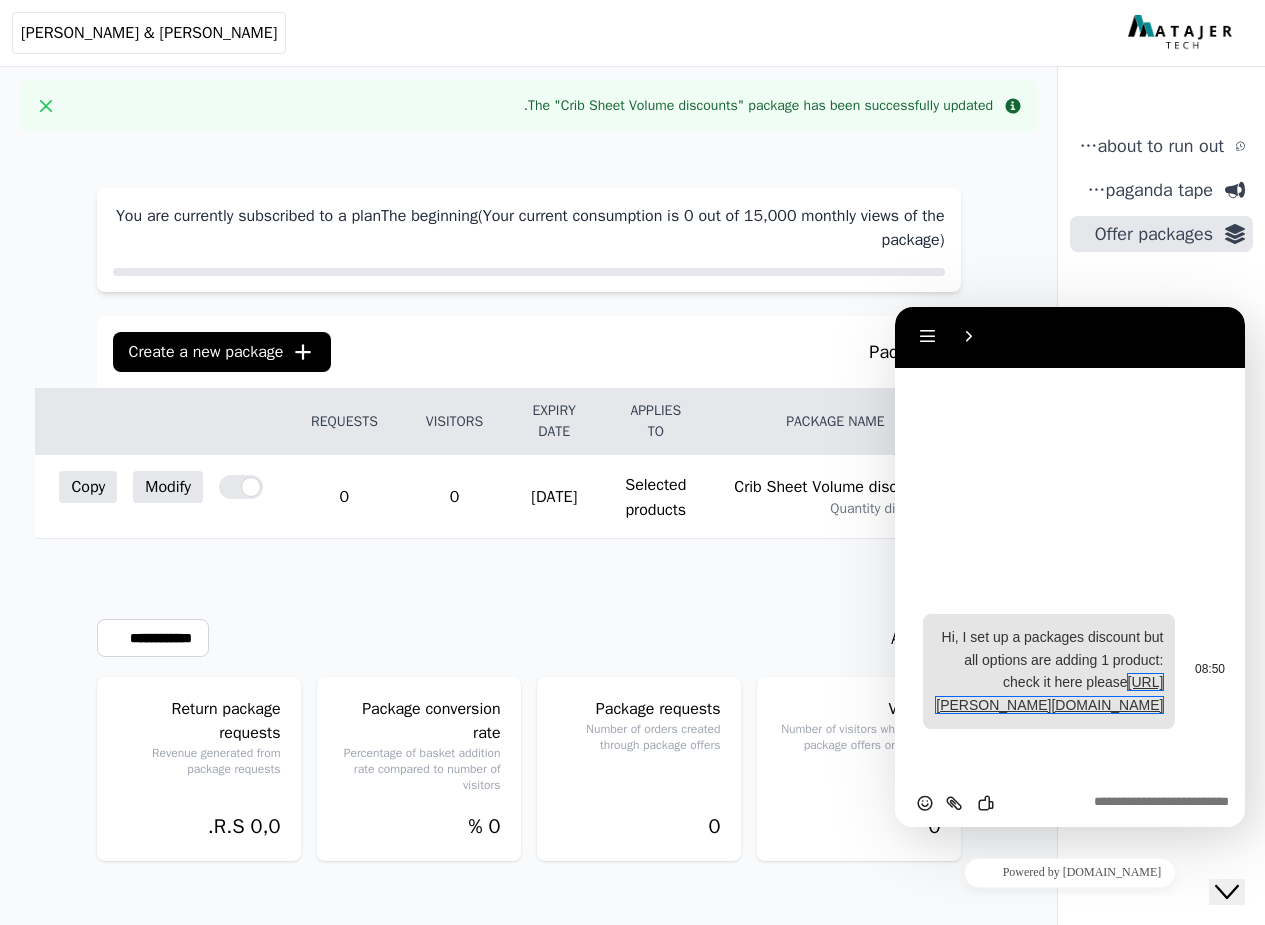 click on "https://kim-kimmy.co/%D9%85%D9%81%D8%B1%D8%B4-%D8%B3%D8%B1%D9%8A%D8%B1-%D9%81%D8%A7%D8%AE%D8%B1-%D9%84%D9%84%D8%A3%D8%B7%D9%81%D8%A7%D9%84-%D9%85%D9%86-%D9%83%D9%8A%D9%85-%D8%A2%D9%86%D8%AF-%D9%83%D9%8A%D9%85%D9%8A-%D9%85%D8%B5%D9%86%D9%88%D8%B9-%D9%85%D9%86-%D8%A7%D9%84%D8%AE%D9%8A%D8%B2%D8%B1%D8%A7%D9%86-%D8%A8%D9%86%D8%B3%D8%A8%D8%A9-100-%D9%85%D8%B4%D8%A8%D8%B9%D8%A9-%D8%A8%D8%A7%D9%84%D9%81%D8%B6%D8%A9-%D9%84%D8%AA%D9%86%D8%B8%D9%8A%D9%85-%D8%AF%D8%B1%D8%AC%D8%A9-%D8%A7%D9%84%D8%AD%D8%B1%D8%A7%D8%B1%D8%A9-%D9%85%D8%B6%D8%A7%D8%AF%D8%A9-%D9%84%D9%84%D8%A8%D9%83%D8%AA%D9%8A%D8%B1%D9%8A%D8%A7-%D8%B9%D8%A8%D9%88%D8%A9-%D9%85%D9%86-2/p1069168286" at bounding box center (1049, 693) 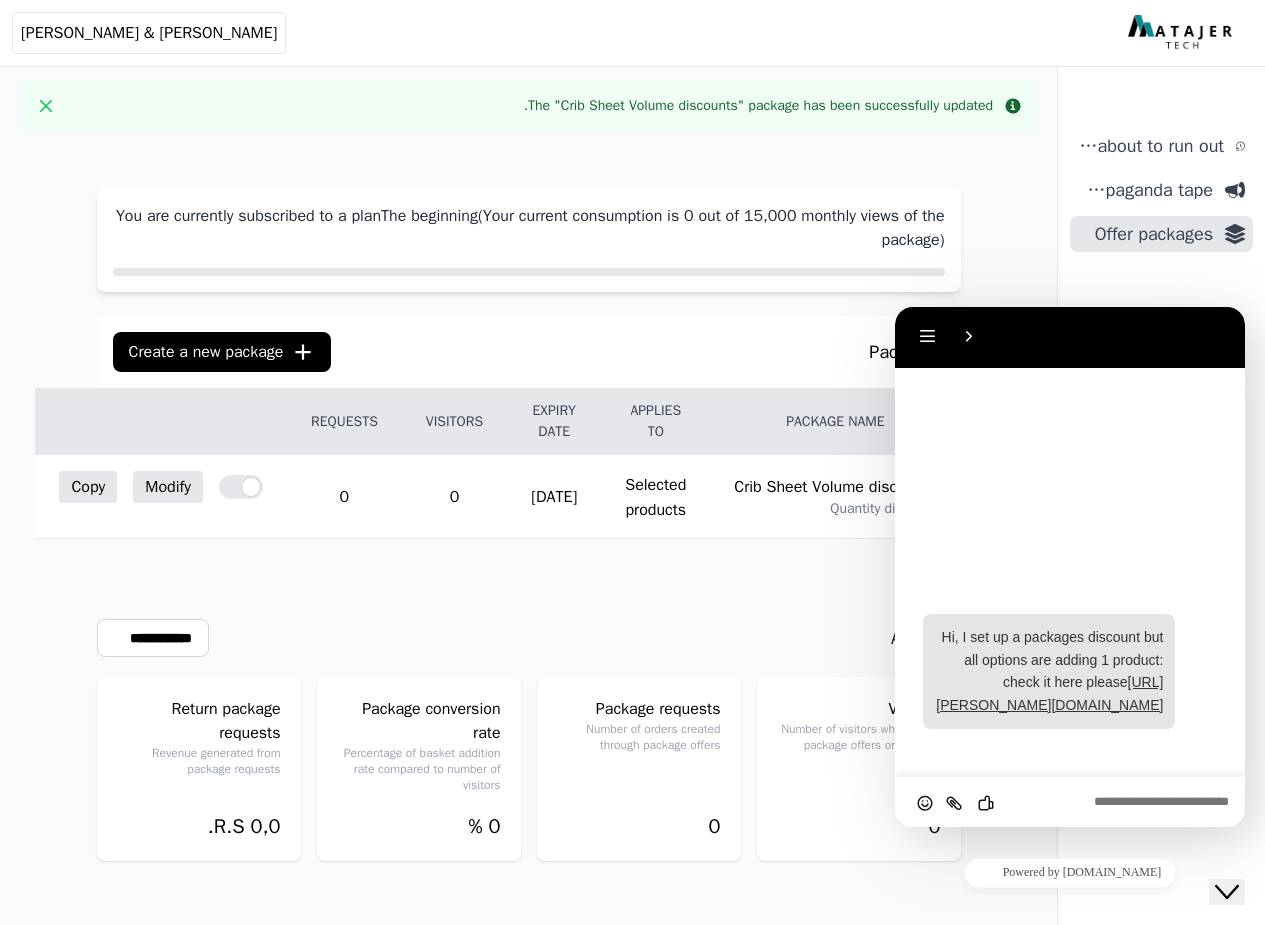 click at bounding box center [895, 307] 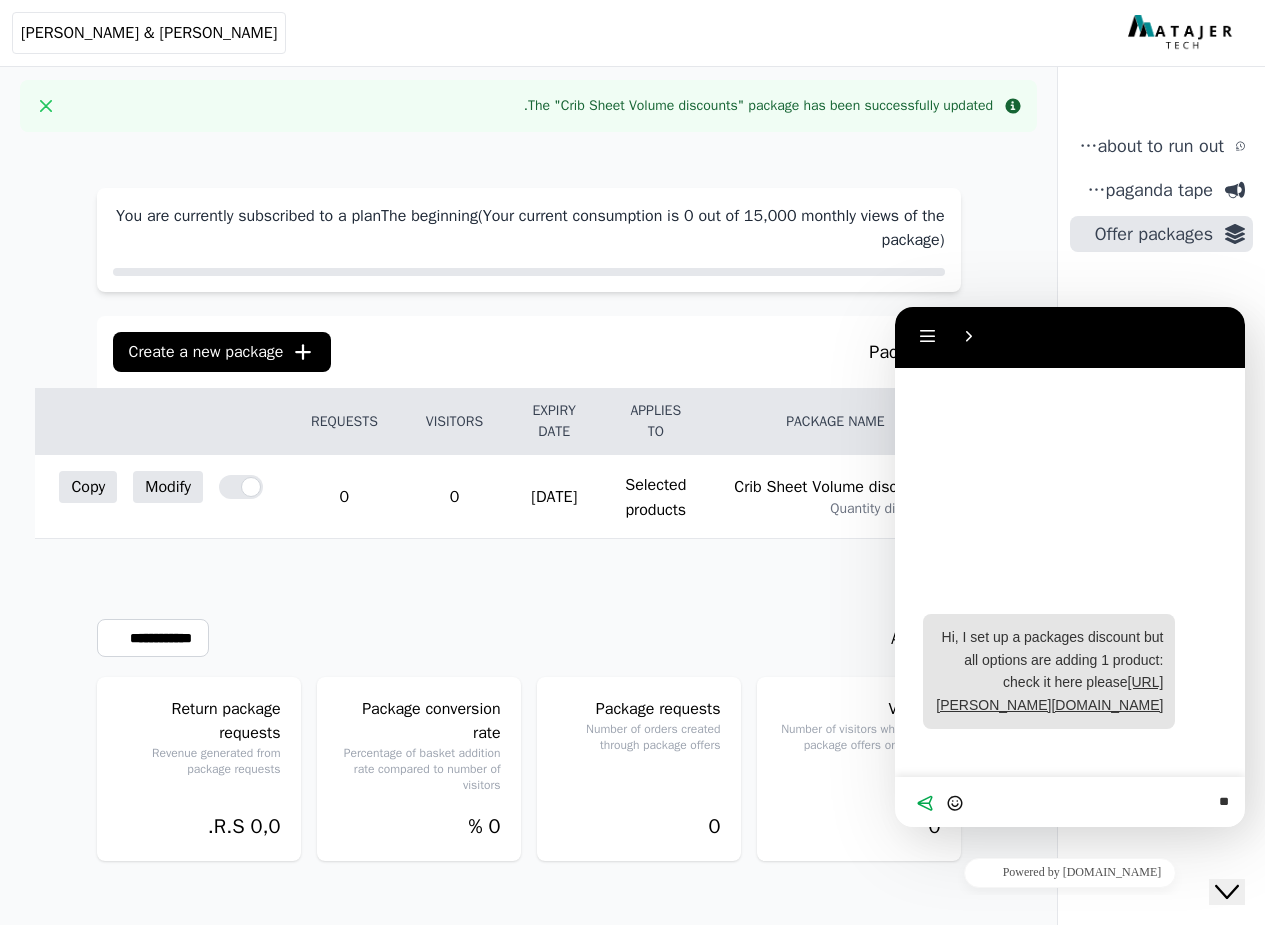 type on "*" 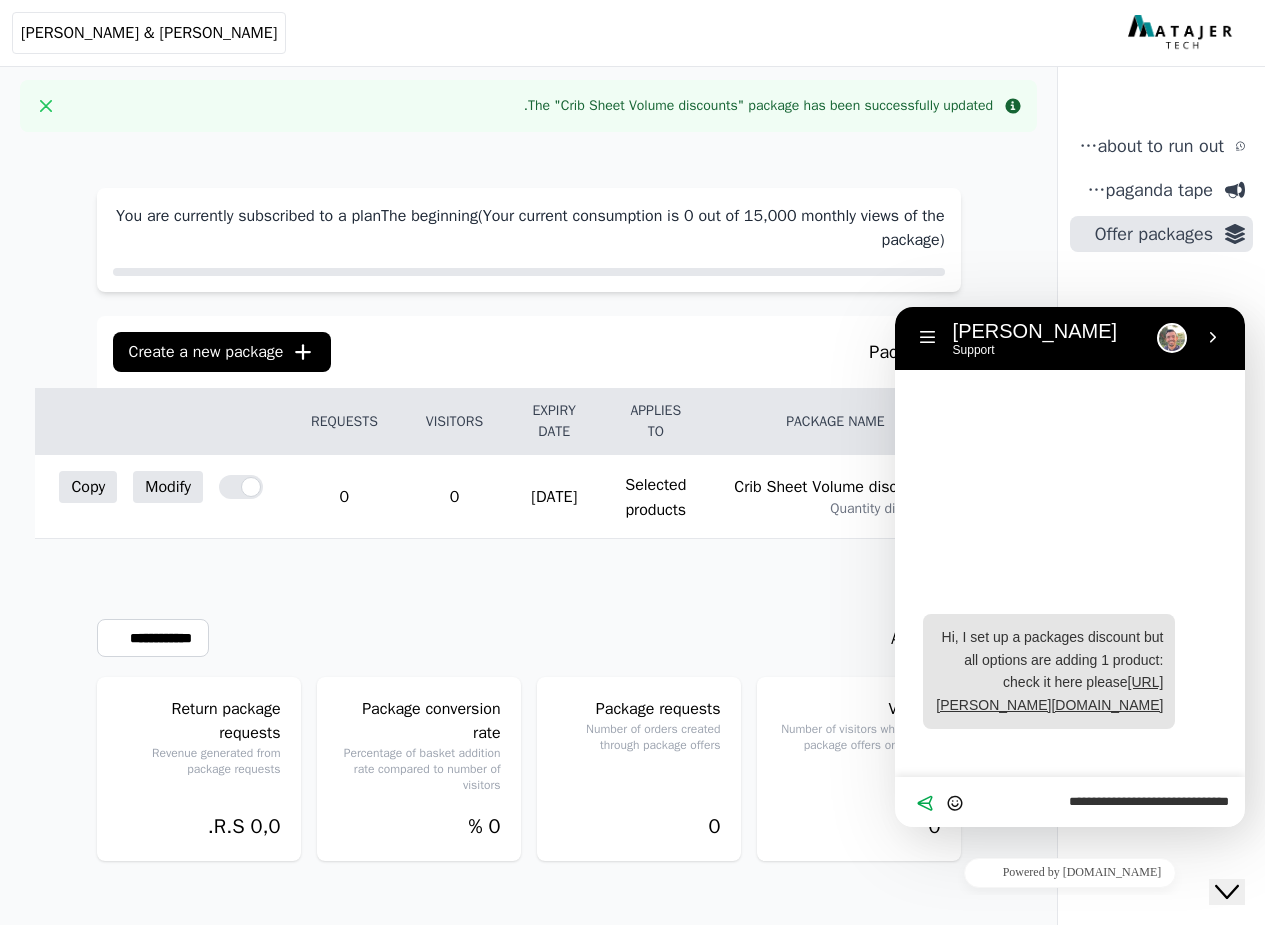 type on "**********" 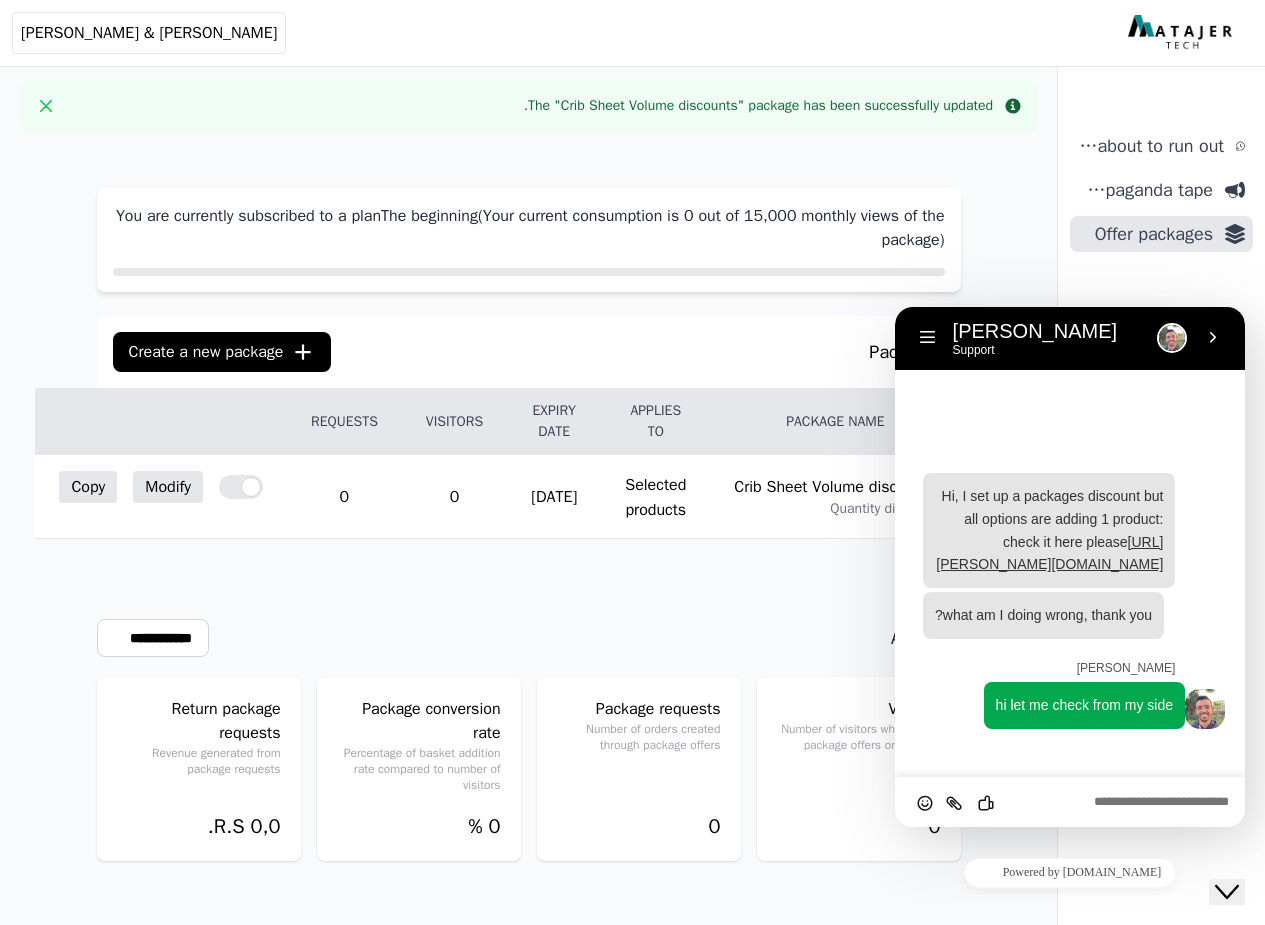 scroll, scrollTop: 810, scrollLeft: 0, axis: vertical 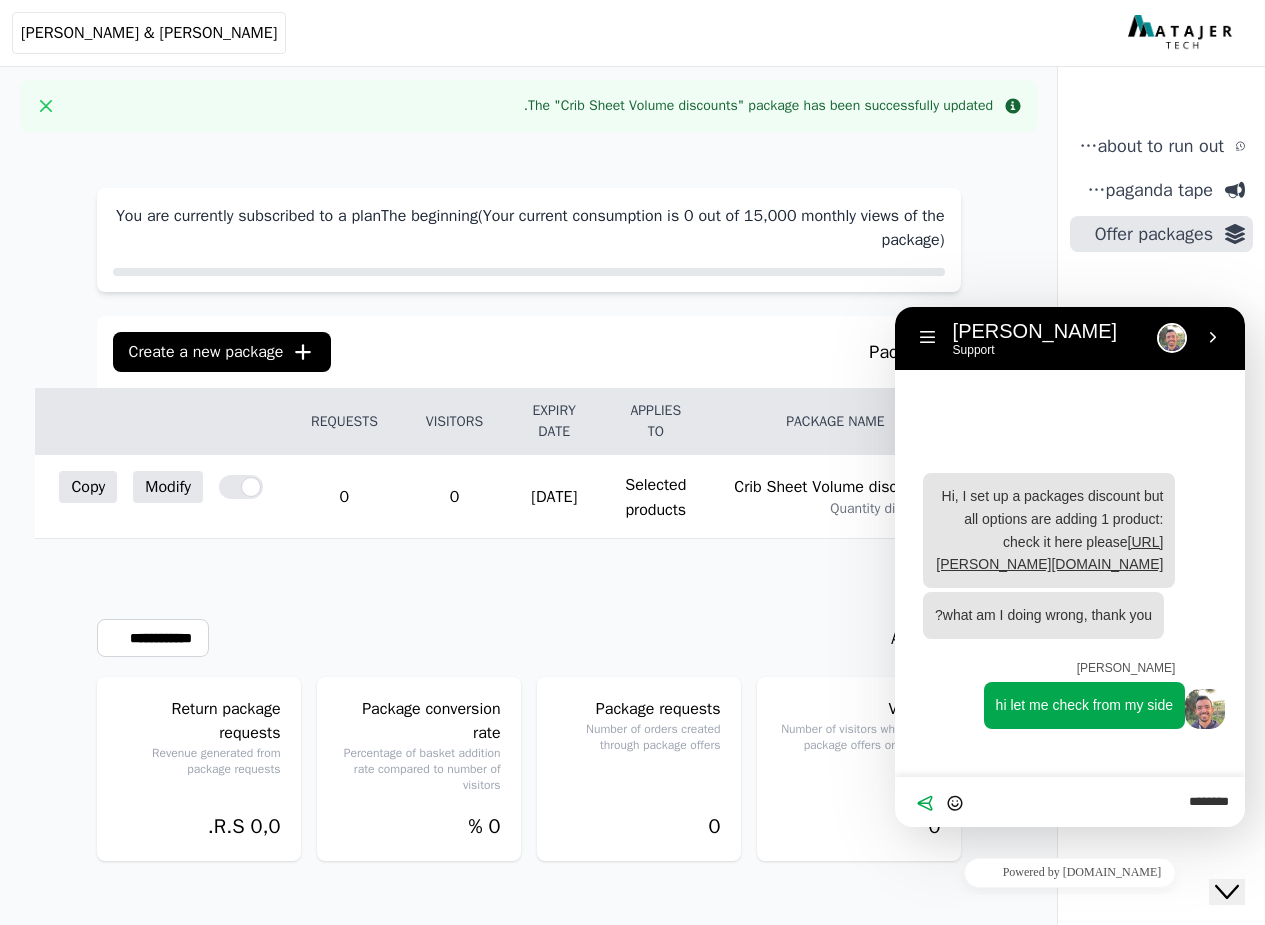 type on "*********" 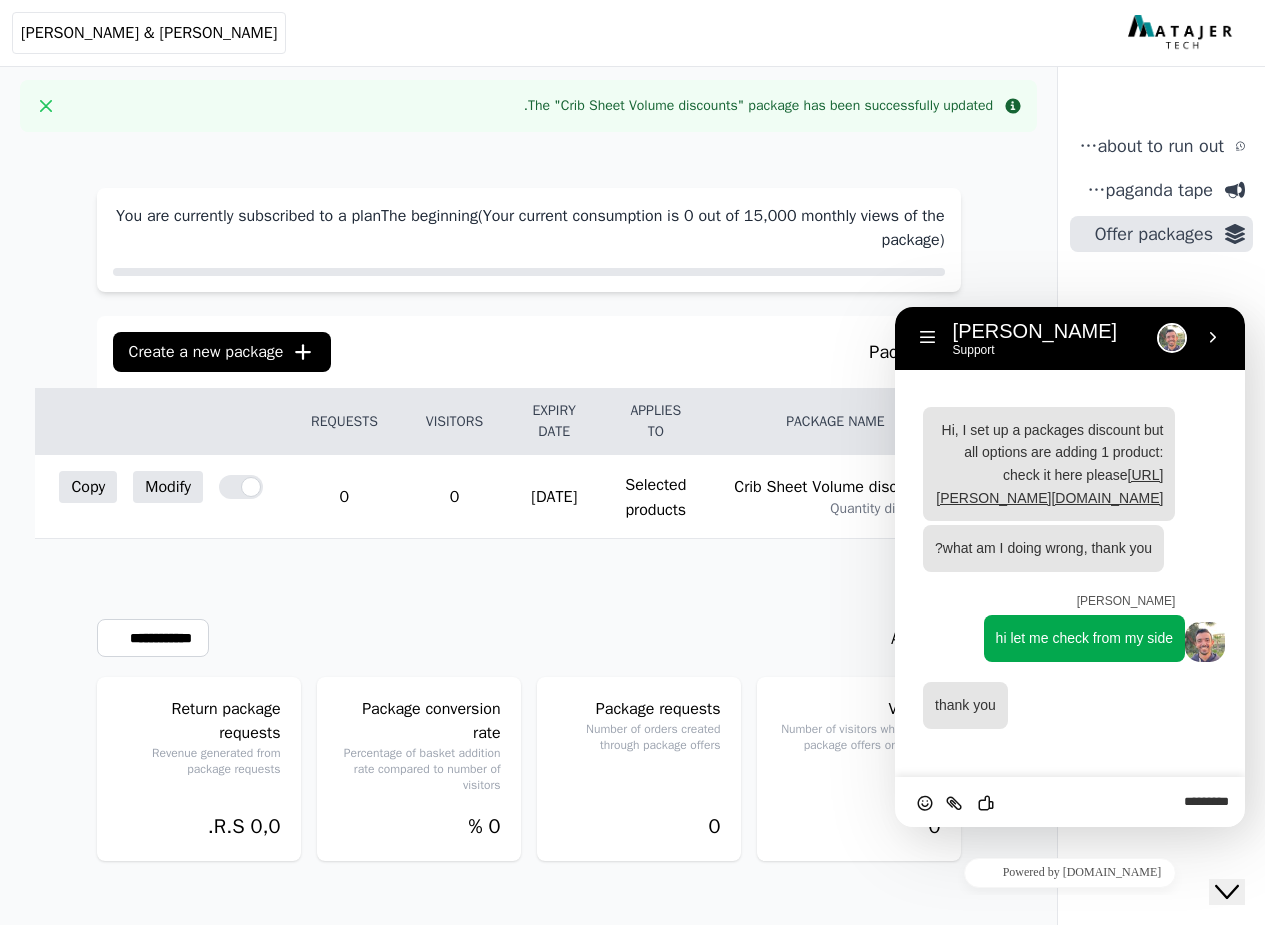 type 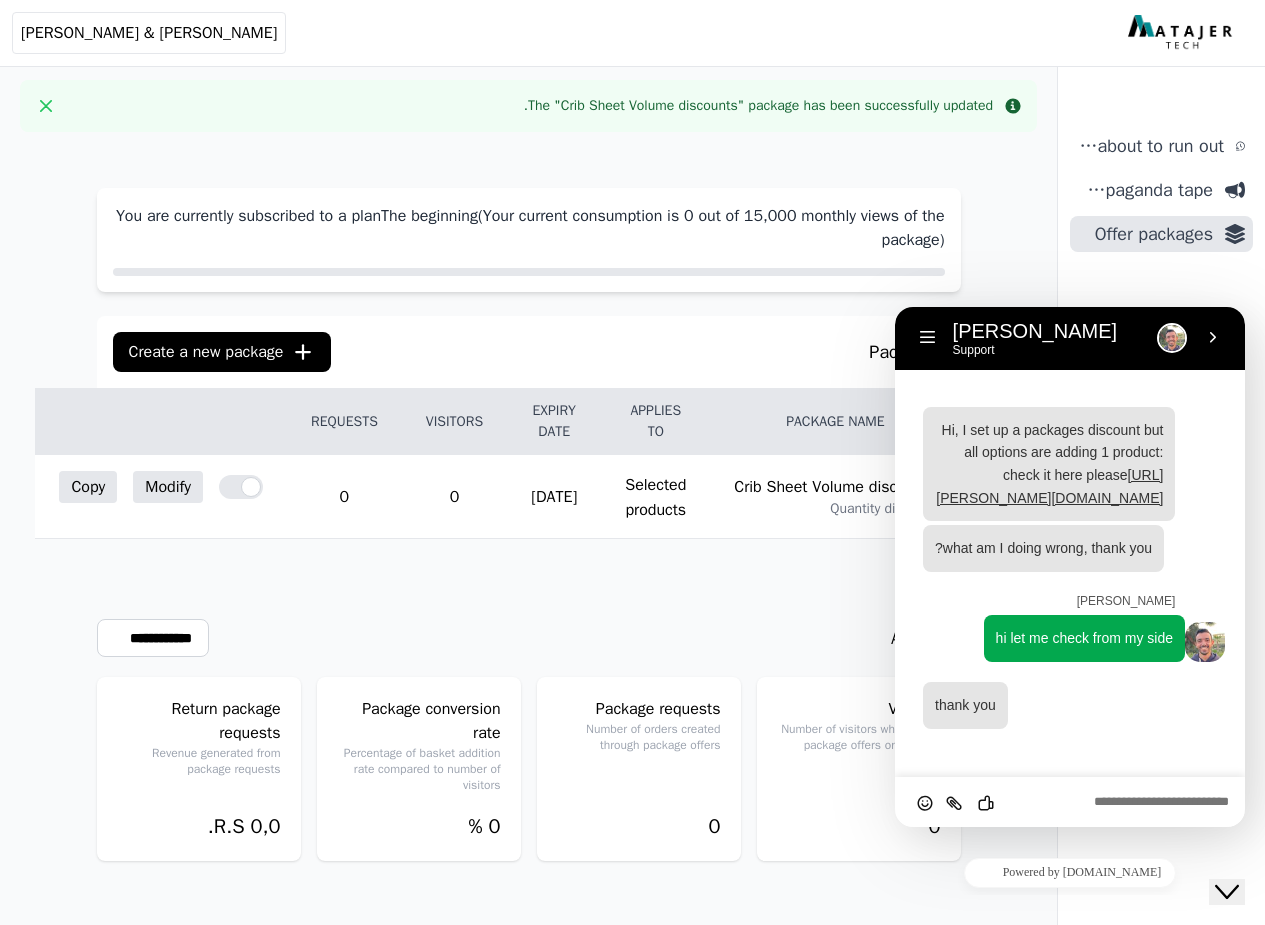 scroll, scrollTop: 876, scrollLeft: 0, axis: vertical 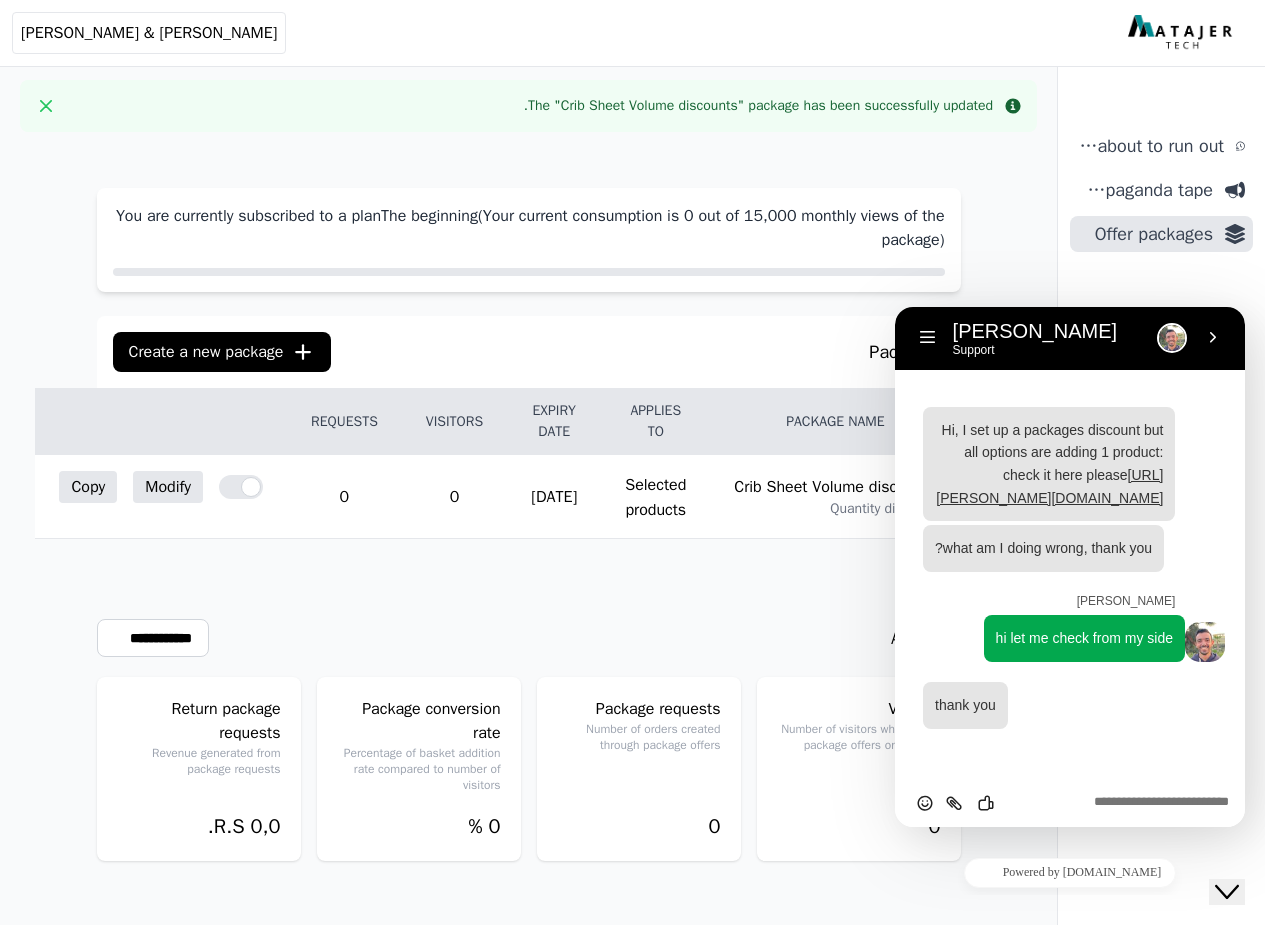 click on "Close Chat This icon closes the chat window." 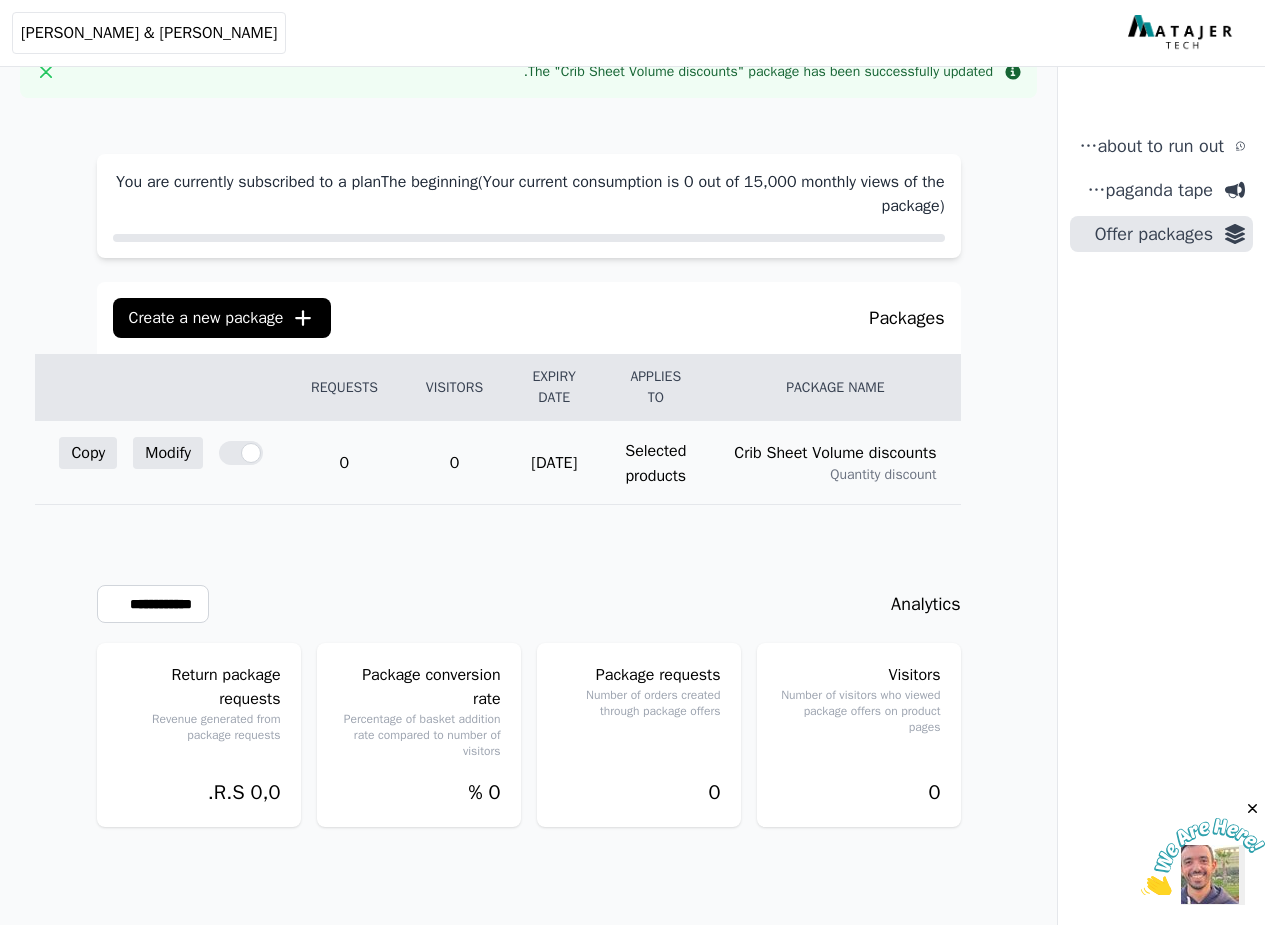 scroll, scrollTop: 0, scrollLeft: 0, axis: both 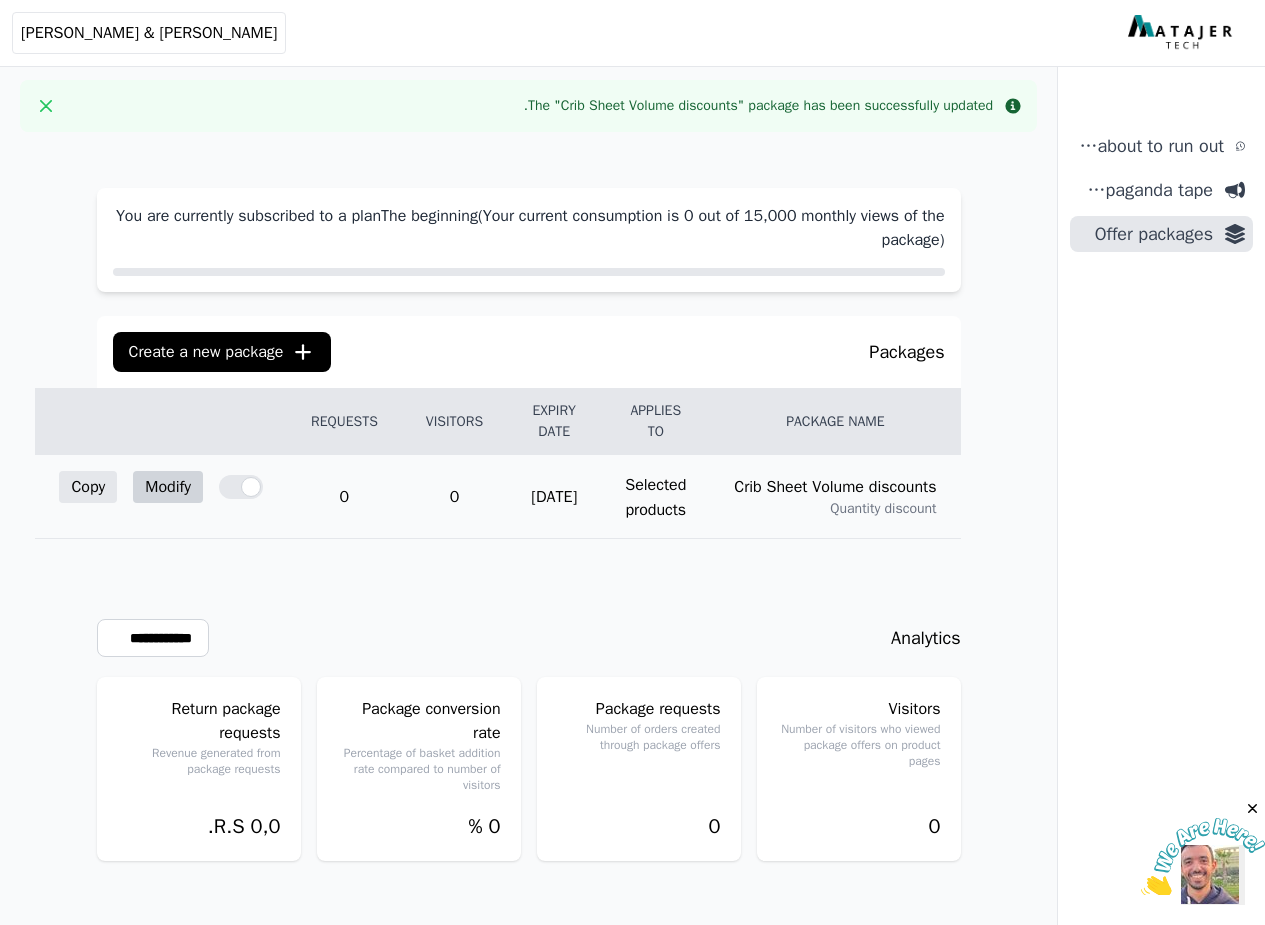 click on "Modify" at bounding box center (168, 487) 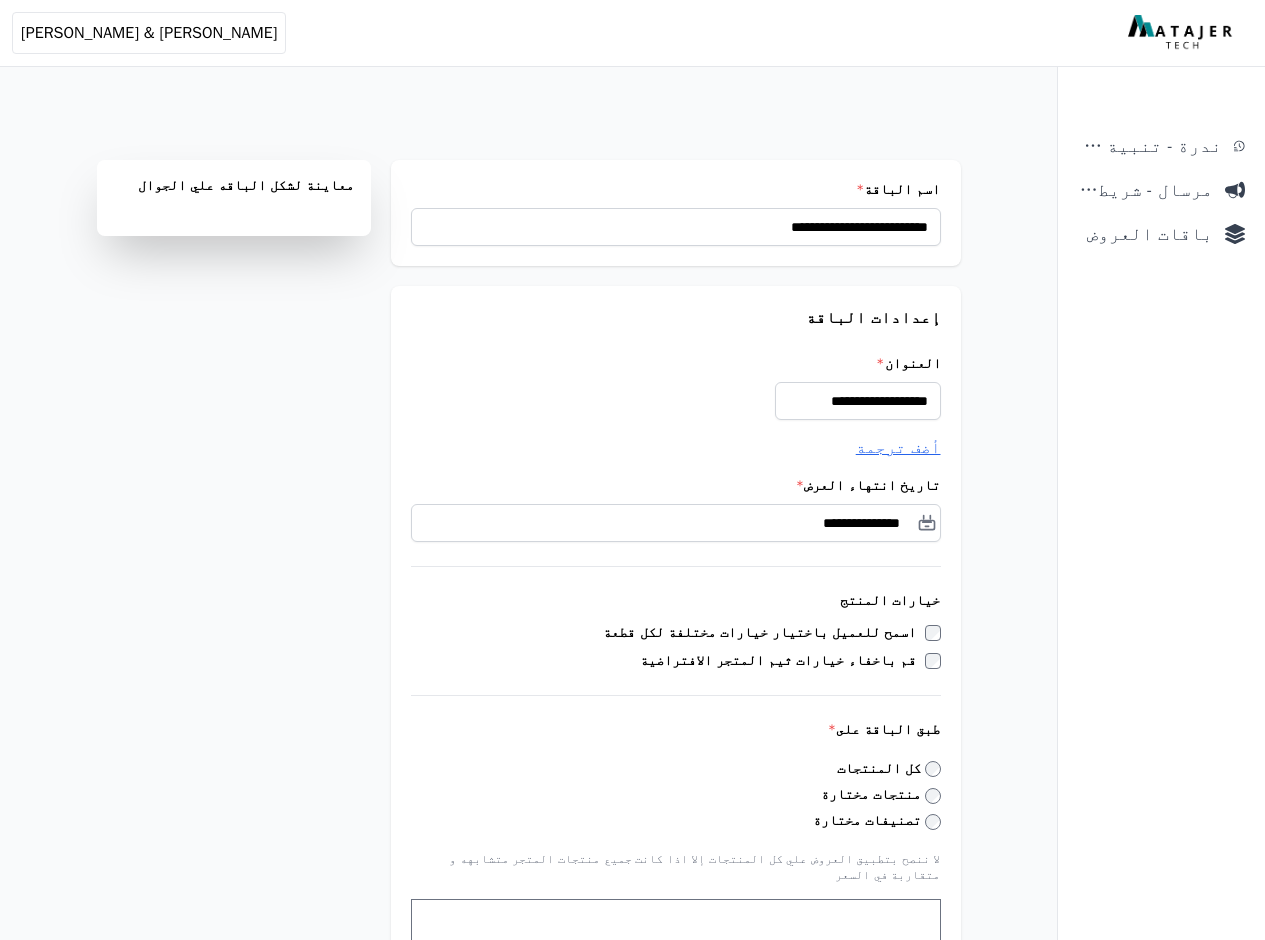 scroll, scrollTop: 0, scrollLeft: 0, axis: both 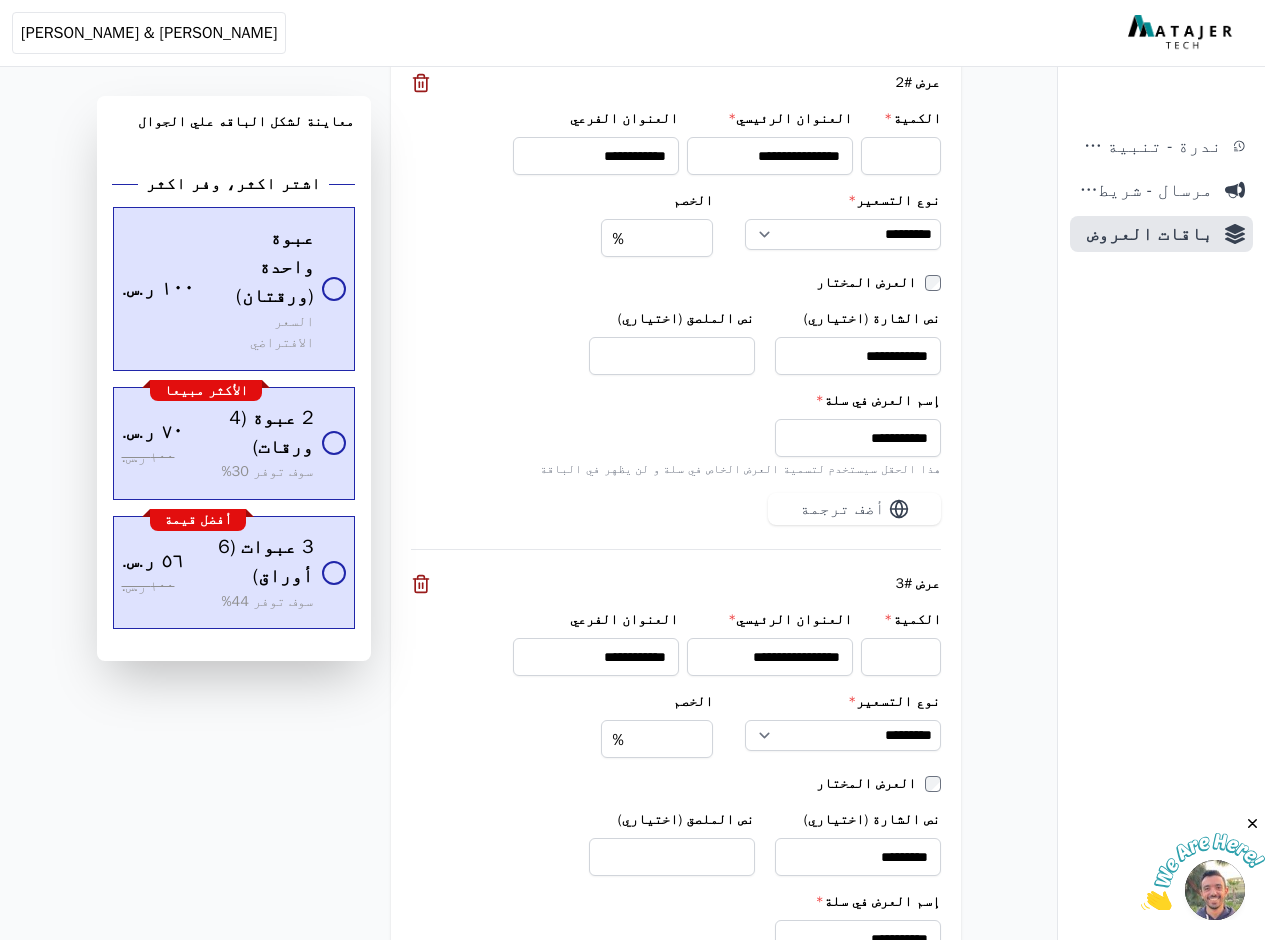 click at bounding box center (1203, 872) 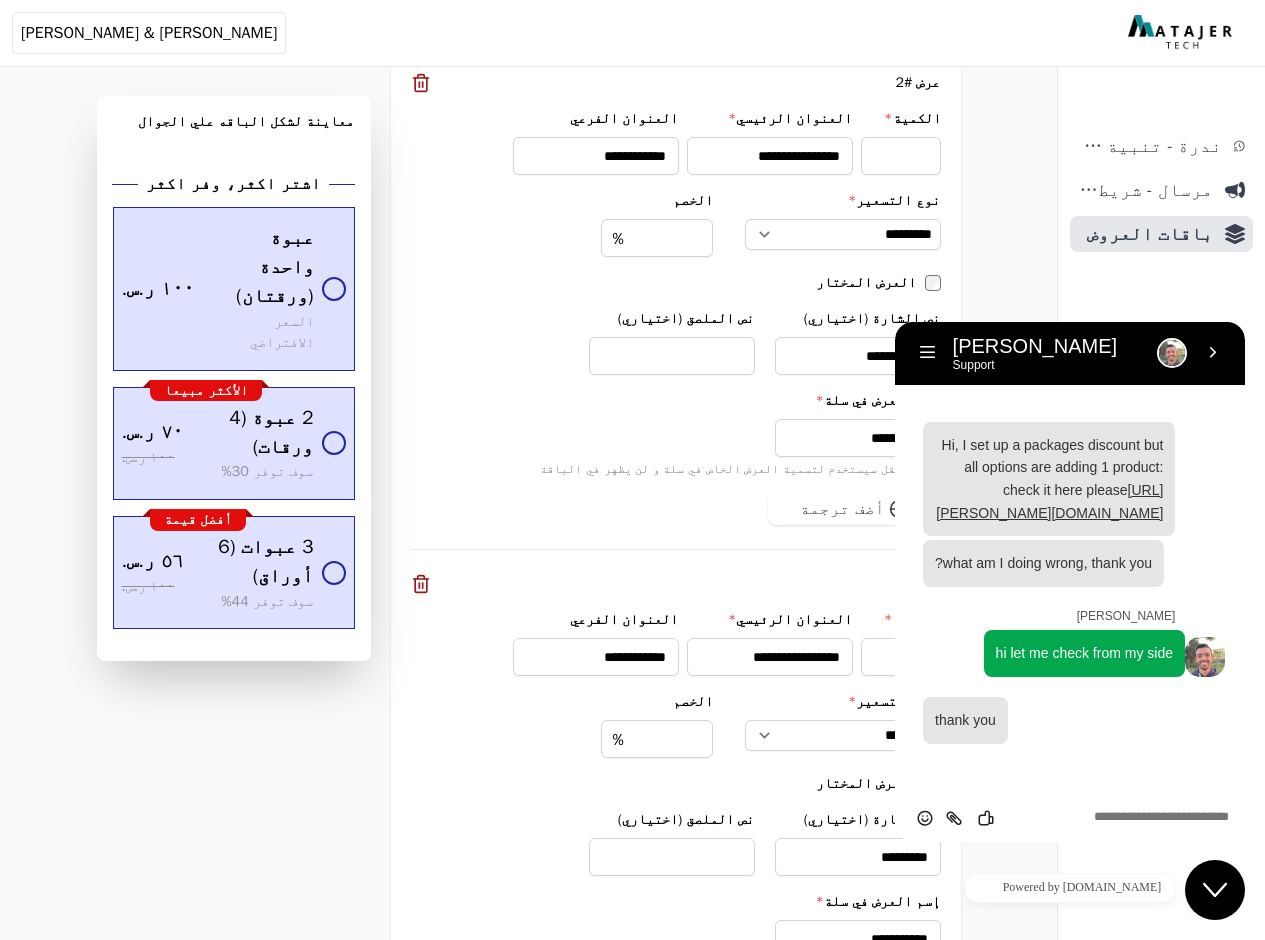 scroll, scrollTop: 876, scrollLeft: 0, axis: vertical 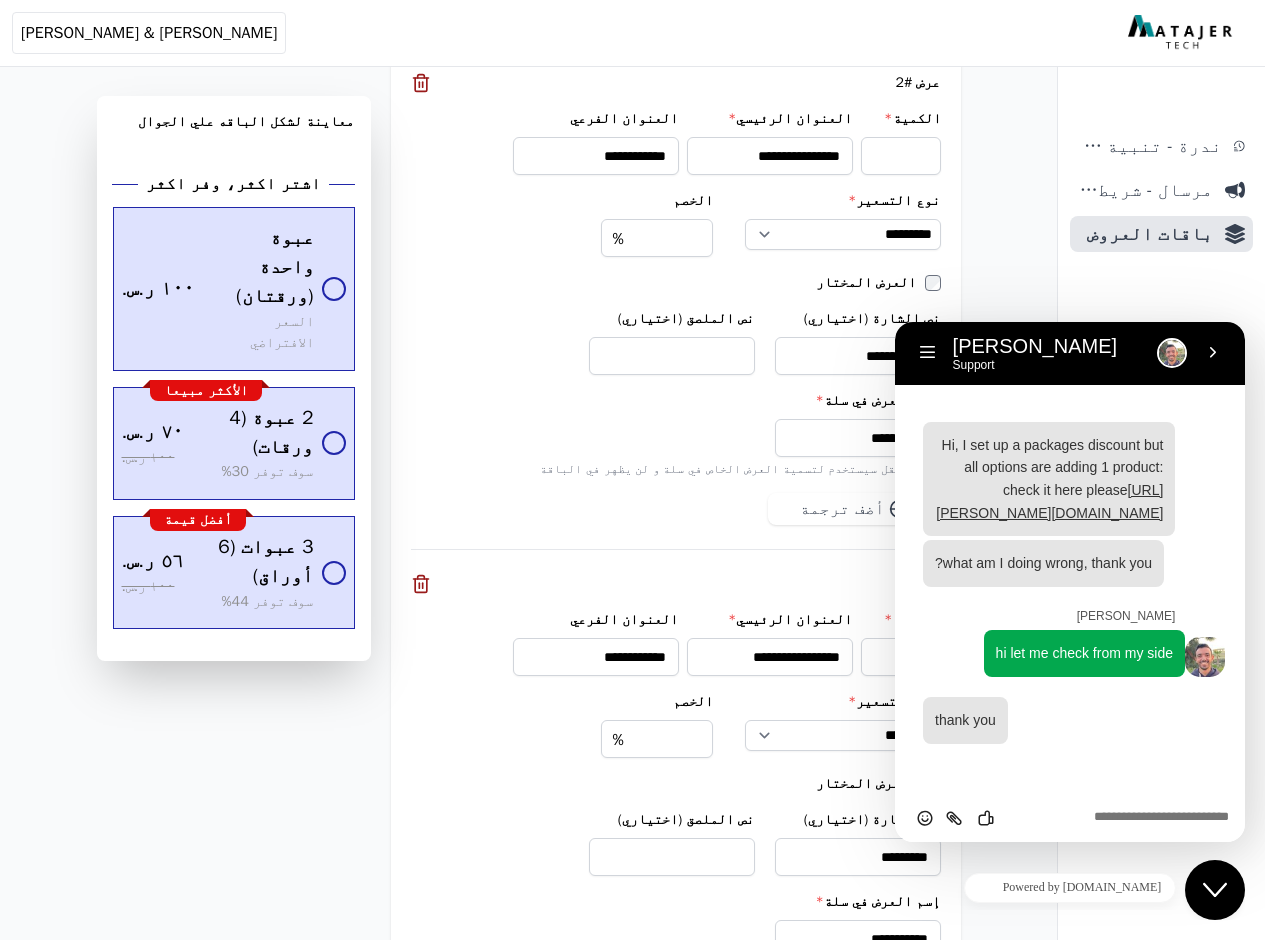 click at bounding box center (895, 322) 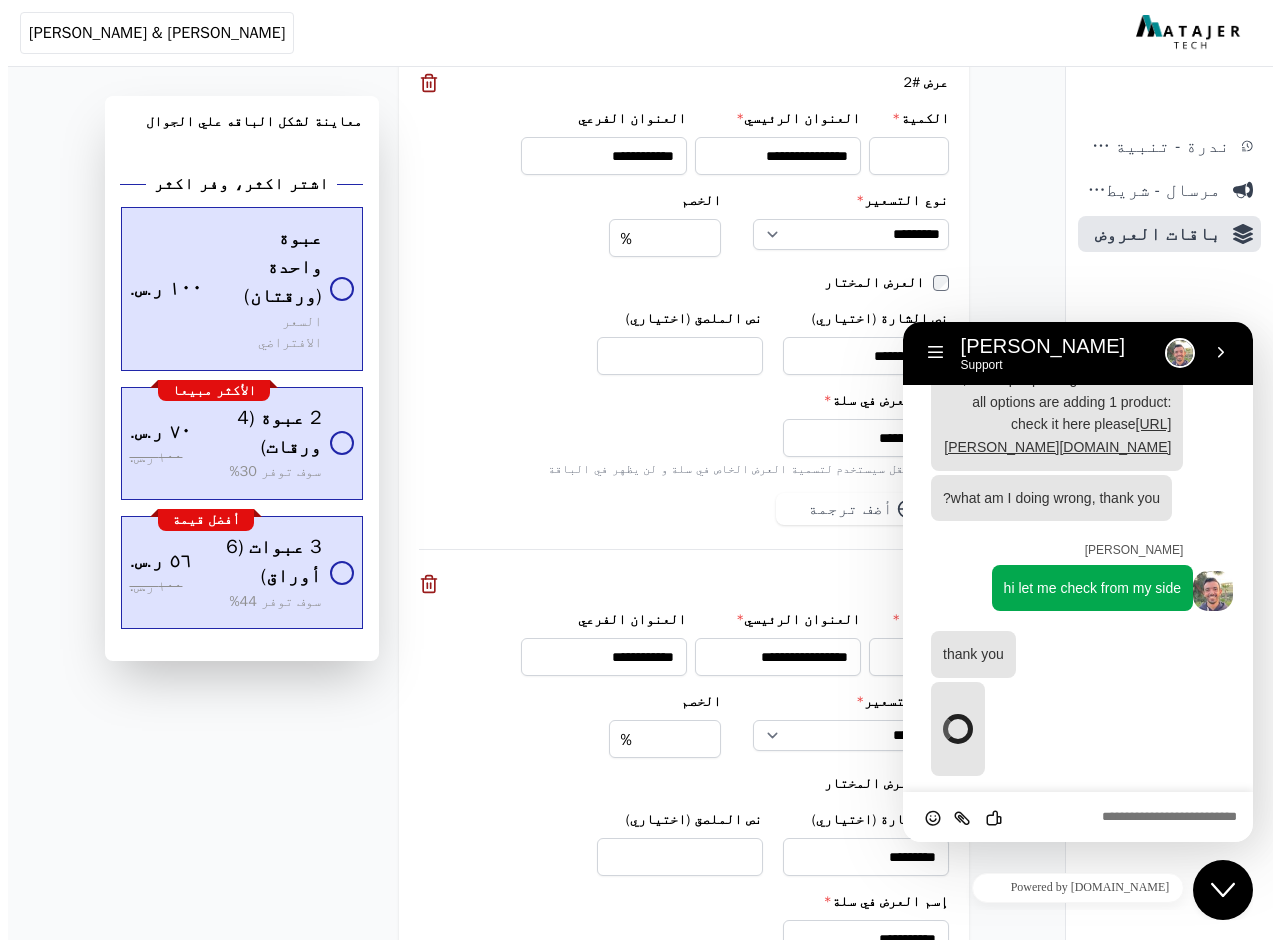 scroll, scrollTop: 1037, scrollLeft: 0, axis: vertical 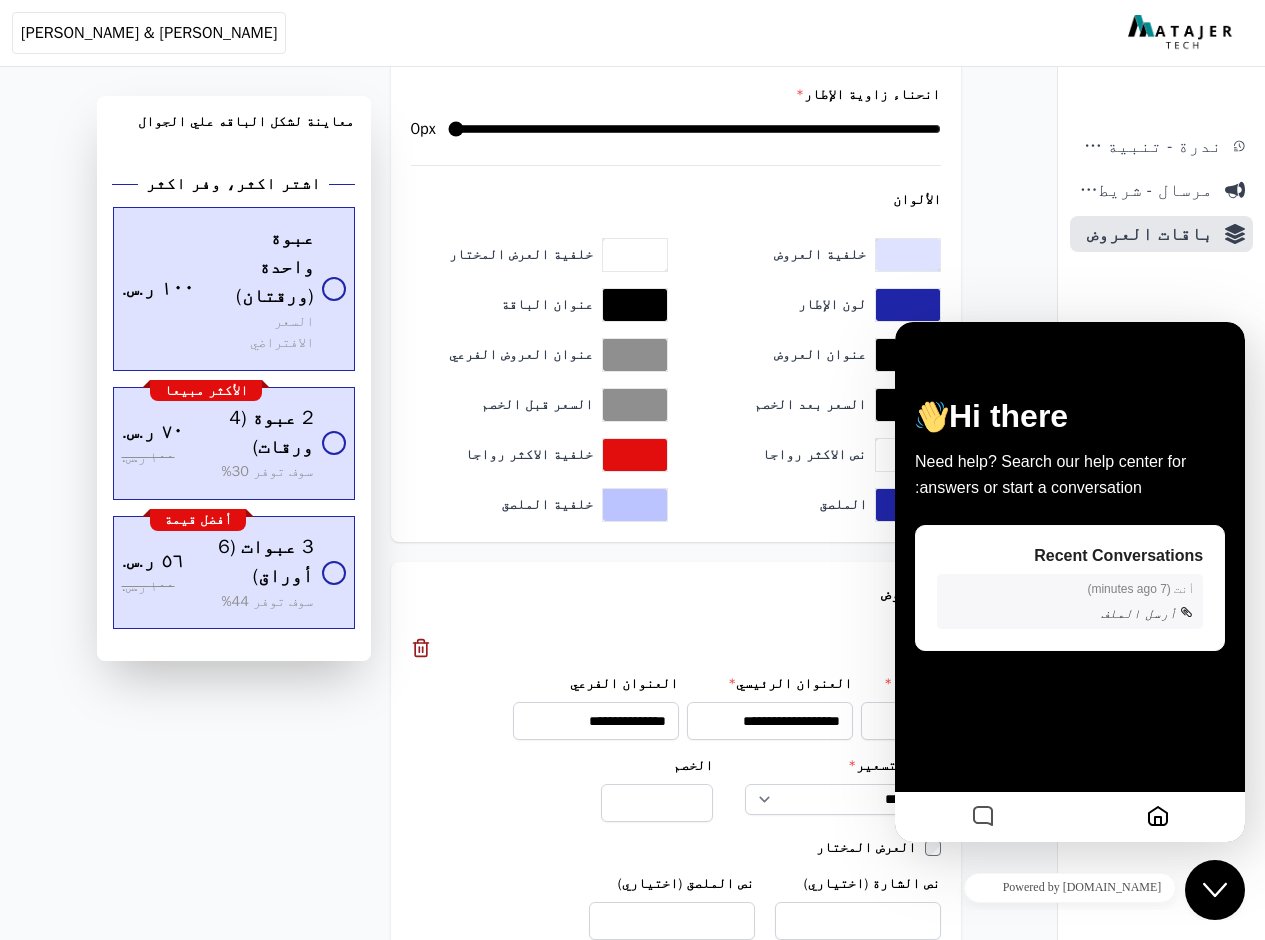 click on "أنت ( 7 minutes ago )   أرسل الملف" at bounding box center [1070, 601] 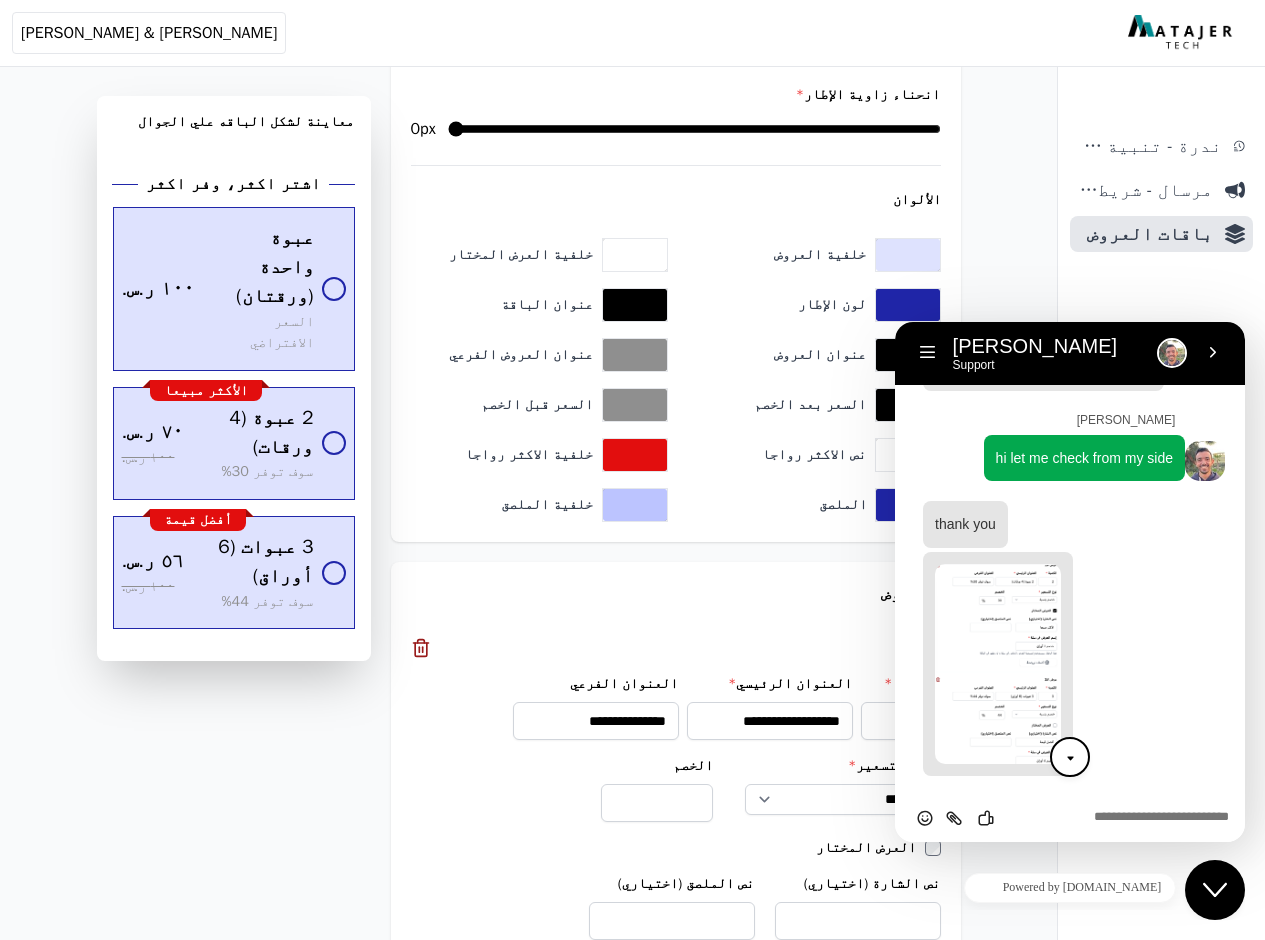 scroll, scrollTop: 0, scrollLeft: 0, axis: both 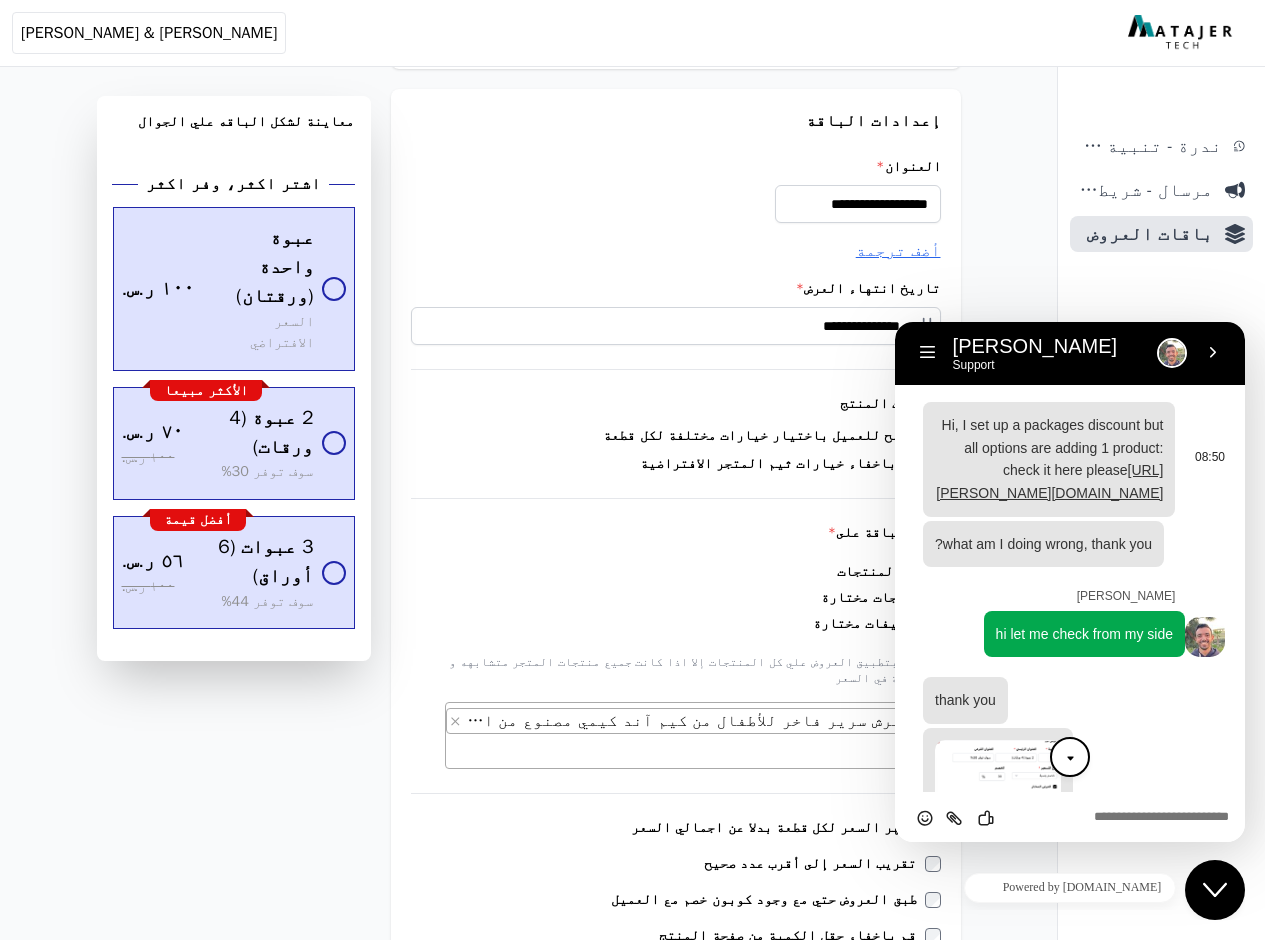 click on "08:50 Hi, I set up a packages discount but all options are adding 1 product: check it here please  https://kim-kimmy.co/%D9%85%D9%81%D8%B1%D8%B4-%D8%B3%D8%B1%D9%8A%D8%B1-%D9%81%D8%A7%D8%AE%D8%B1-%D9%84%D9%84%D8%A3%D8%B7%D9%81%D8%A7%D9%84-%D9%85%D9%86-%D9%83%D9%8A%D9%85-%D8%A2%D9%86%D8%AF-%D9%83%D9%8A%D9%85%D9%8A-%D9%85%D8%B5%D9%86%D9%88%D8%B9-%D9%85%D9%86-%D8%A7%D9%84%D8%AE%D9%8A%D8%B2%D8%B1%D8%A7%D9%86-%D8%A8%D9%86%D8%B3%D8%A8%D8%A9-100-%D9%85%D8%B4%D8%A8%D8%B9%D8%A9-%D8%A8%D8%A7%D9%84%D9%81%D8%B6%D8%A9-%D9%84%D8%AA%D9%86%D8%B8%D9%8A%D9%85-%D8%AF%D8%B1%D8%AC%D8%A9-%D8%A7%D9%84%D8%AD%D8%B1%D8%A7%D8%B1%D8%A9-%D9%85%D8%B6%D8%A7%D8%AF%D8%A9-%D9%84%D9%84%D8%A8%D9%83%D8%AA%D9%8A%D8%B1%D9%8A%D8%A7-%D8%B9%D8%A8%D9%88%D8%A9-%D9%85%D9%86-2/p1069168286" at bounding box center (1074, 459) 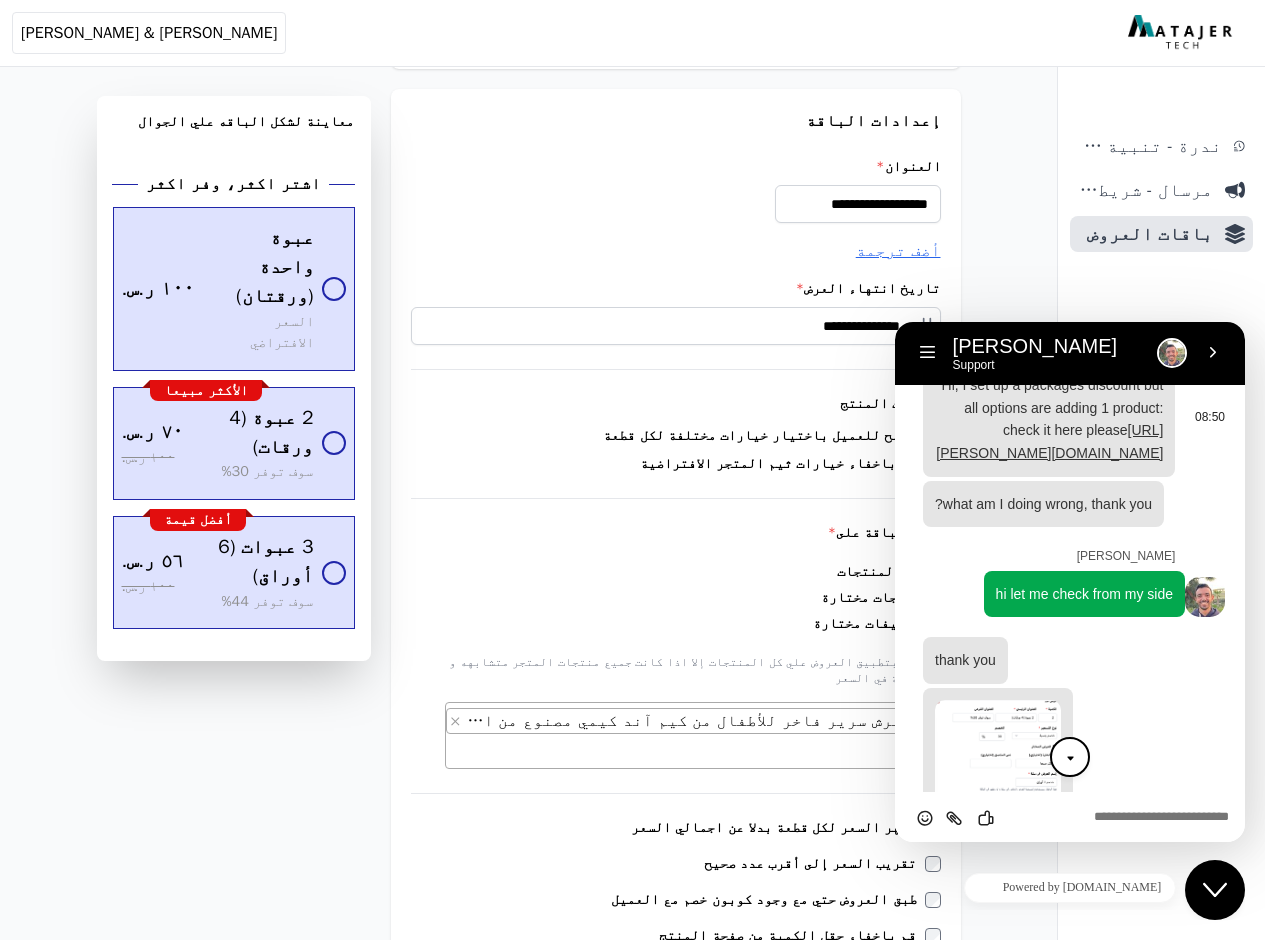 drag, startPoint x: 1180, startPoint y: 646, endPoint x: 1082, endPoint y: 729, distance: 128.42508 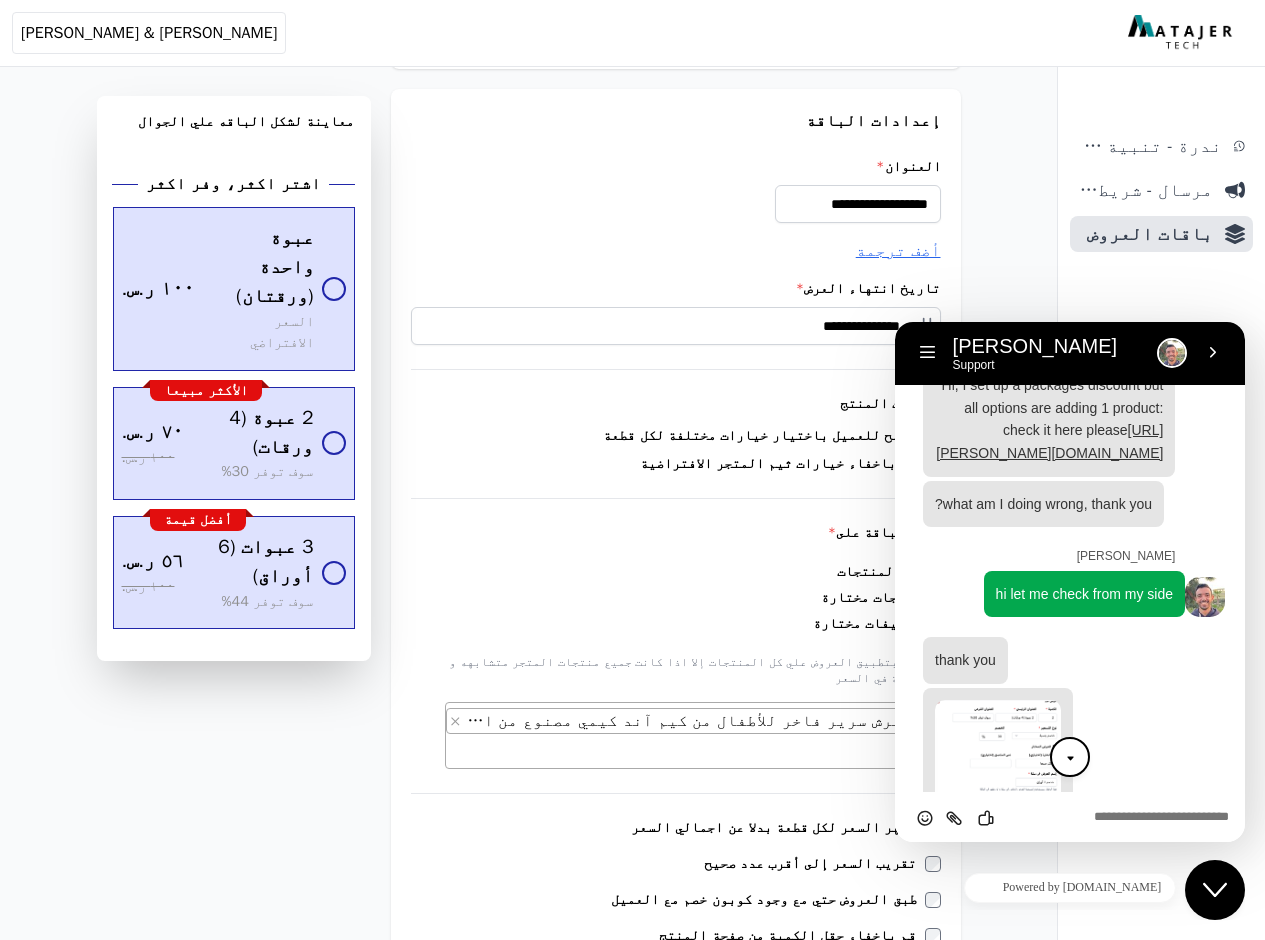click at bounding box center (1070, 759) 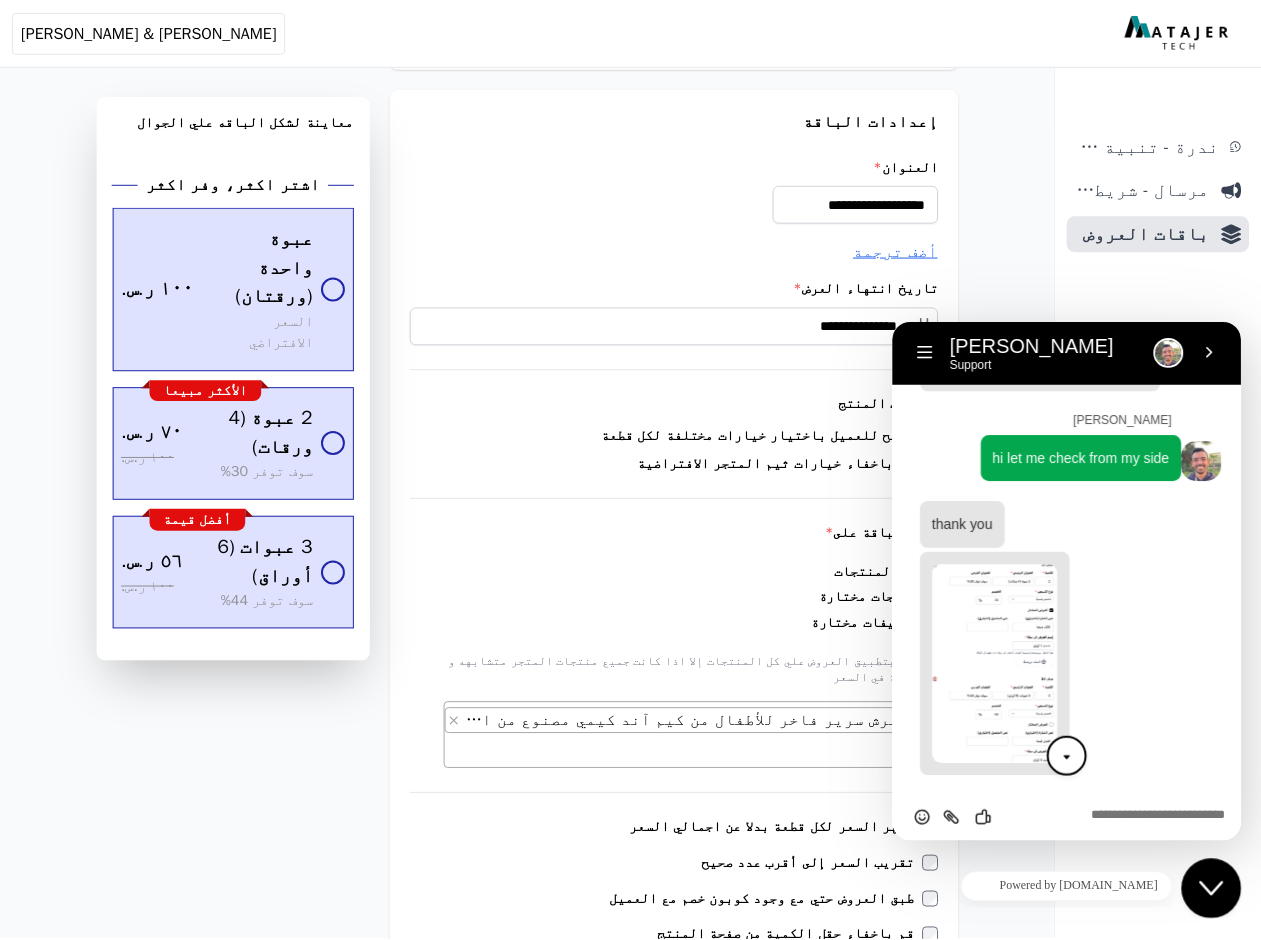 scroll, scrollTop: 1104, scrollLeft: 0, axis: vertical 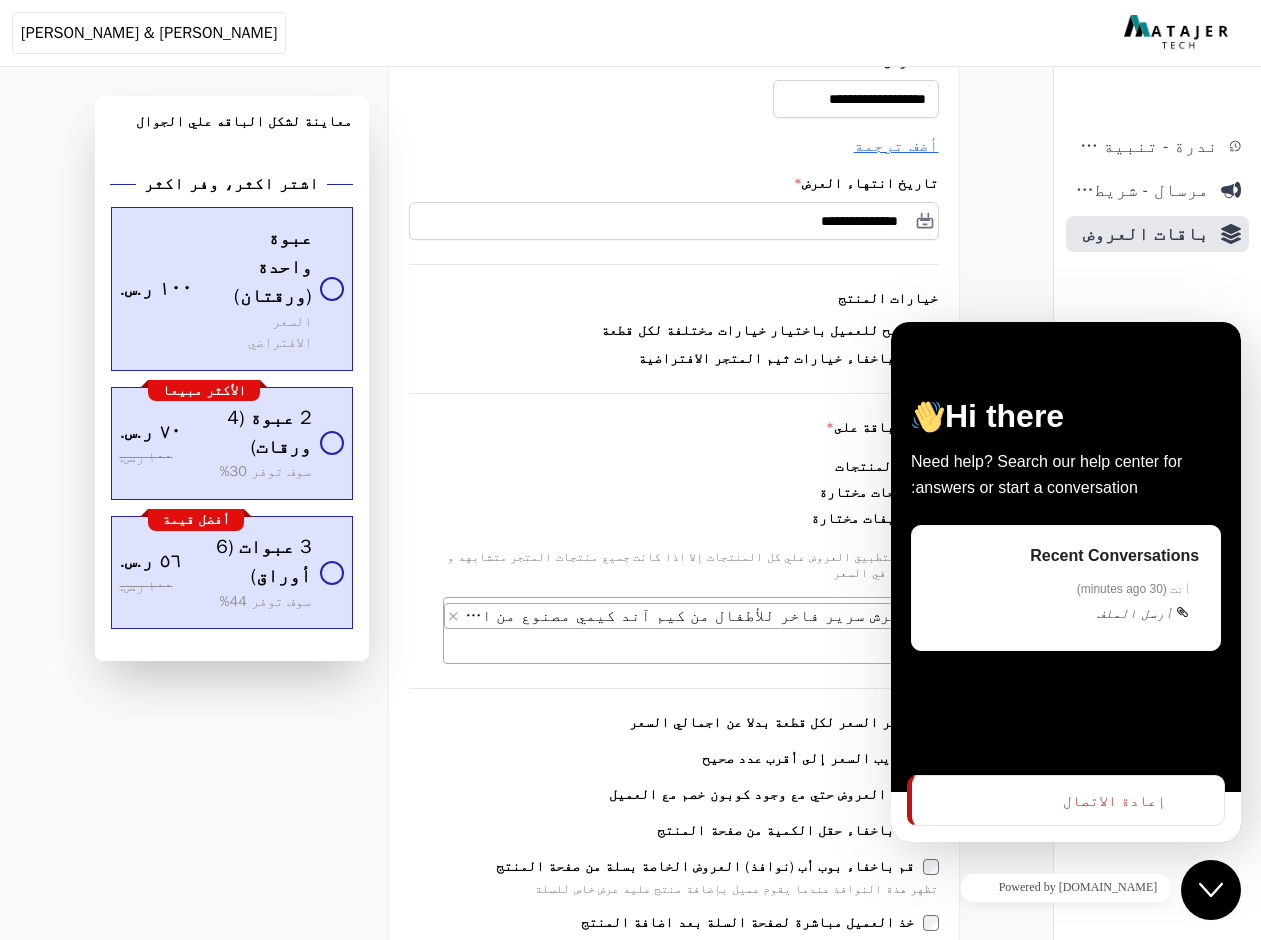 click on "Hi there  Need help? Search our help center for answers or start a conversation:  Recent Conversations   أنت ( 30 minutes ago )   أرسل الملف" at bounding box center (1066, 567) 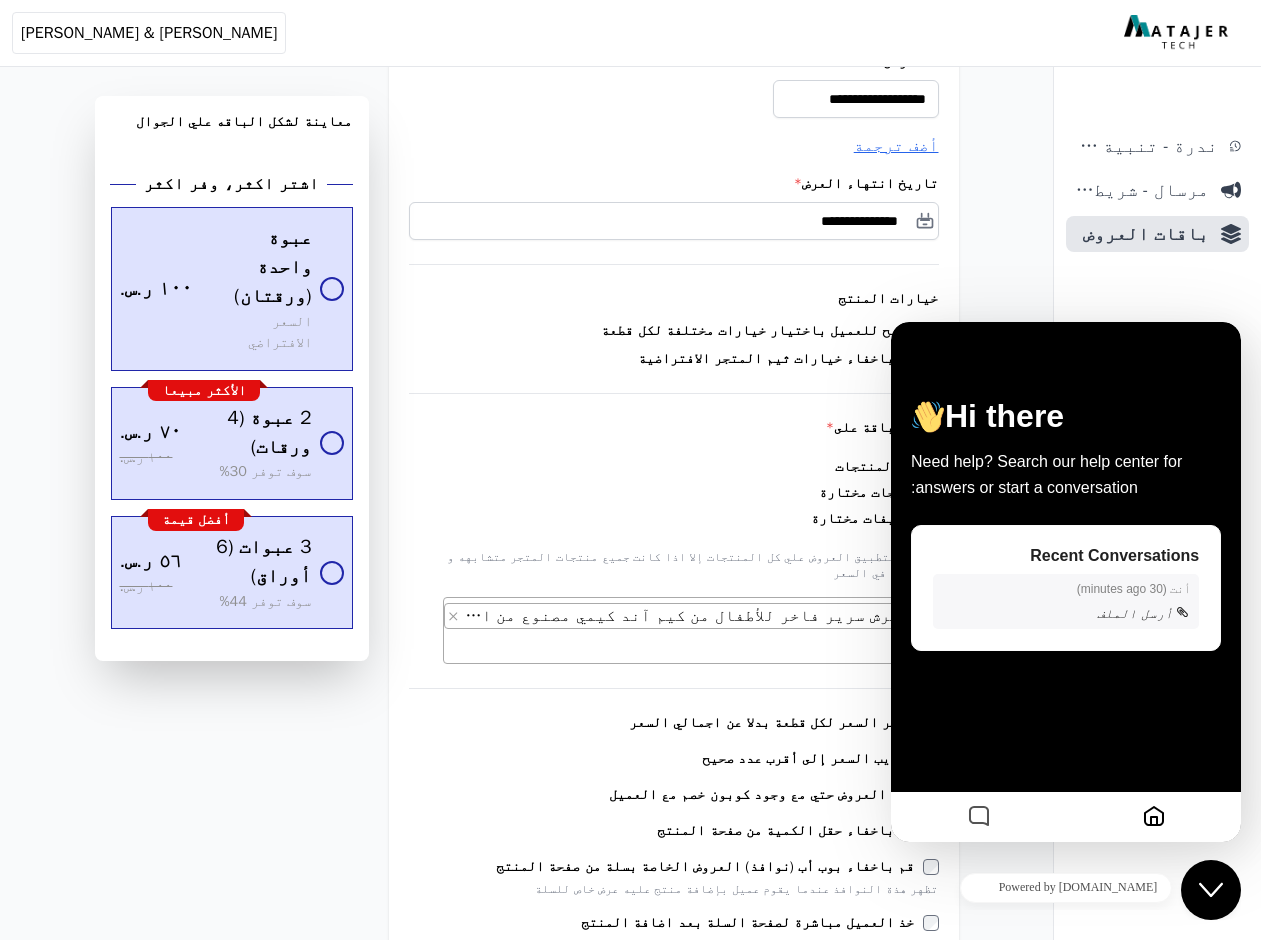 click on "30 minutes ago" at bounding box center (1122, 589) 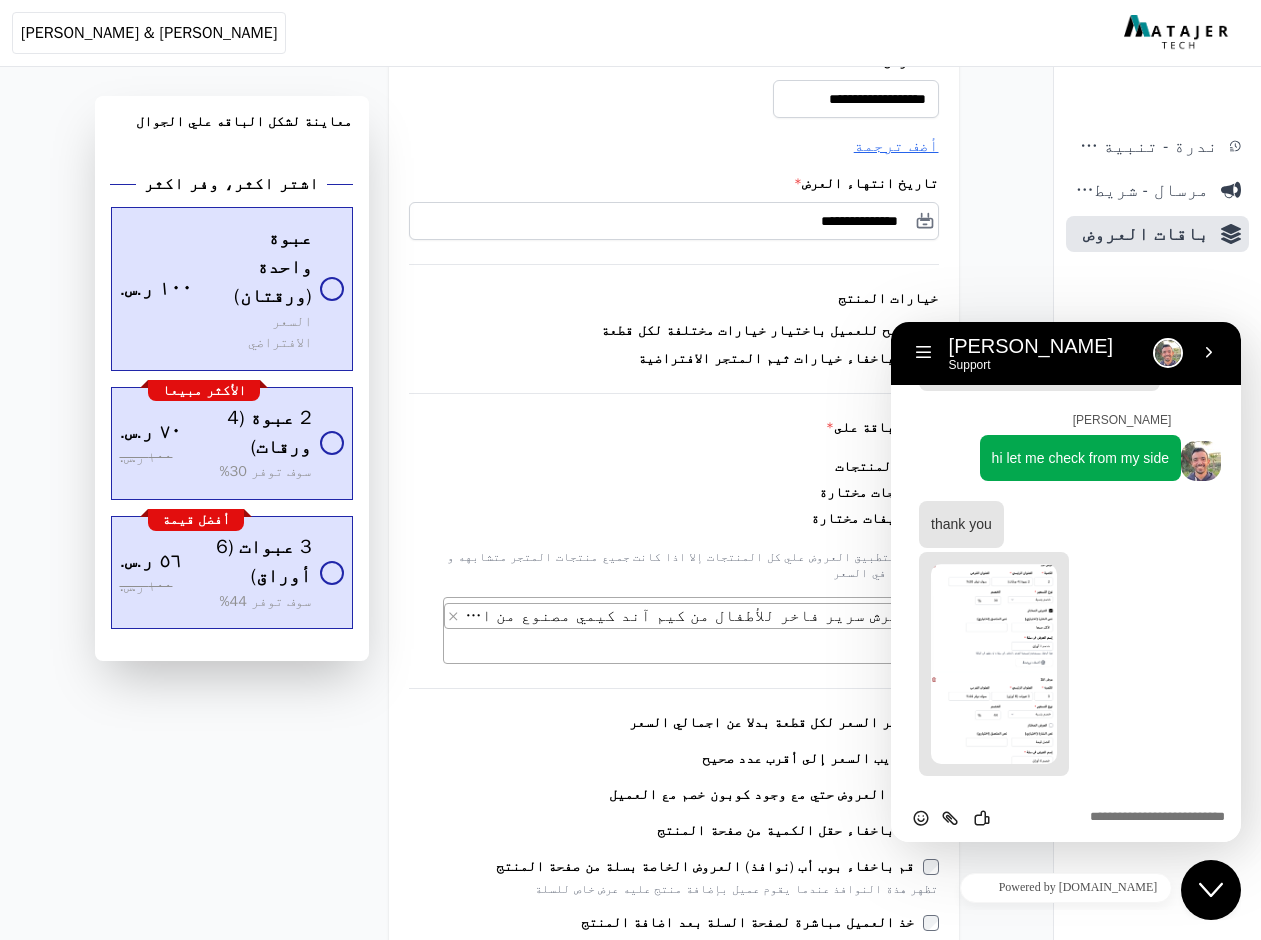 scroll, scrollTop: 1104, scrollLeft: 0, axis: vertical 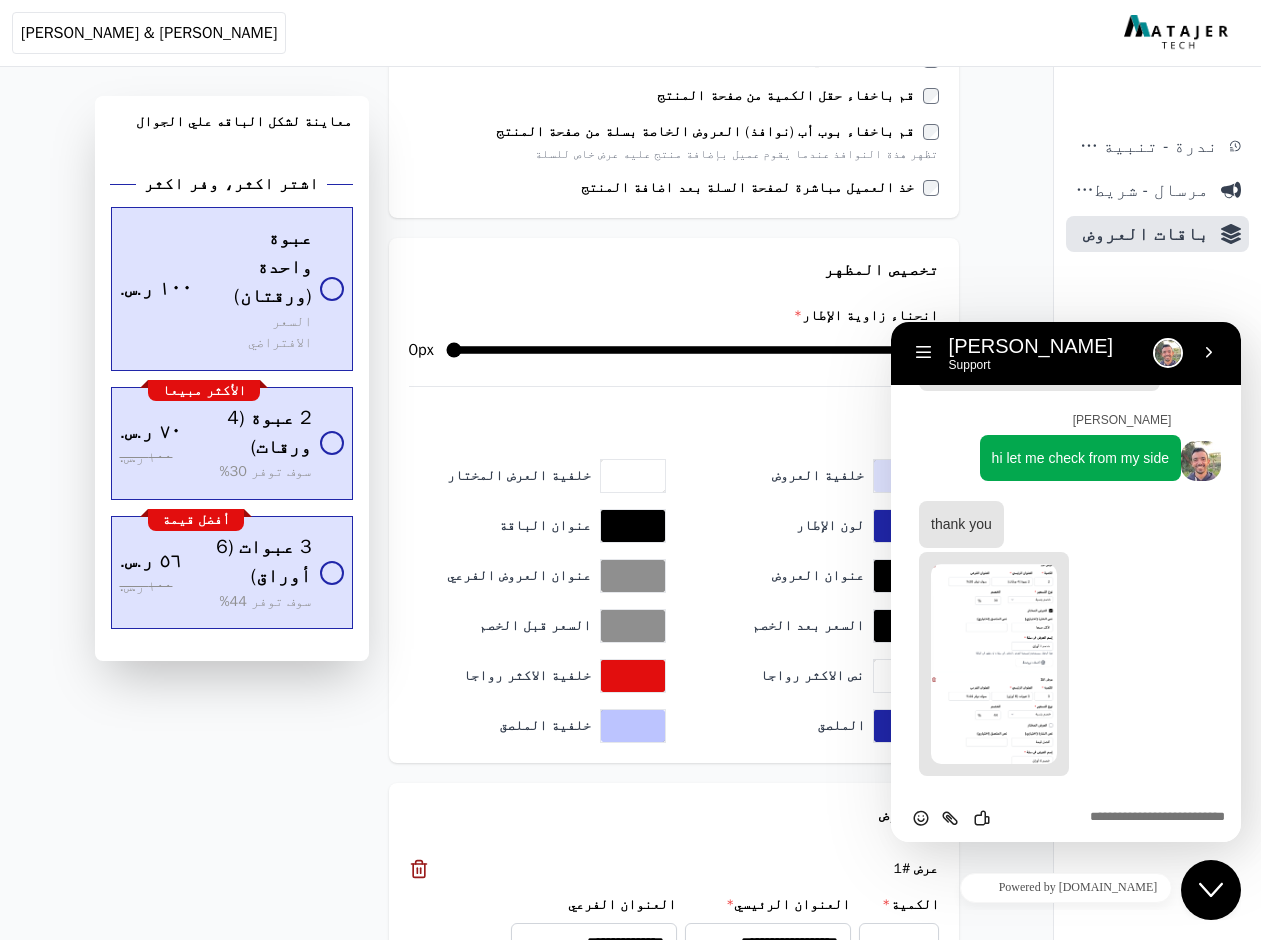 click on "Close Chat This icon closes the chat window." 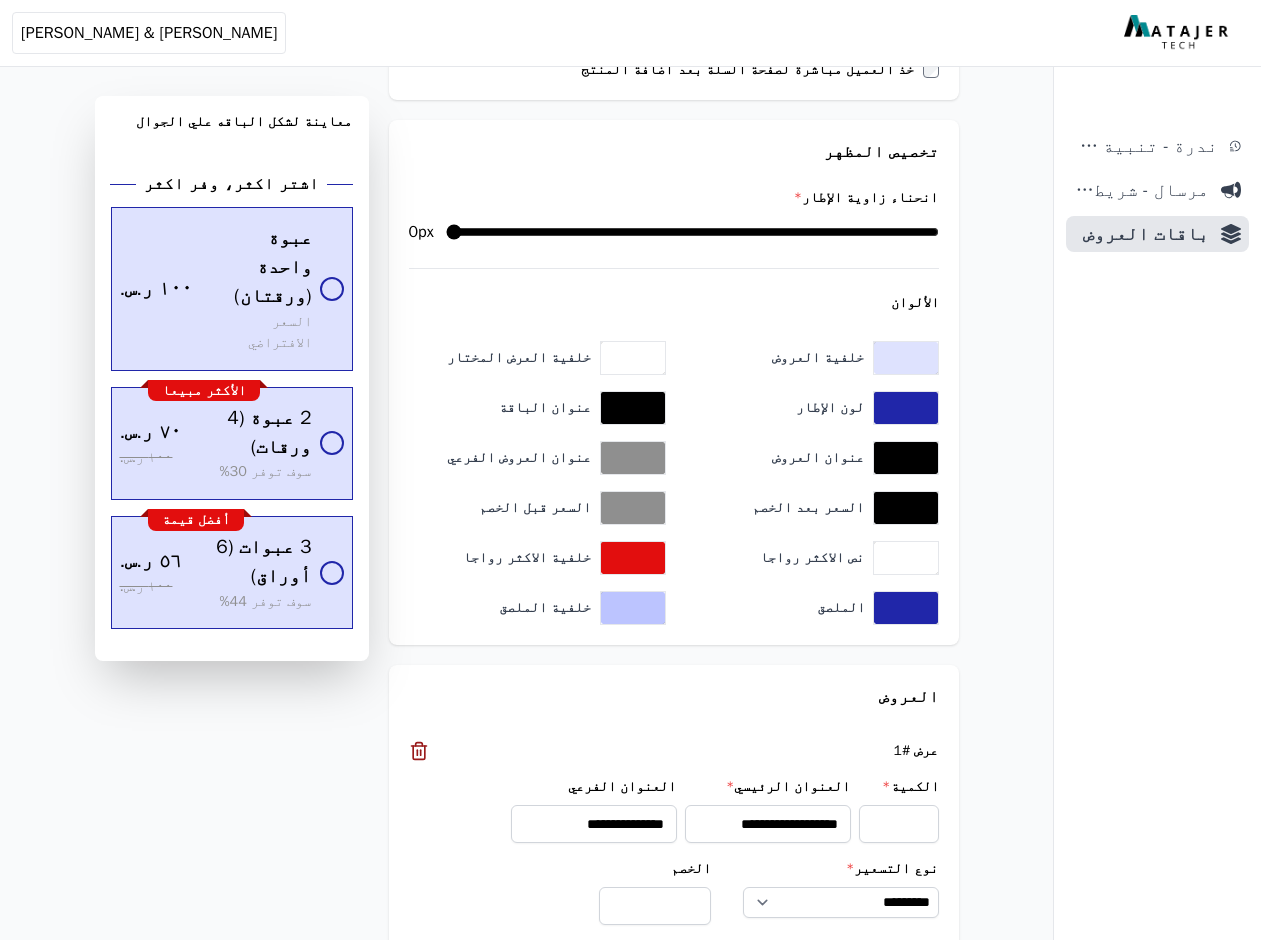 scroll, scrollTop: 2569, scrollLeft: 0, axis: vertical 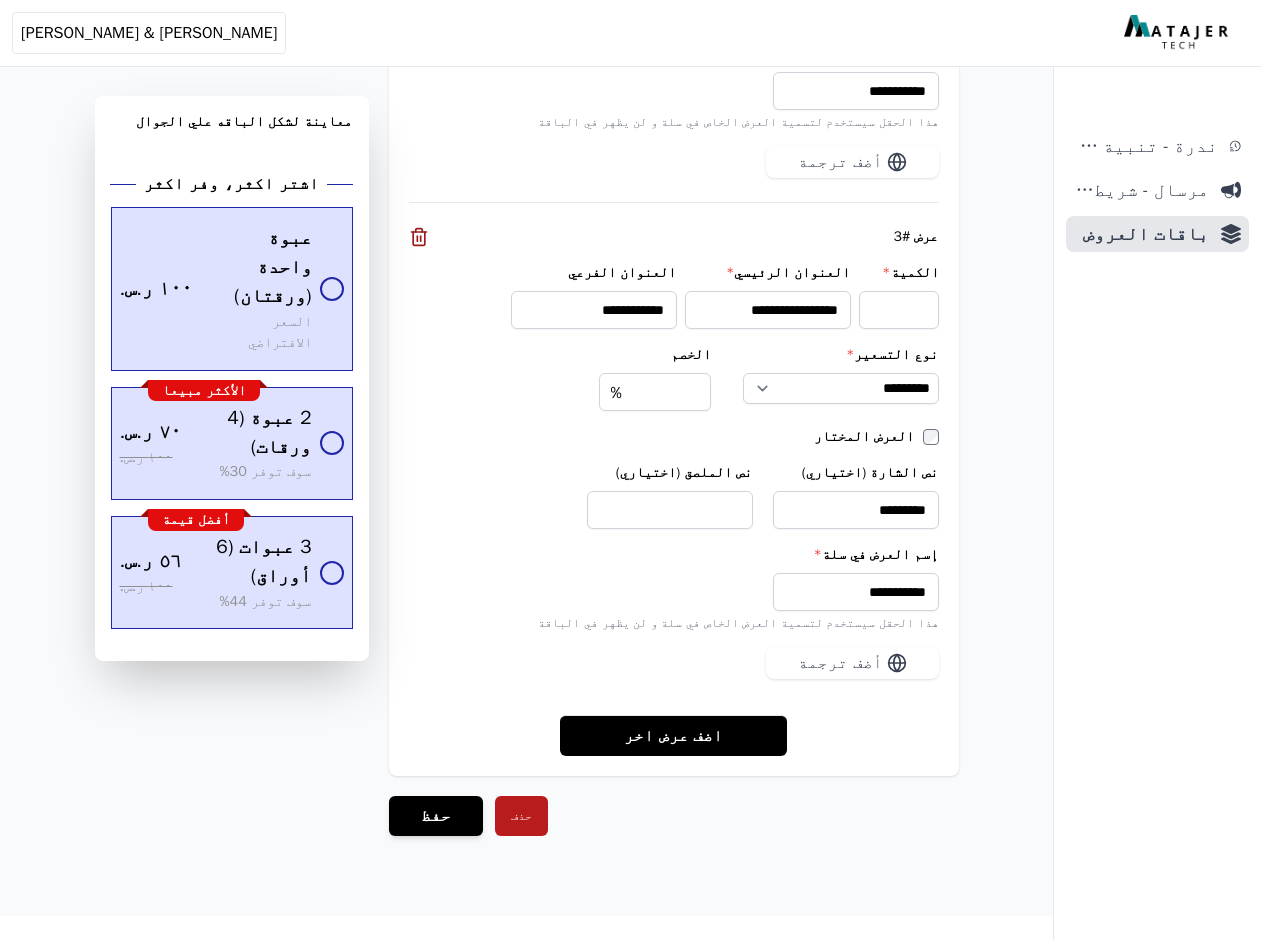 click on "**********" at bounding box center [527, -787] 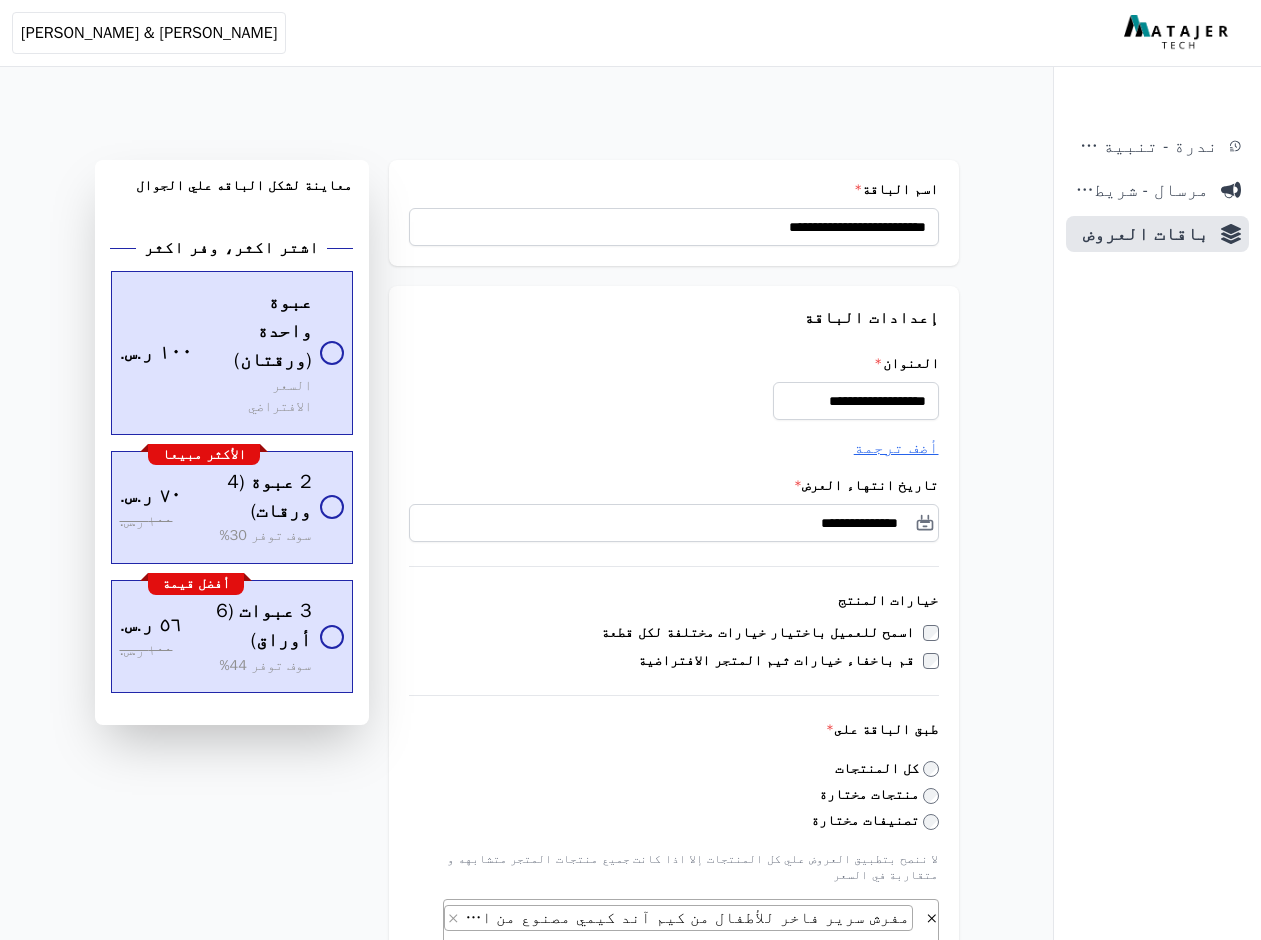click on "ندرة - تنبية قارب علي النفاذ
مرسال - شريط دعاية
باقات العروض" at bounding box center (1157, 534) 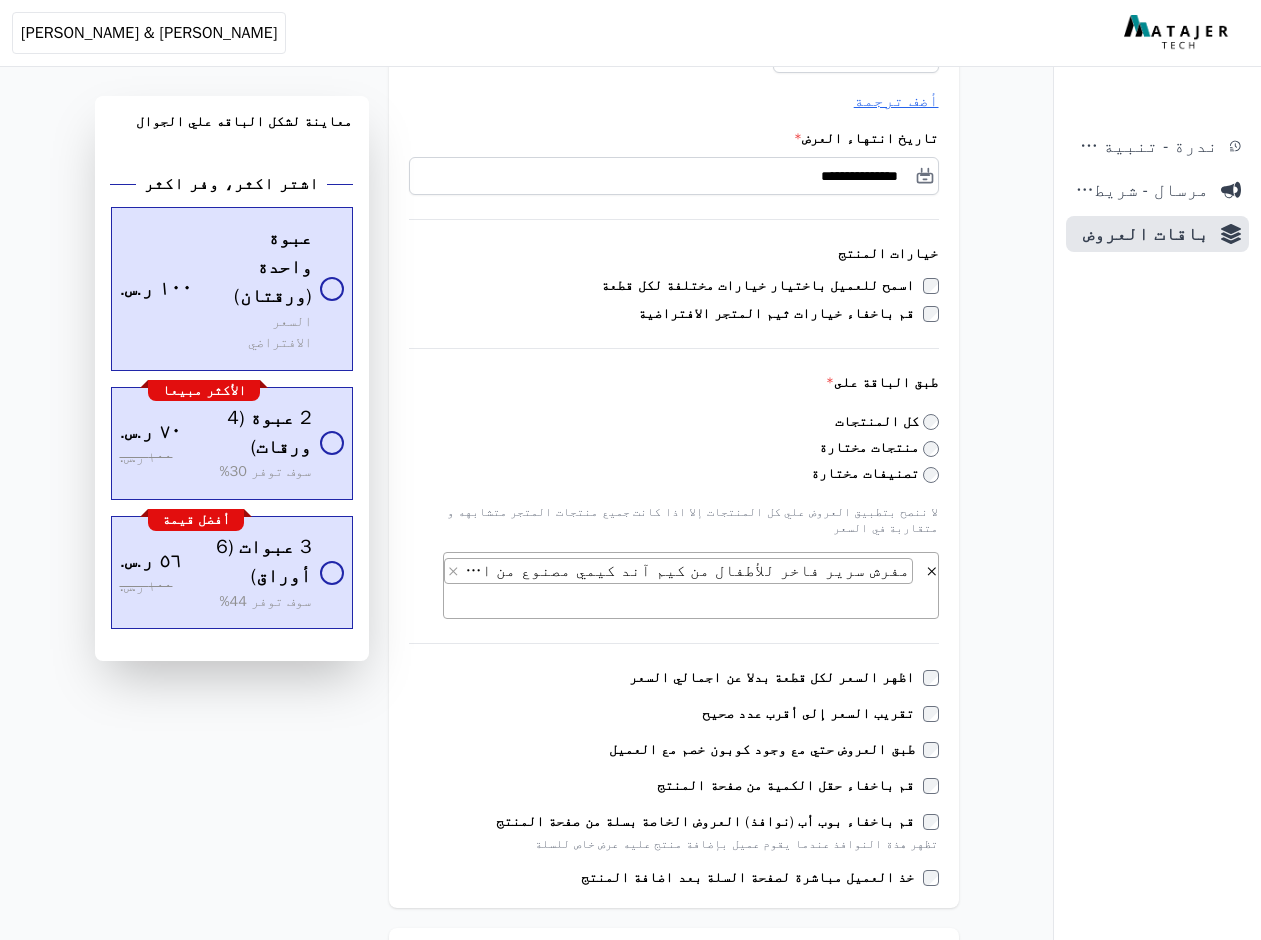 scroll, scrollTop: 0, scrollLeft: 0, axis: both 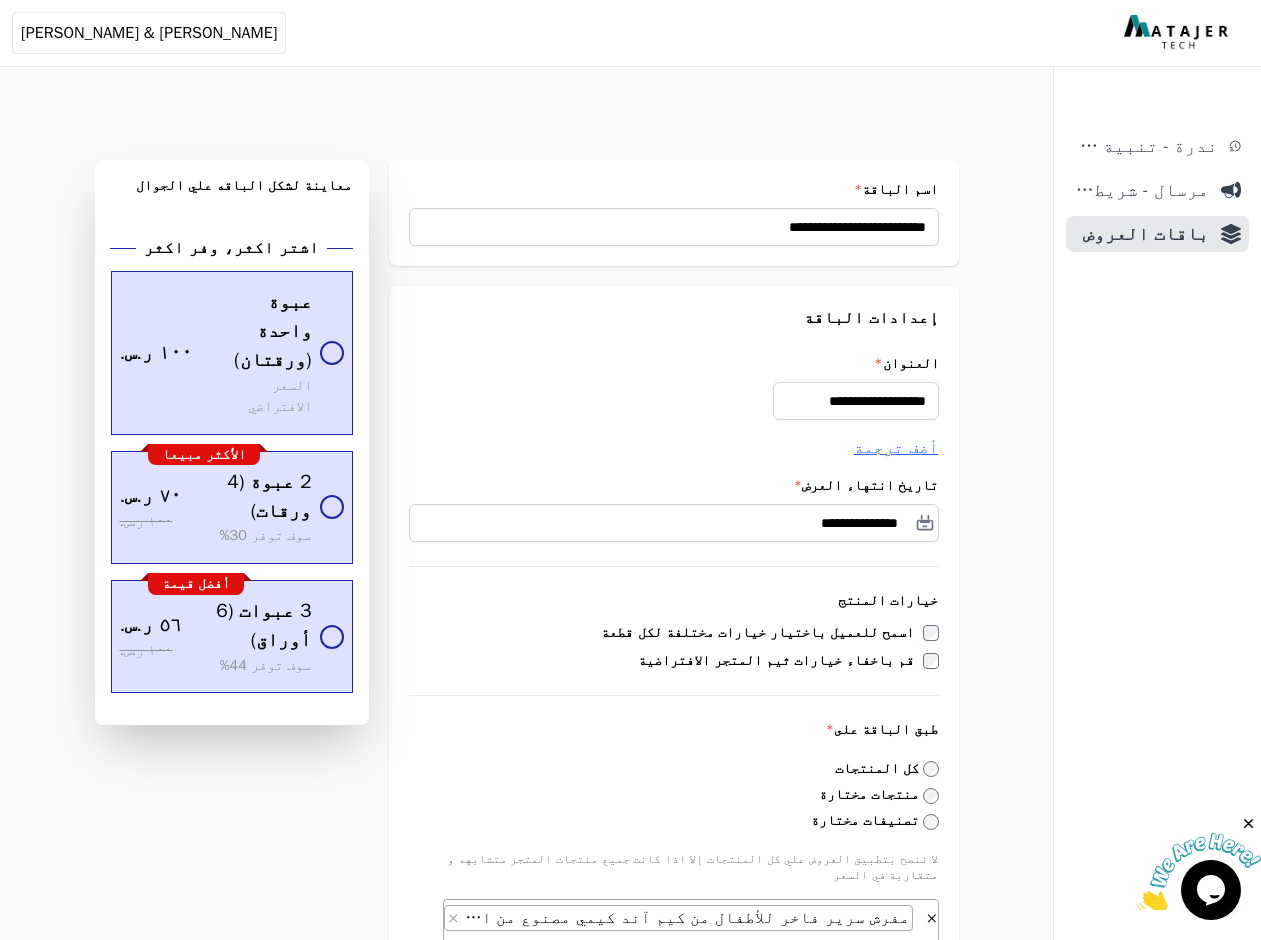 click at bounding box center (1199, 872) 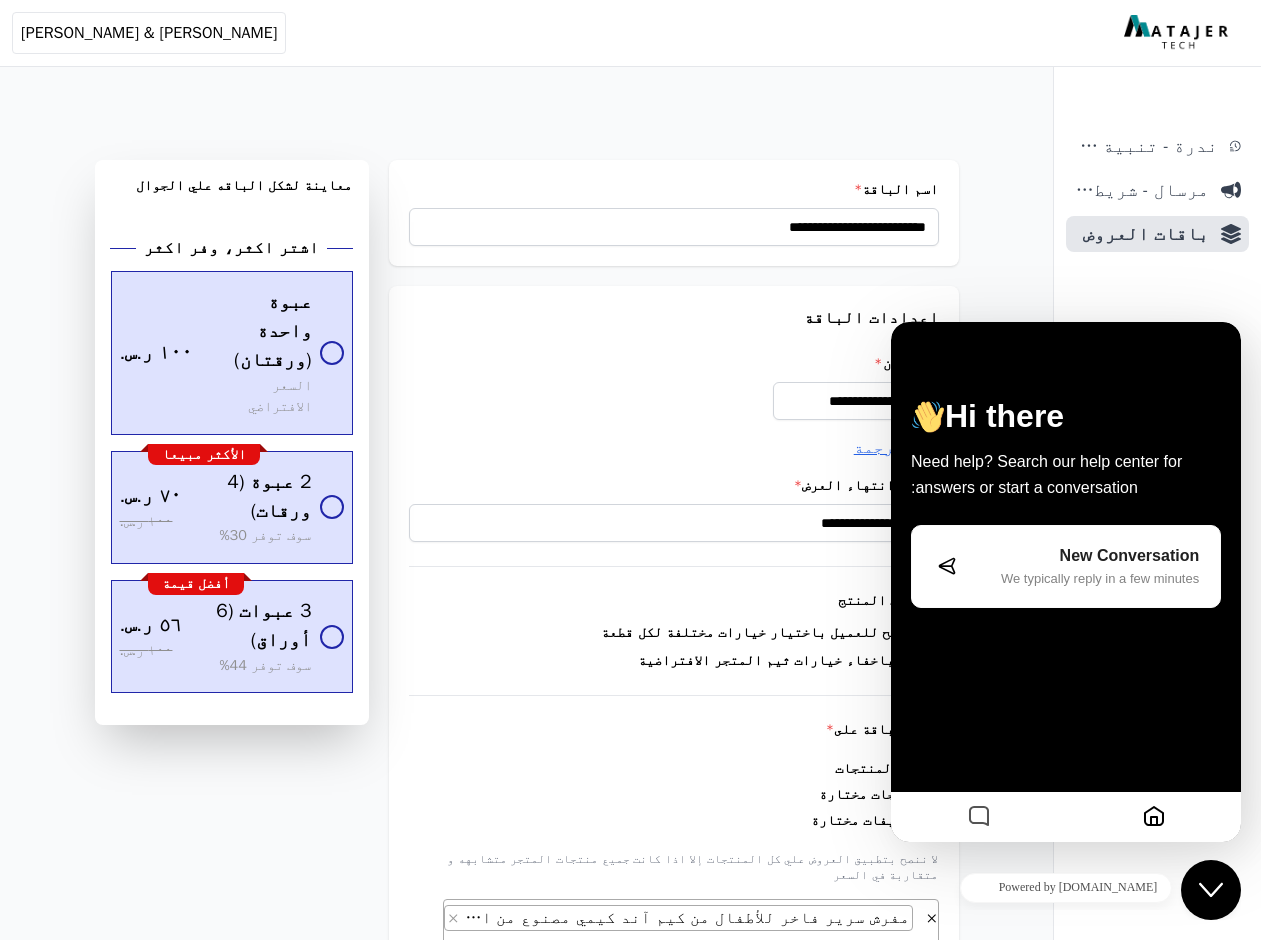 click on "We typically reply in a few minutes" at bounding box center [1080, 578] 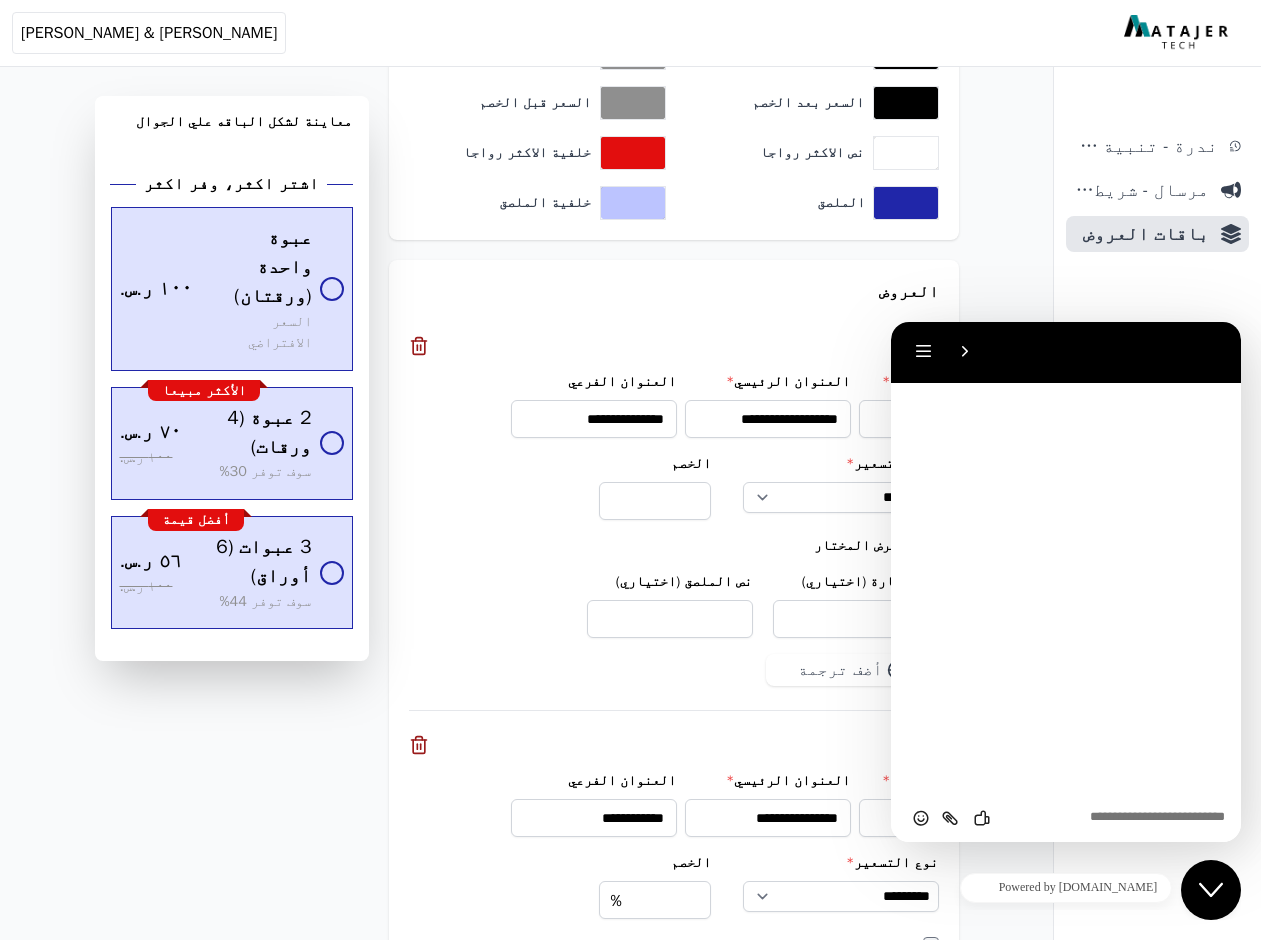 scroll, scrollTop: 0, scrollLeft: 0, axis: both 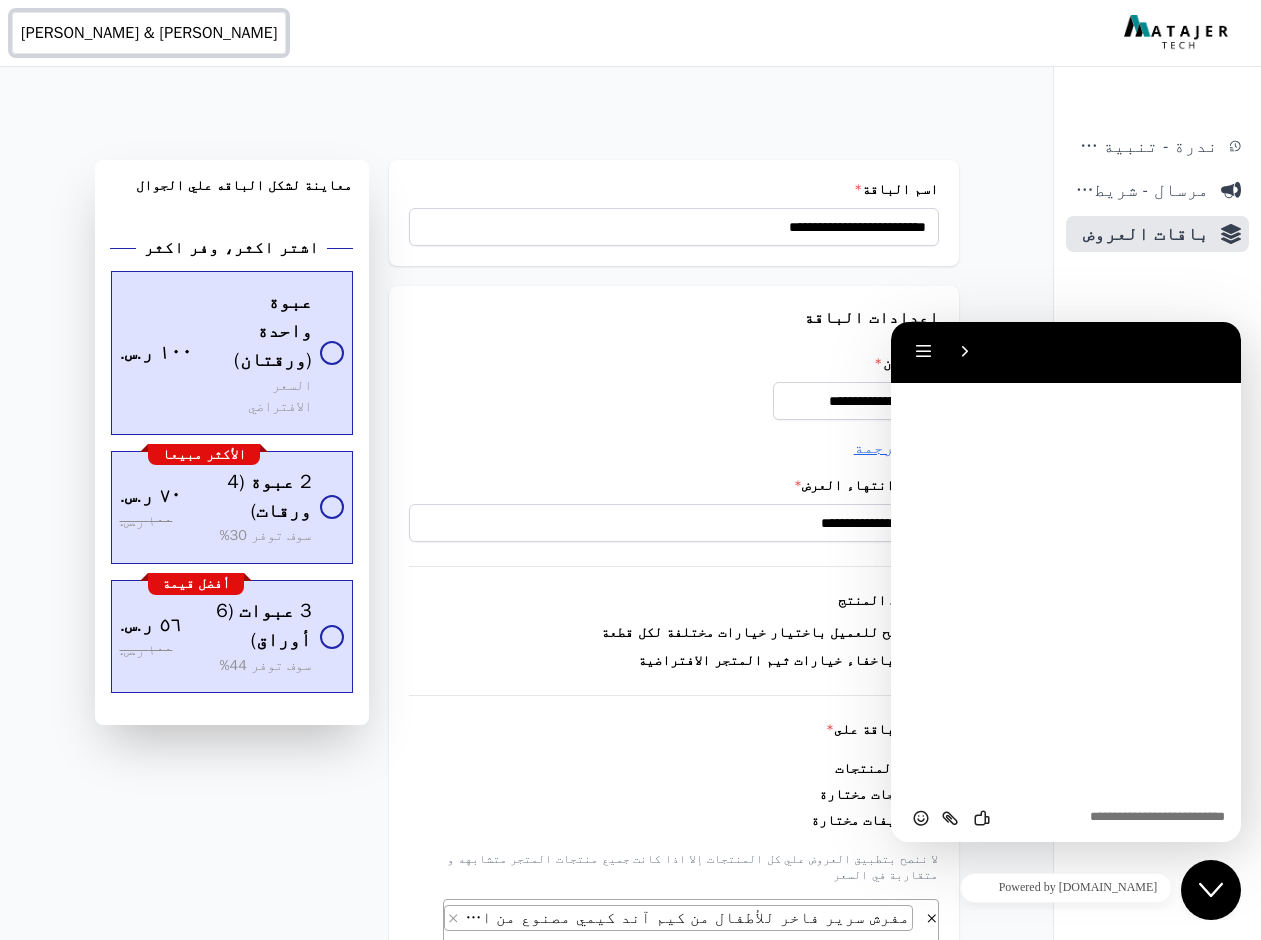 click on "[PERSON_NAME] & [PERSON_NAME]" at bounding box center [149, 33] 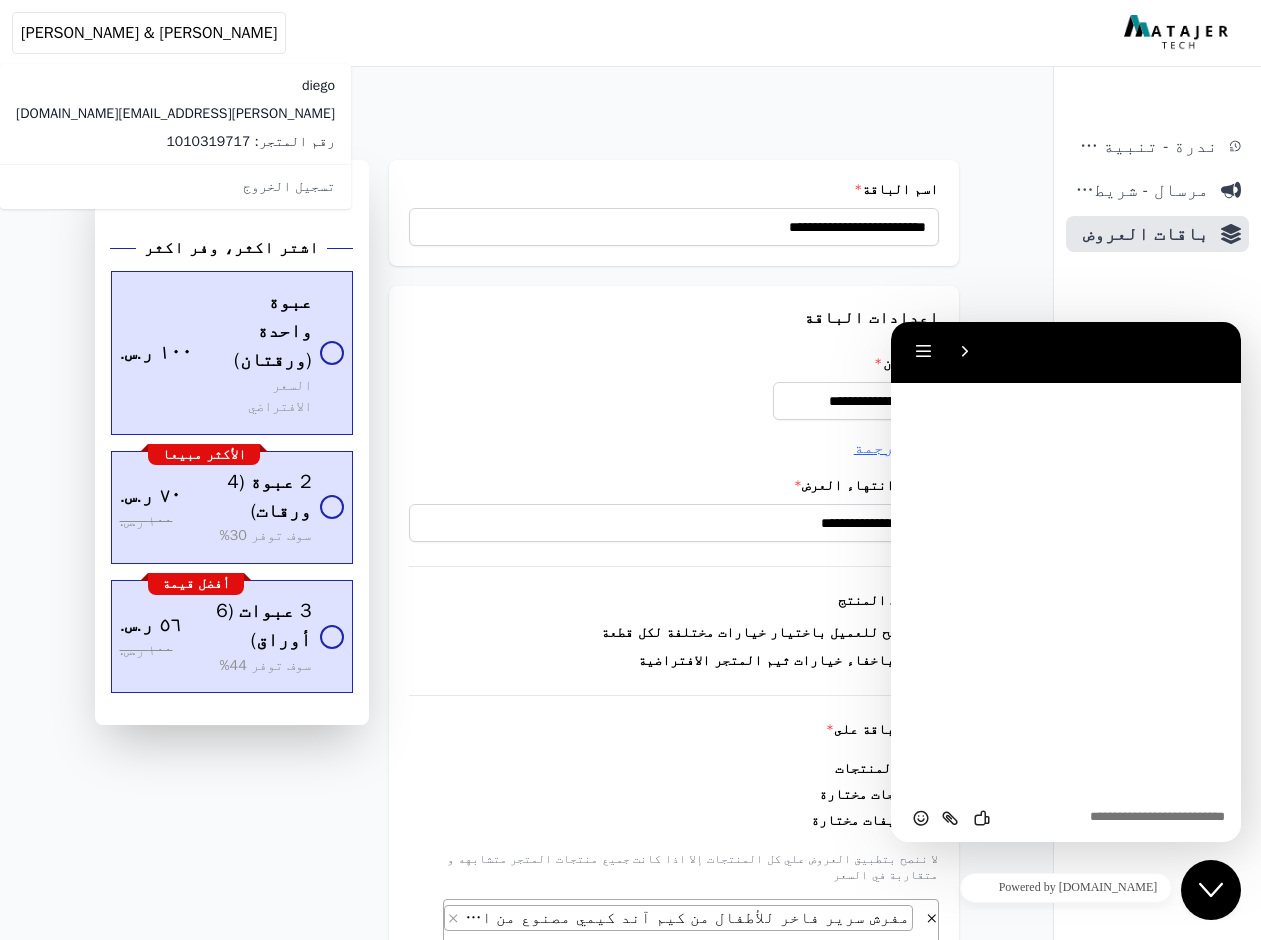 click on "**********" at bounding box center [526, 1742] 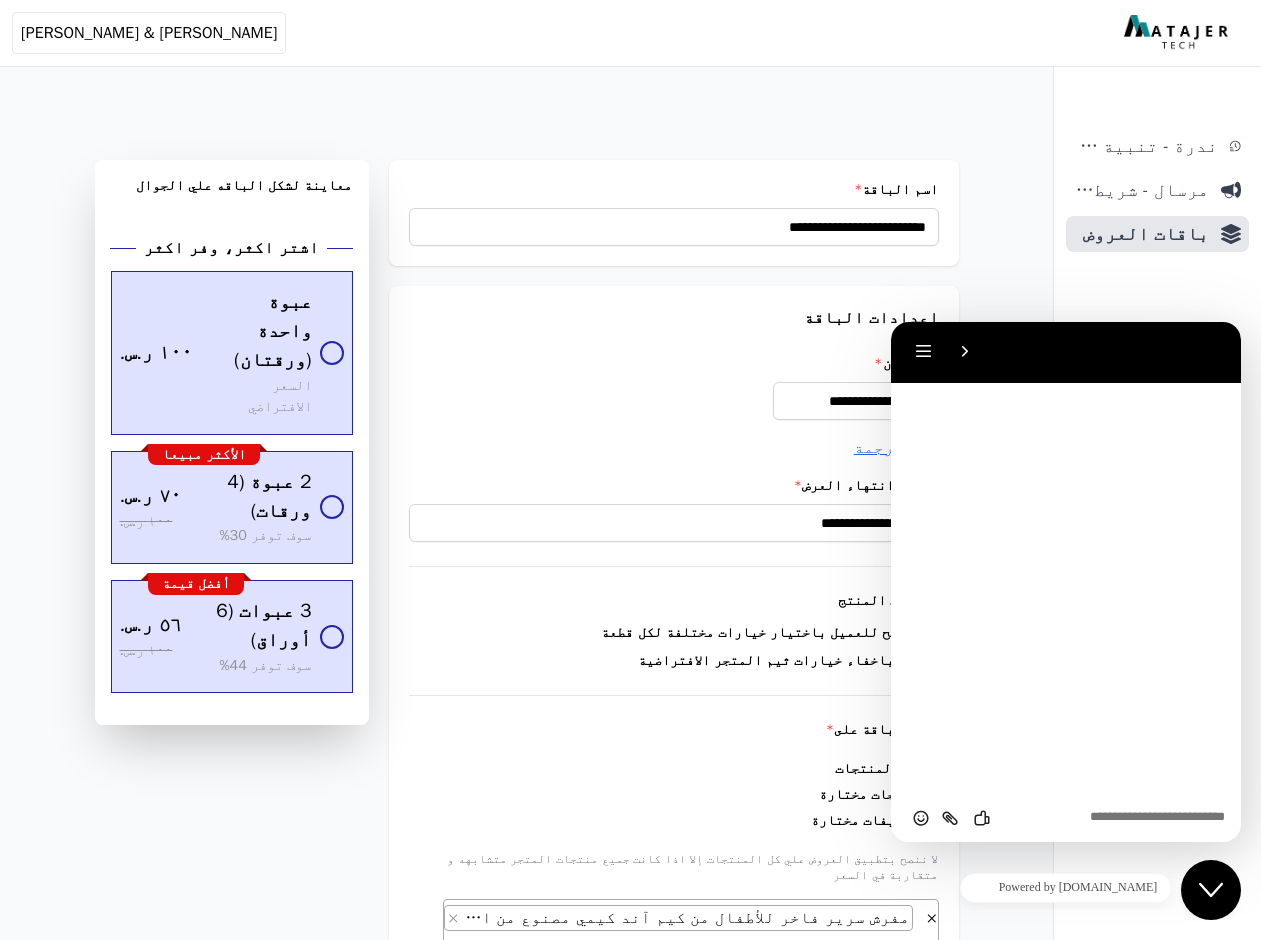 click at bounding box center (1178, 33) 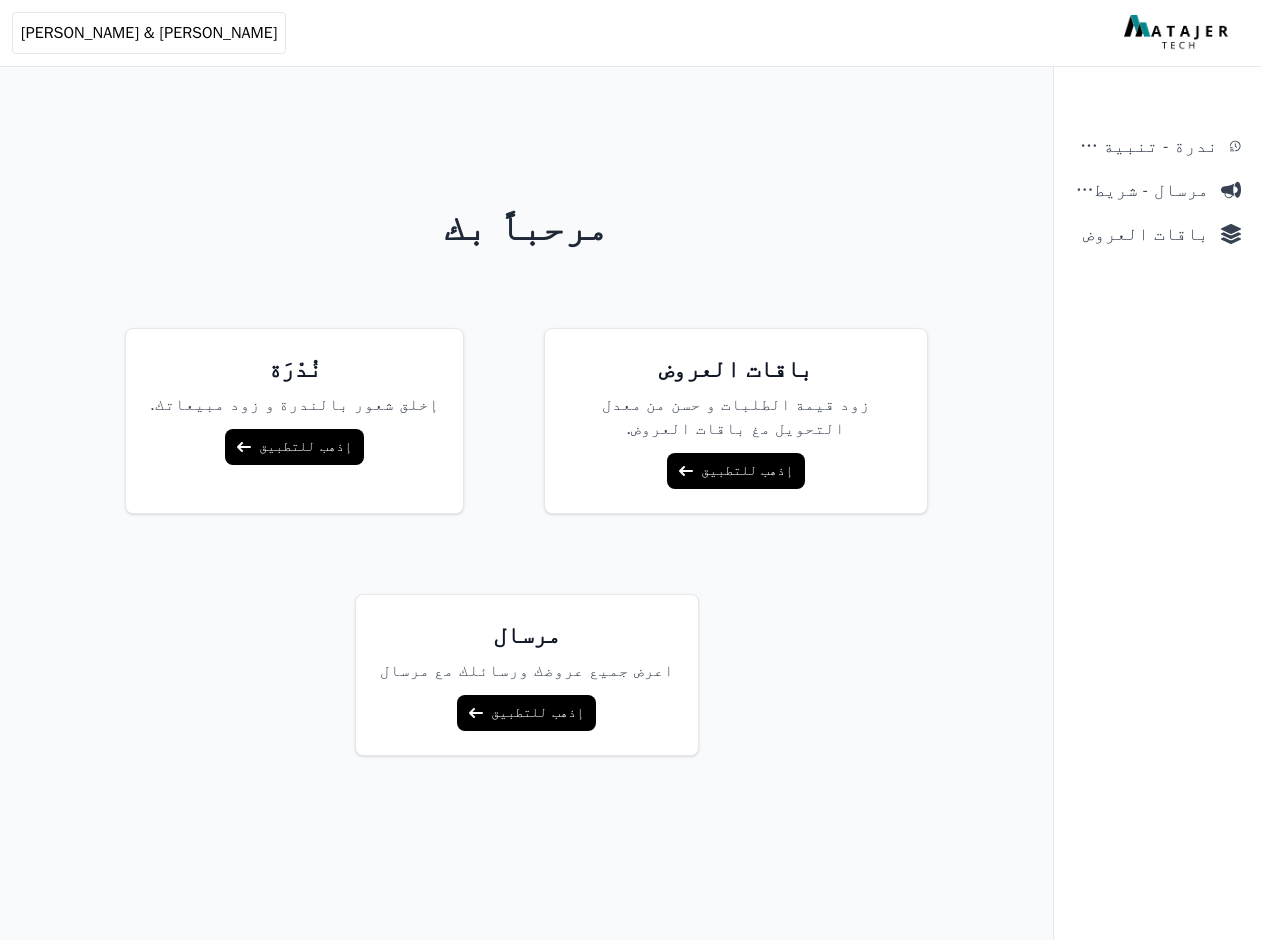 scroll, scrollTop: 0, scrollLeft: 0, axis: both 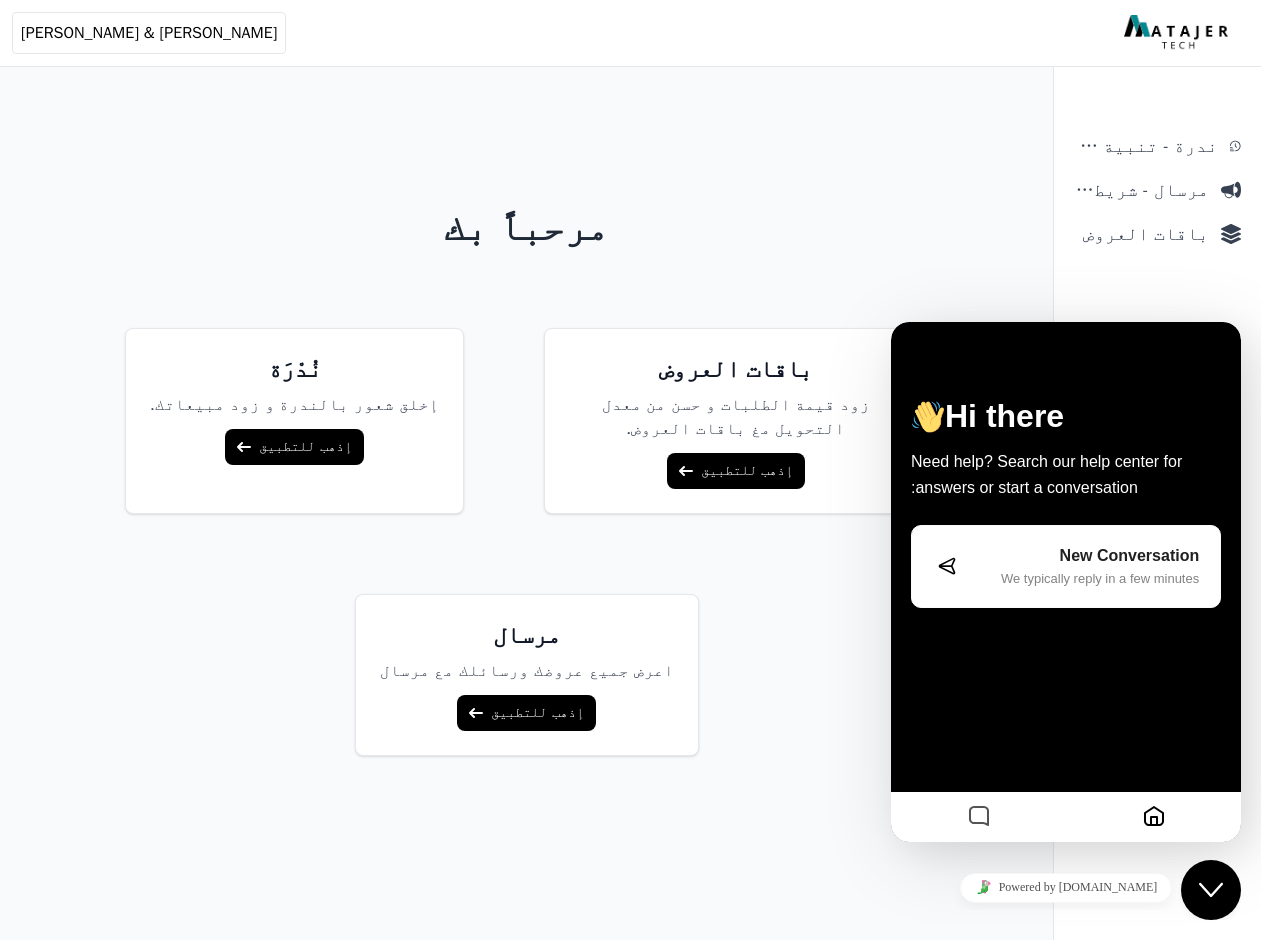 click at bounding box center (1154, 817) 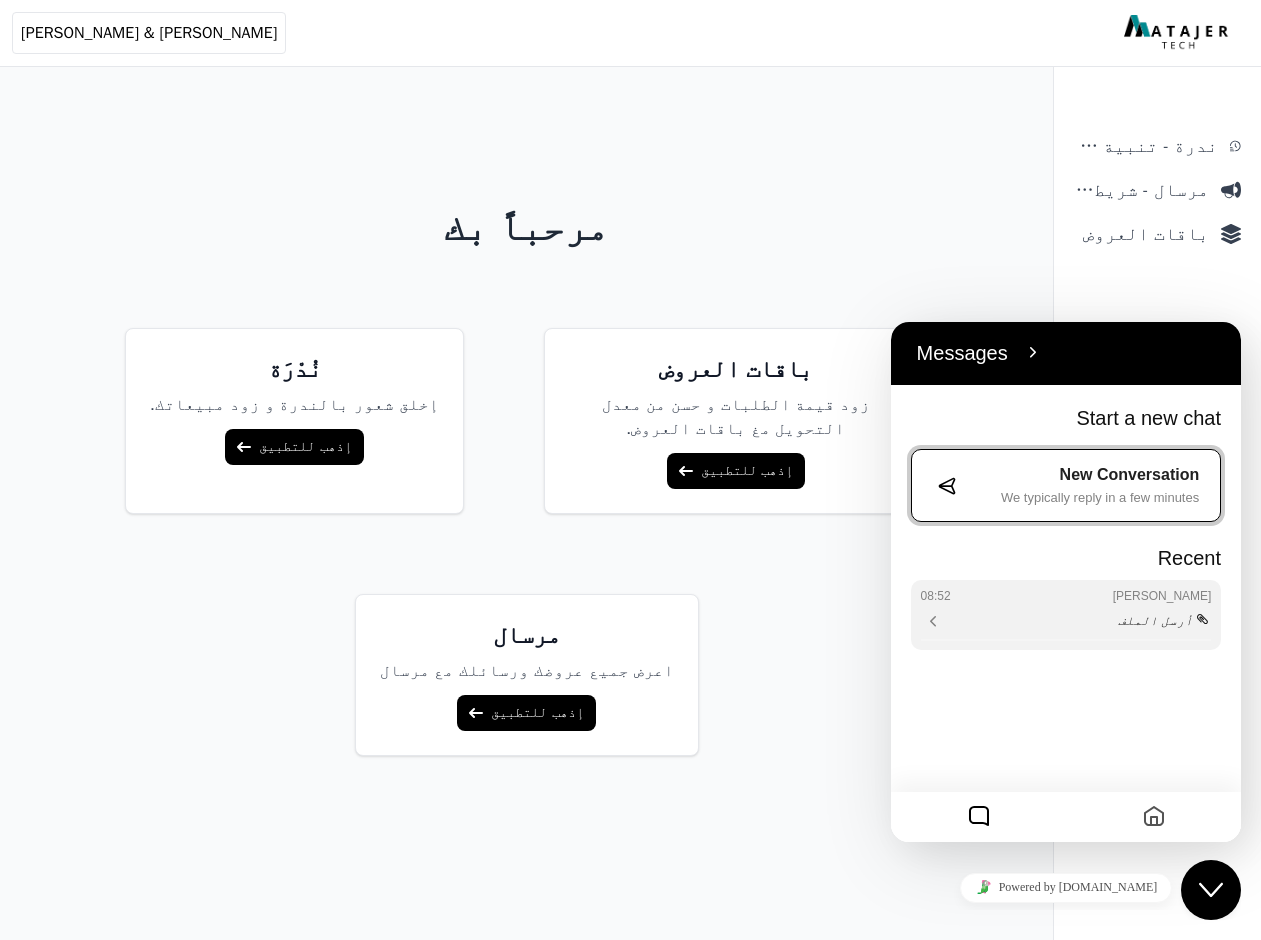 click on "أرسل الملف" at bounding box center (1079, 1146) 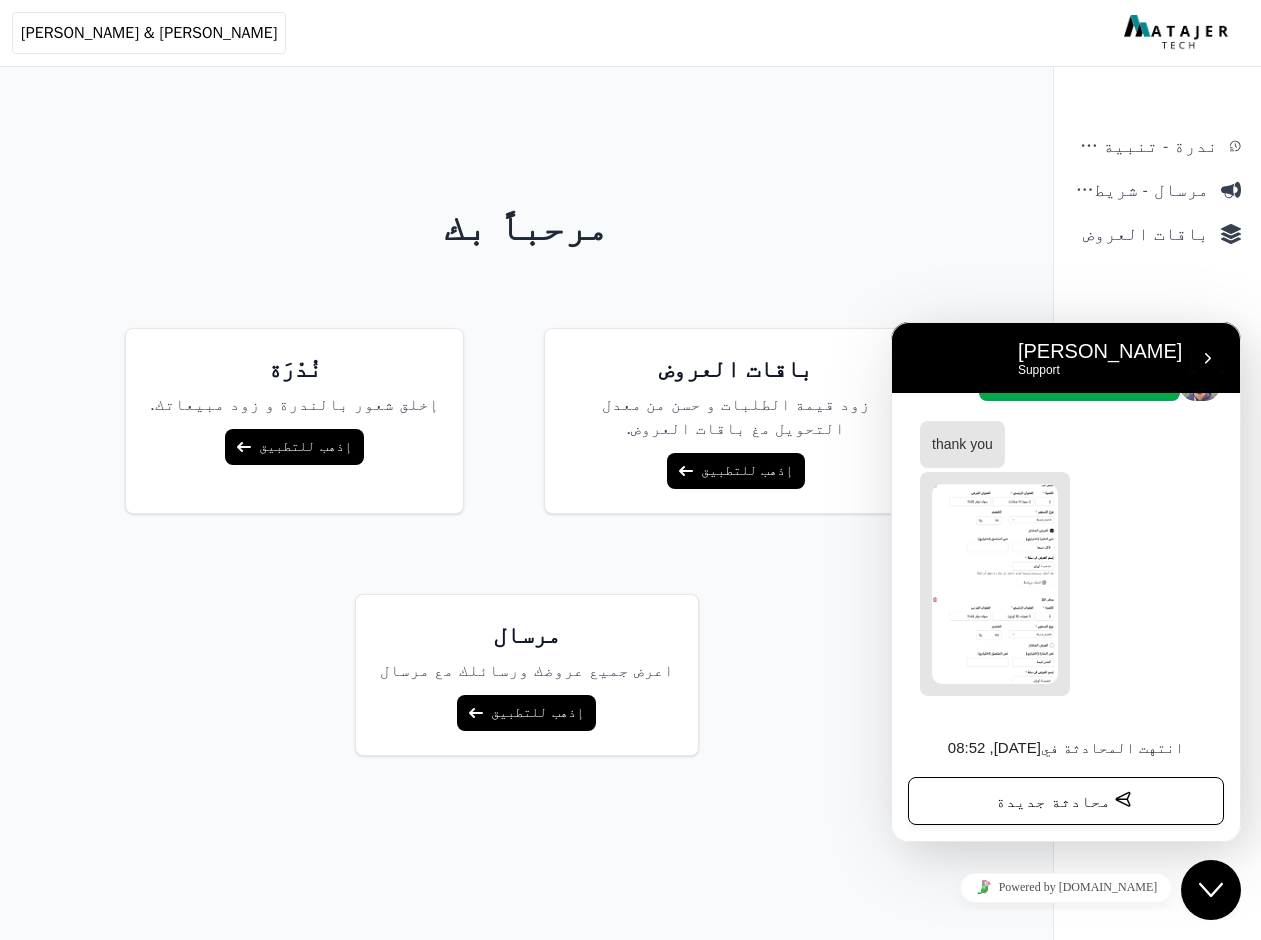 scroll, scrollTop: 1195, scrollLeft: 0, axis: vertical 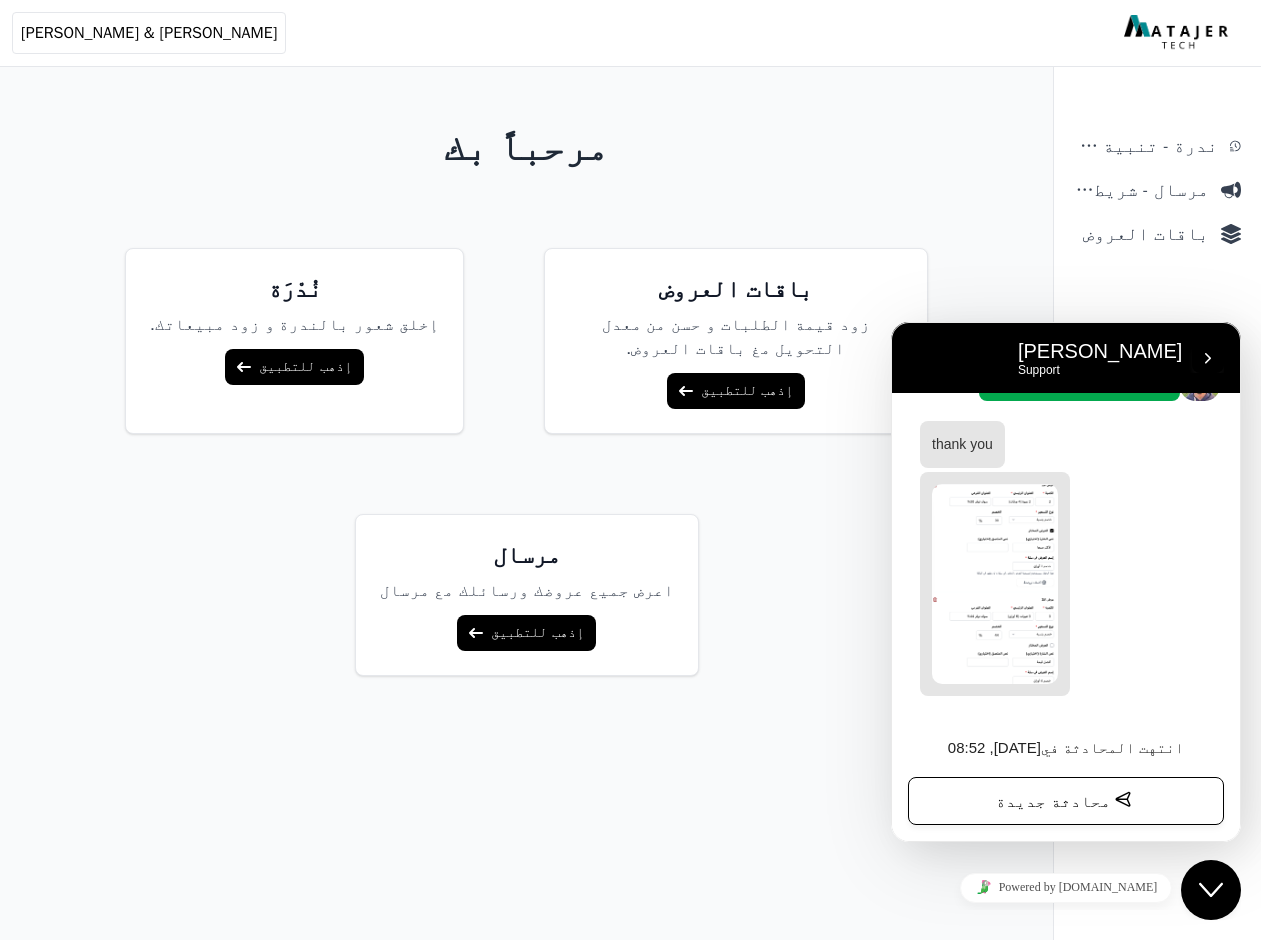 click on "انتهت المحادثة في   Today, 08:52" at bounding box center (1066, 748) 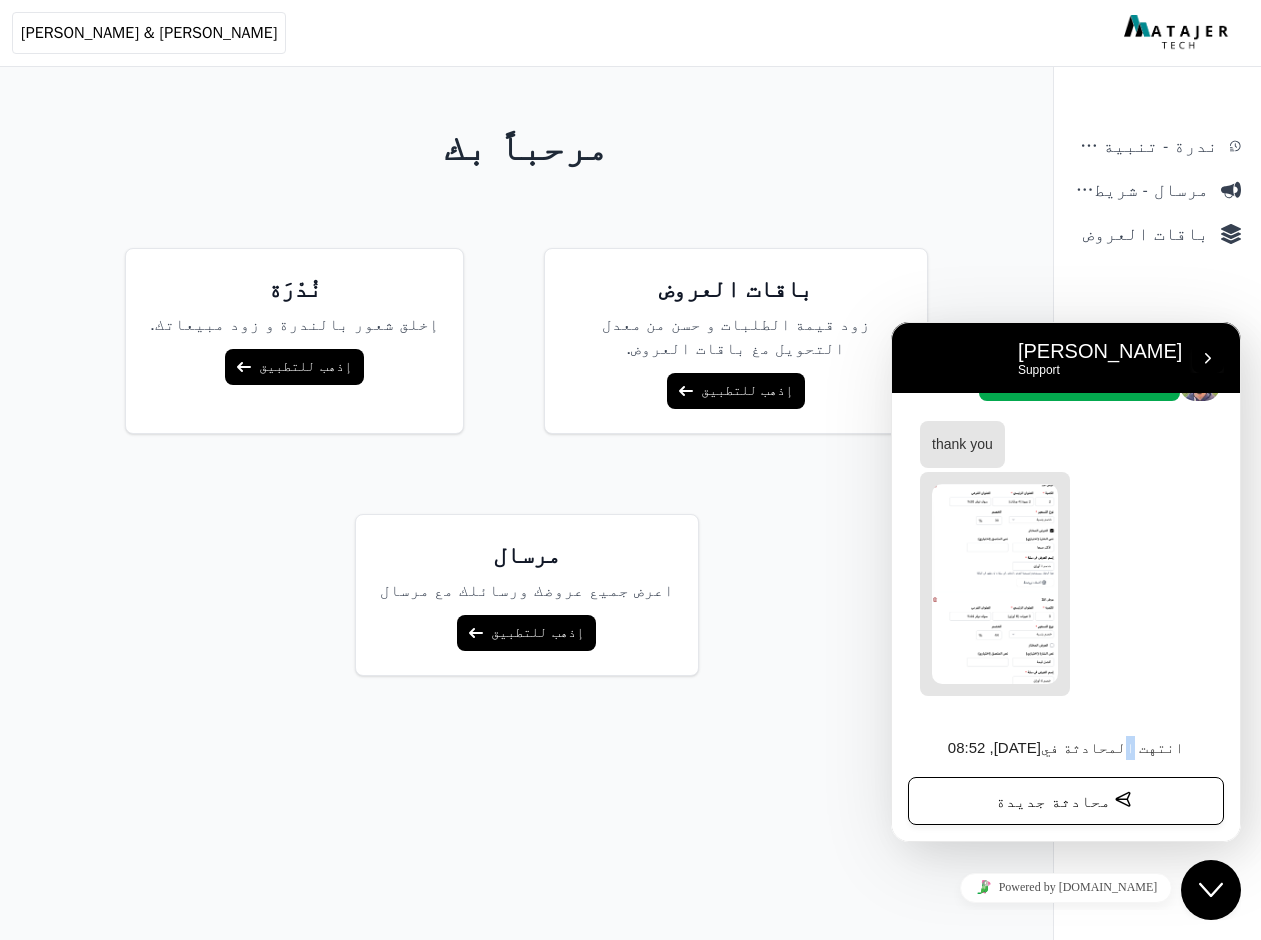 click on "انتهت المحادثة في   Today, 08:52" at bounding box center (1066, 748) 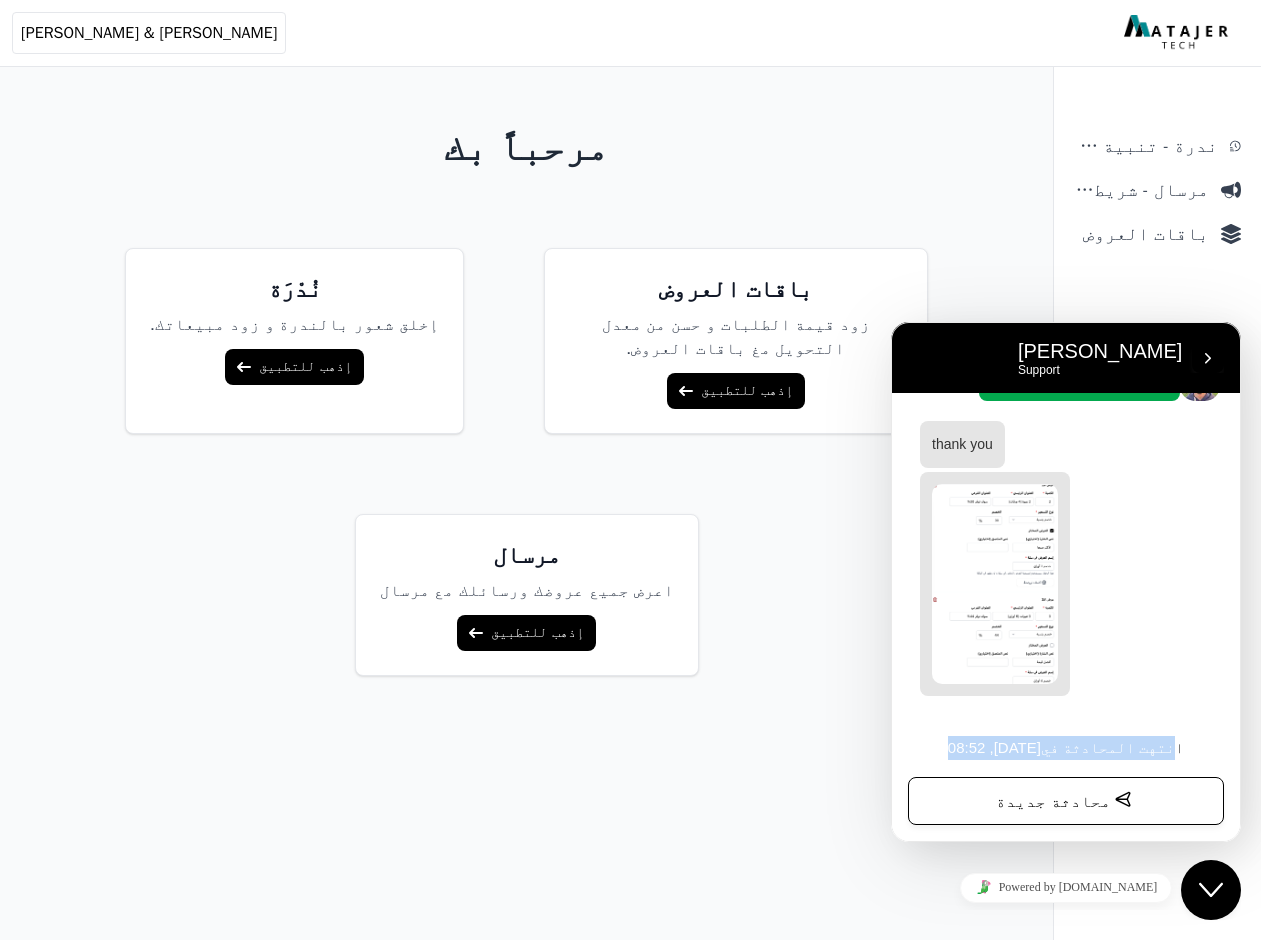 click on "انتهت المحادثة في   Today, 08:52" at bounding box center [1066, 748] 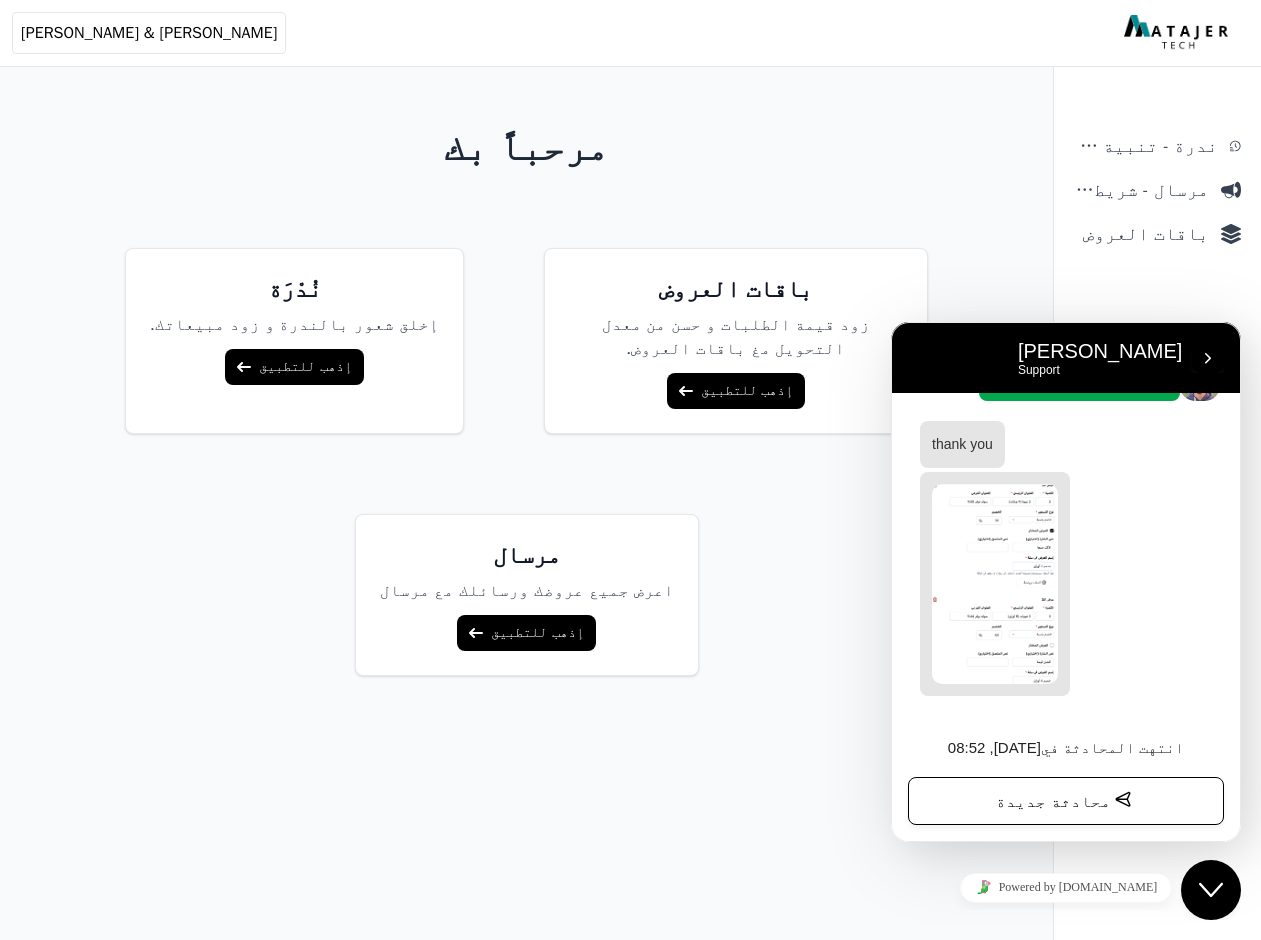 drag, startPoint x: 1151, startPoint y: 750, endPoint x: 1070, endPoint y: 759, distance: 81.49847 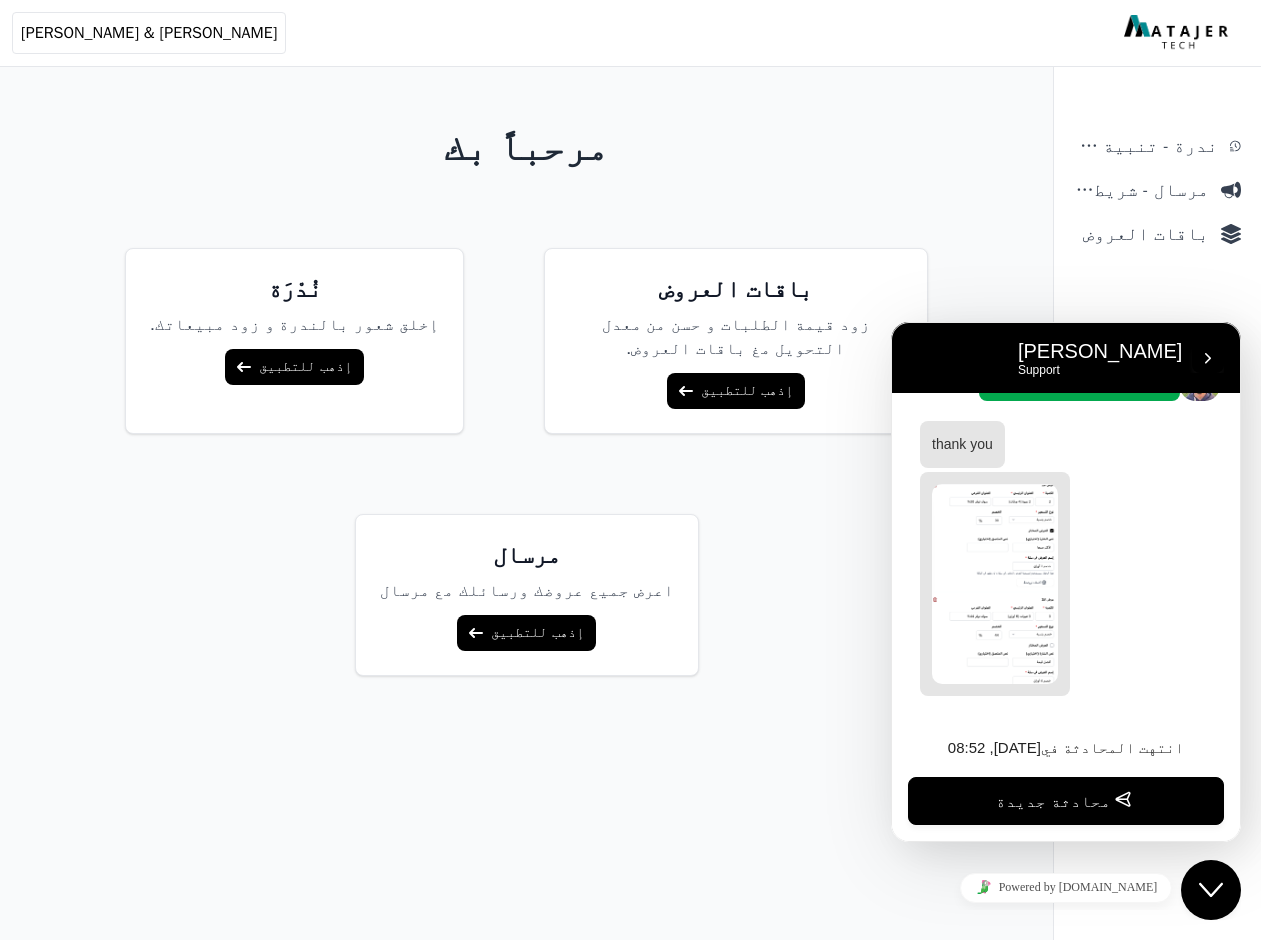 click on "محادثة جديدة" at bounding box center (1066, 801) 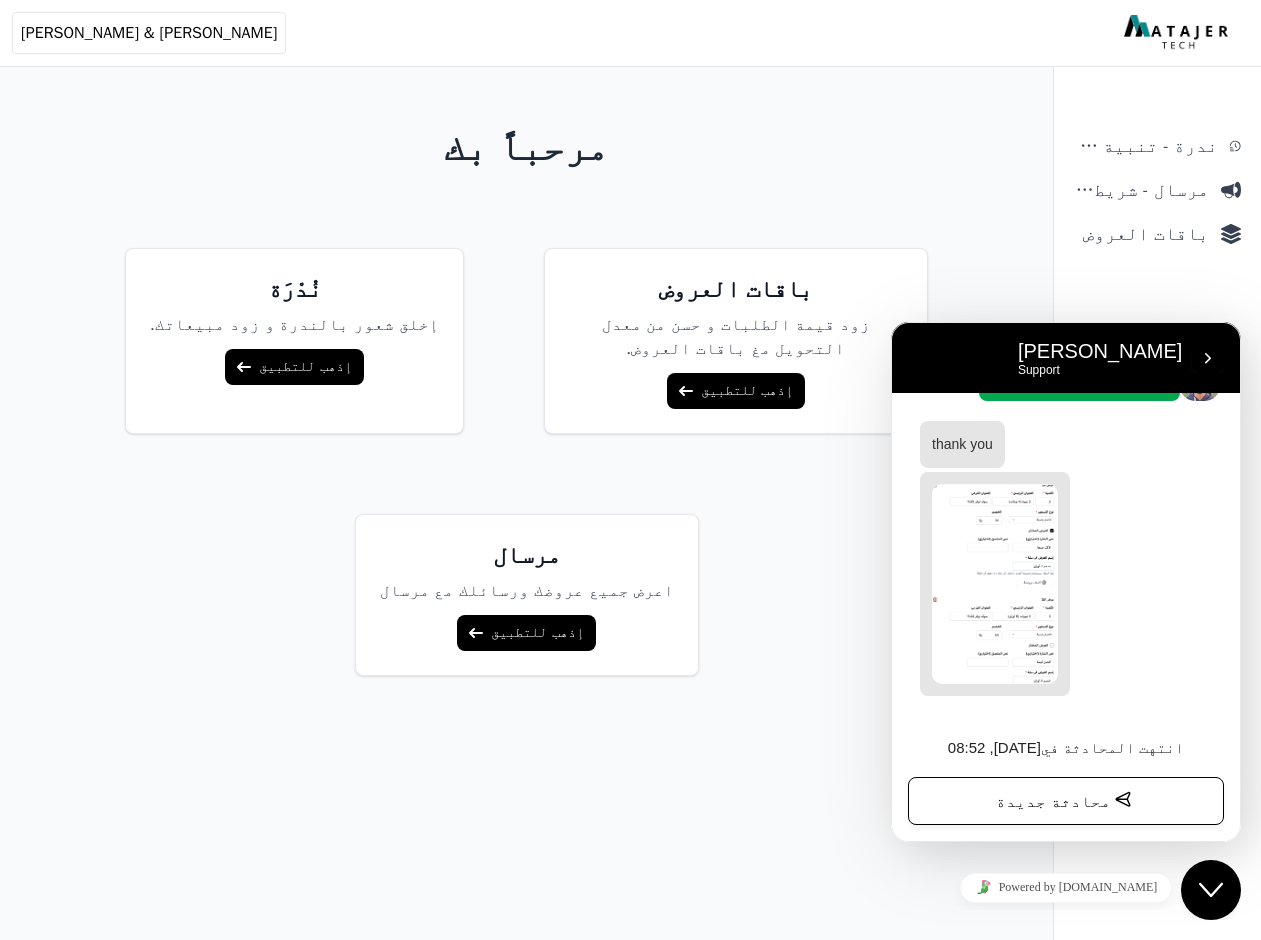 scroll, scrollTop: 1106, scrollLeft: 0, axis: vertical 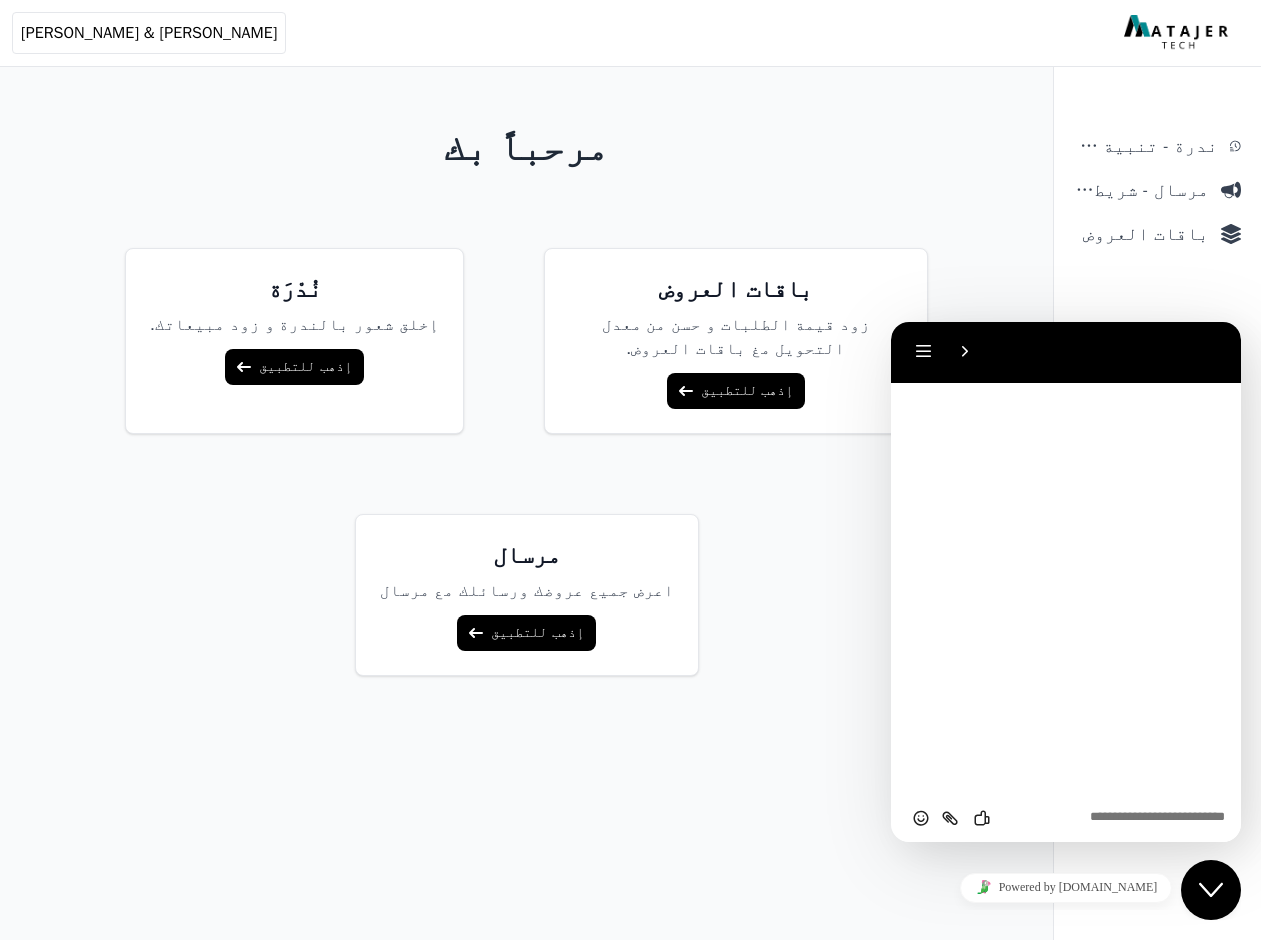 click at bounding box center [891, 322] 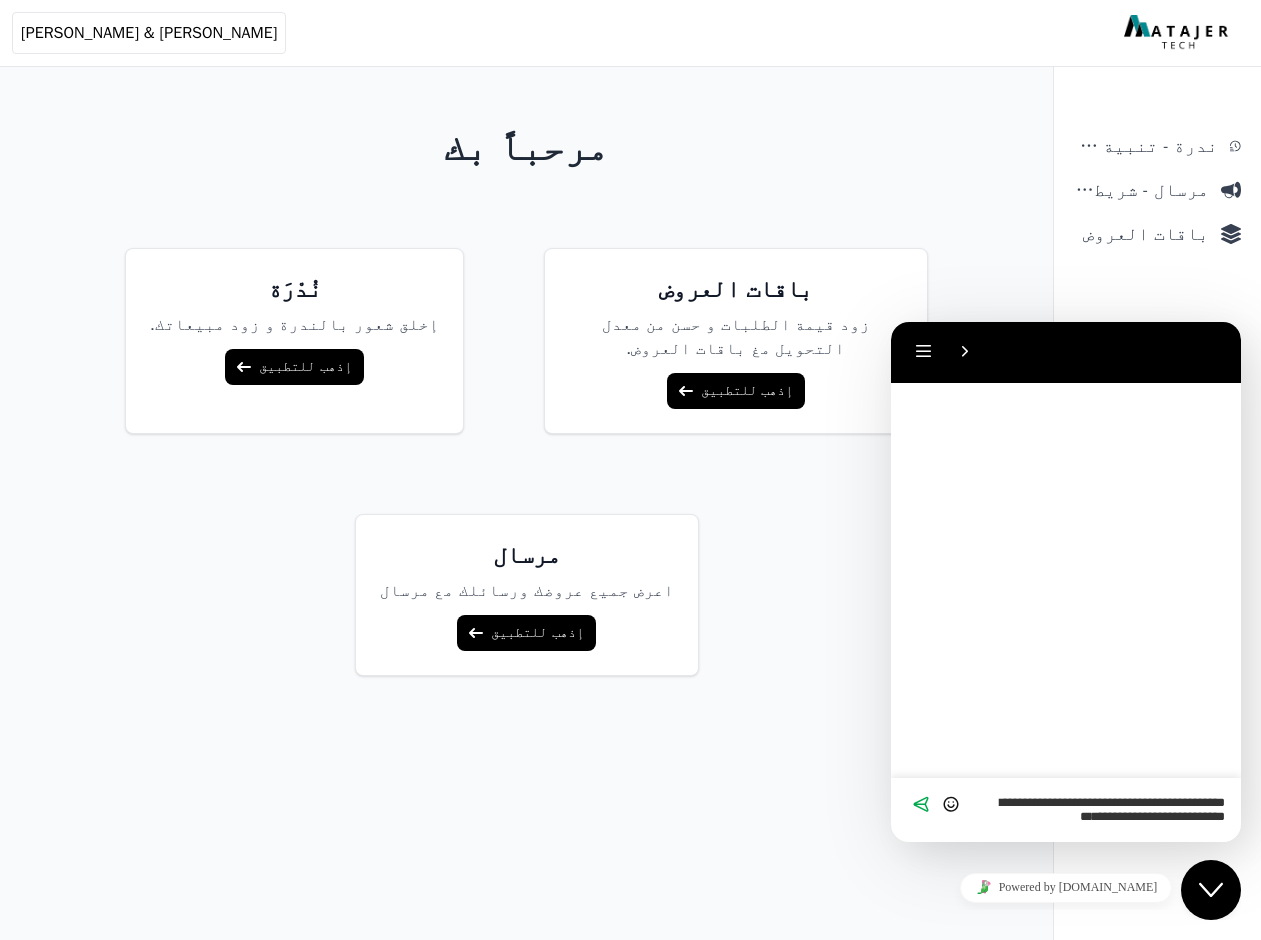 scroll, scrollTop: 0, scrollLeft: 0, axis: both 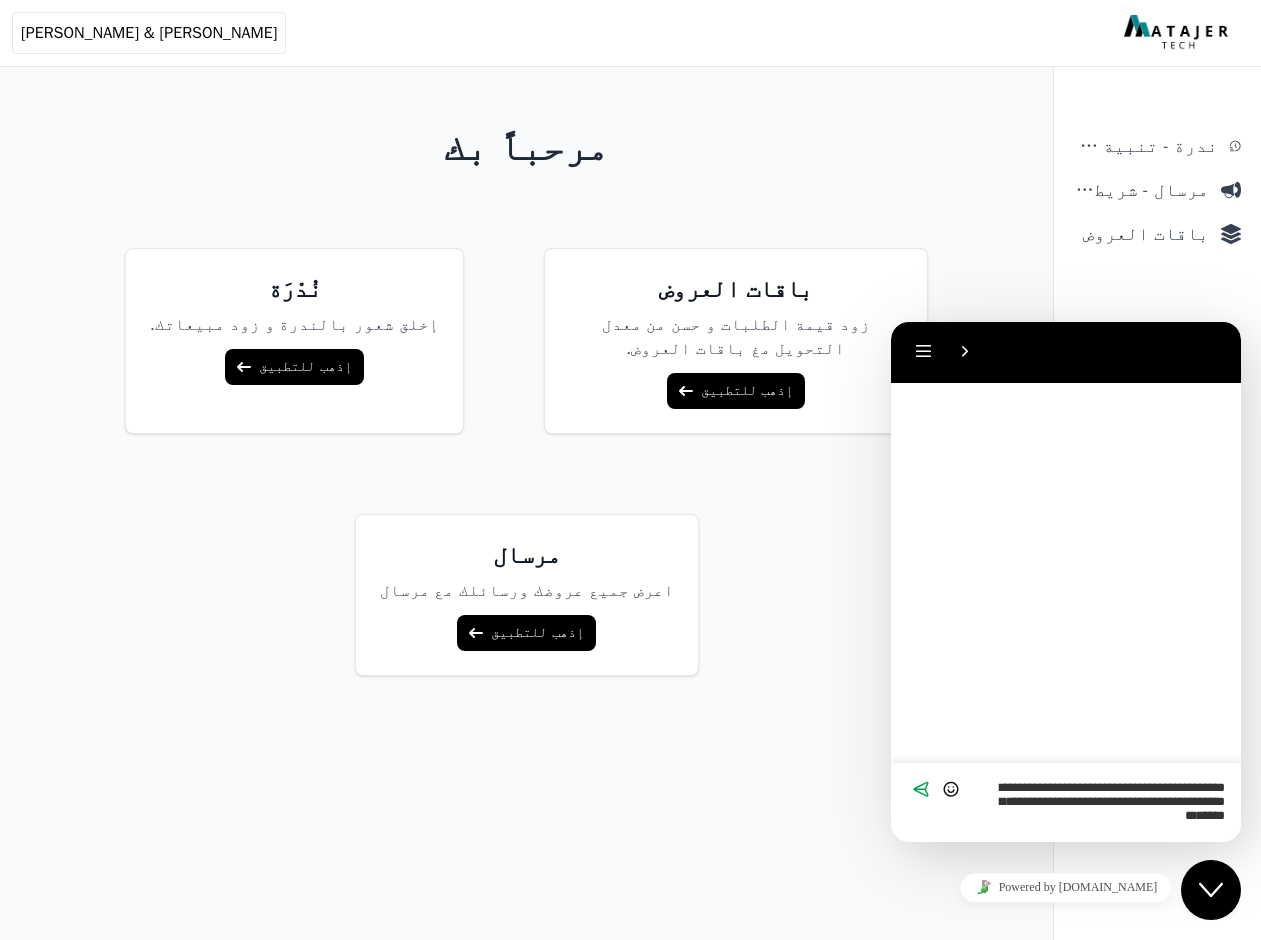 type on "**********" 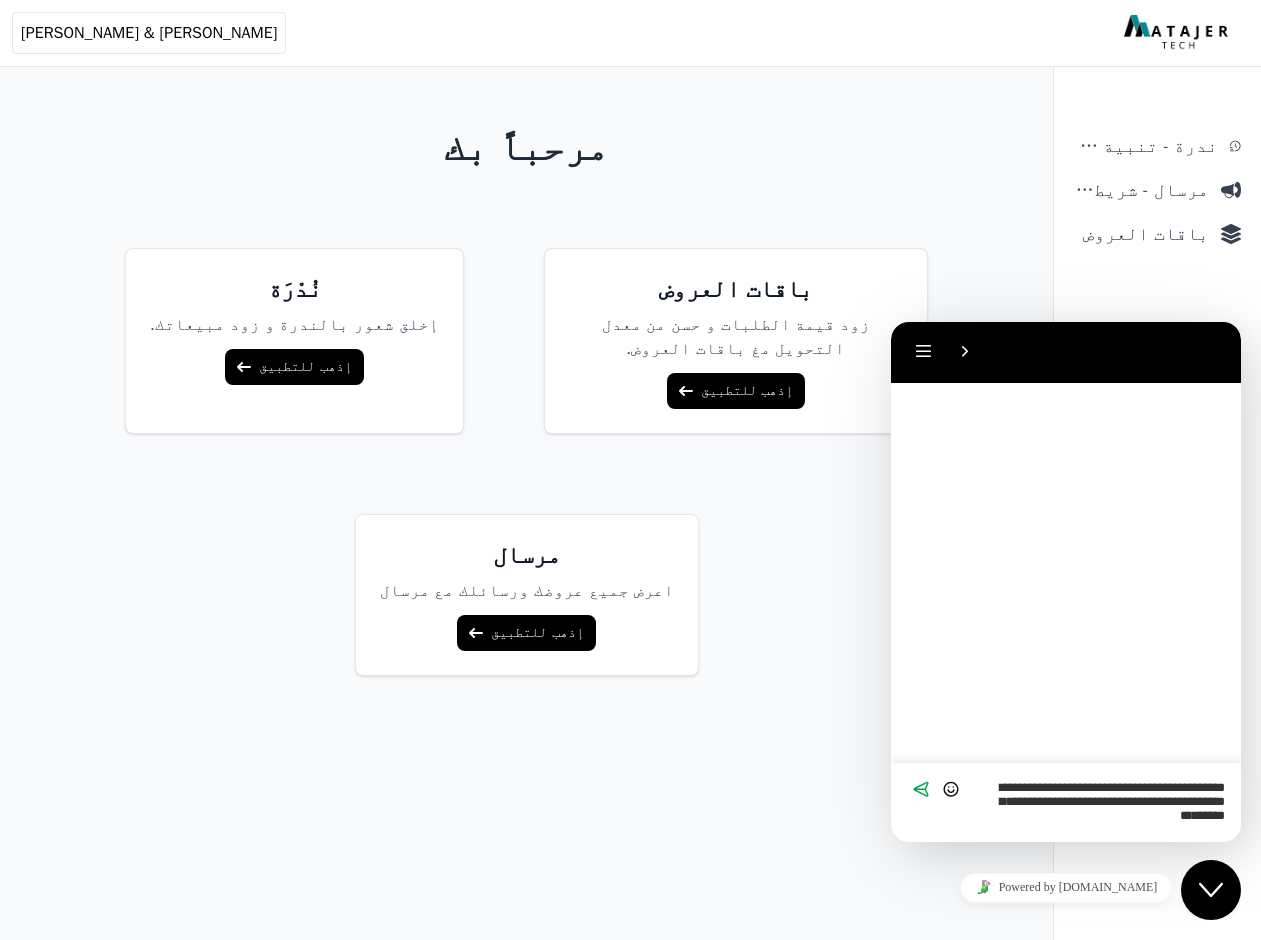 type 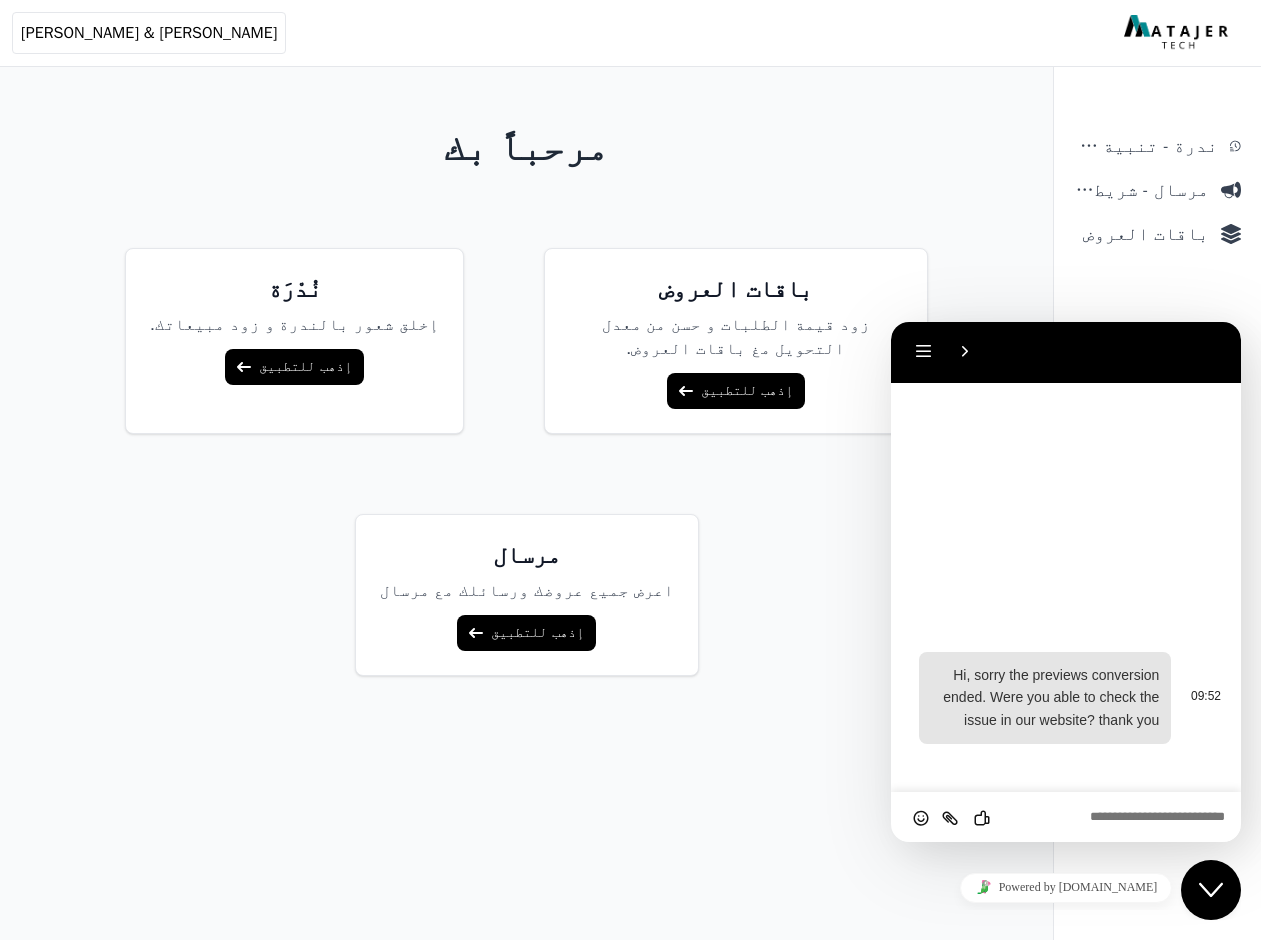 scroll, scrollTop: 0, scrollLeft: 0, axis: both 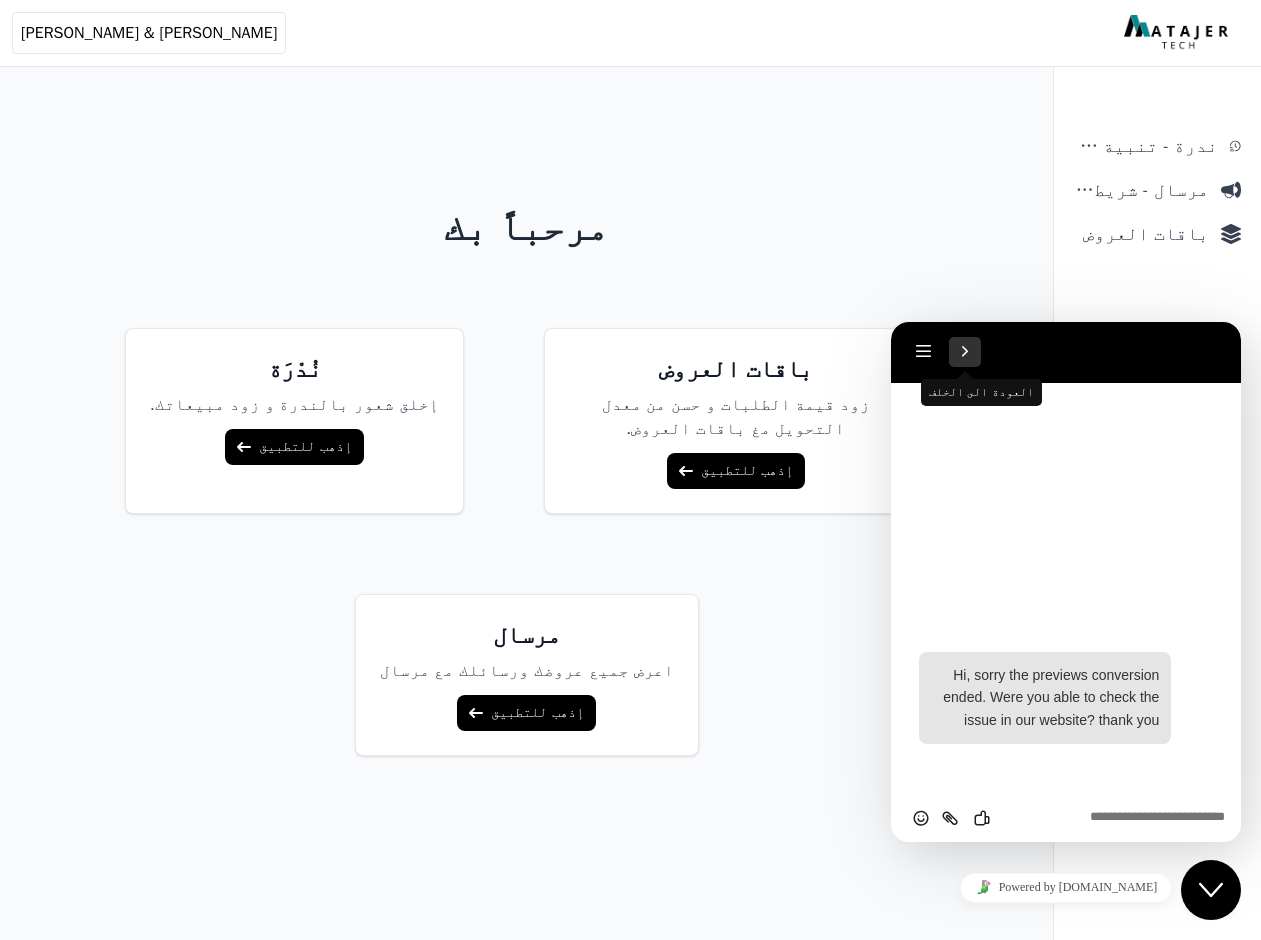 click at bounding box center (965, 351) 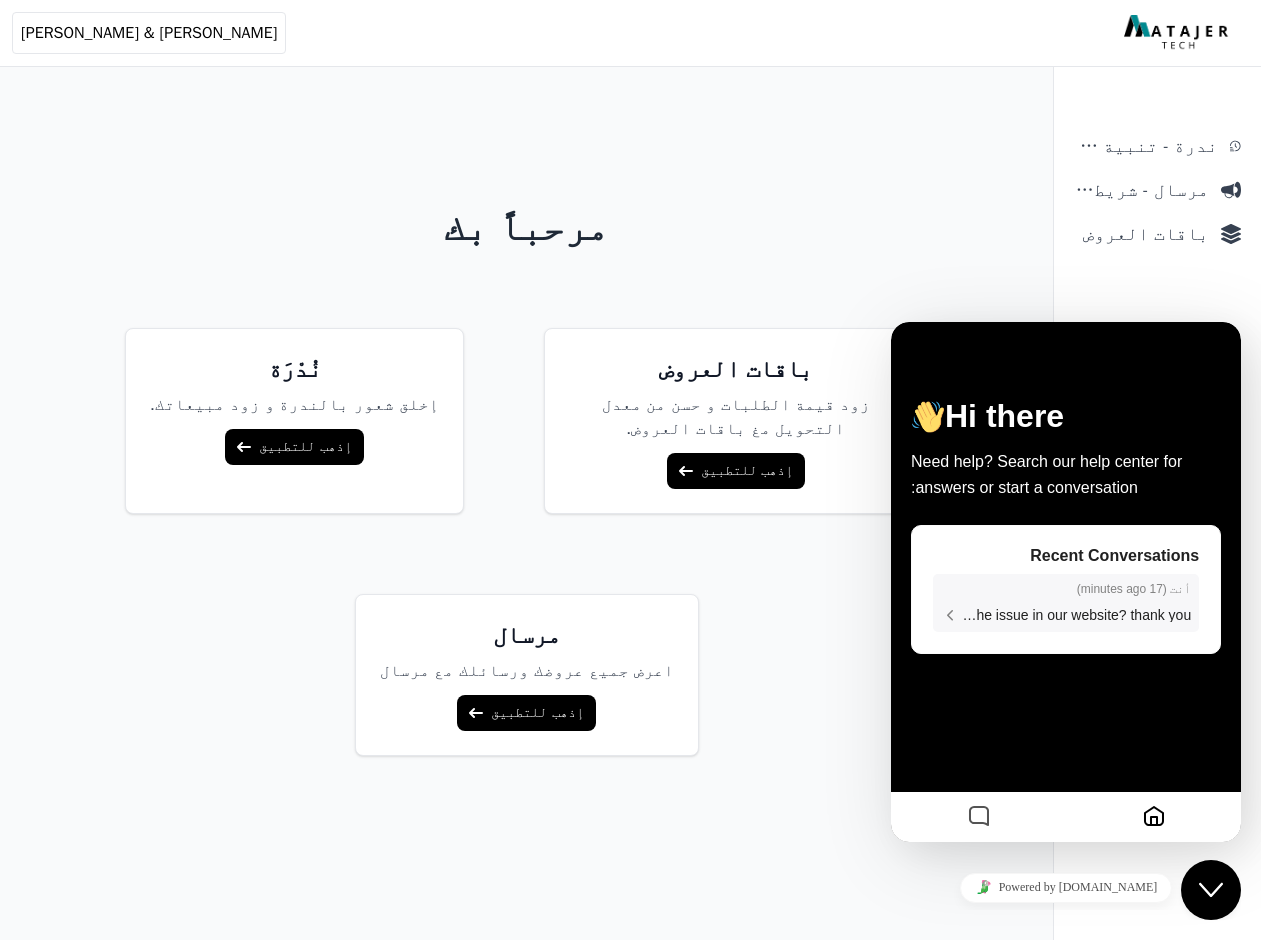 click on "Hi, sorry the previews conversion ended. Were you able to check the issue in our website? thank you" at bounding box center [878, 615] 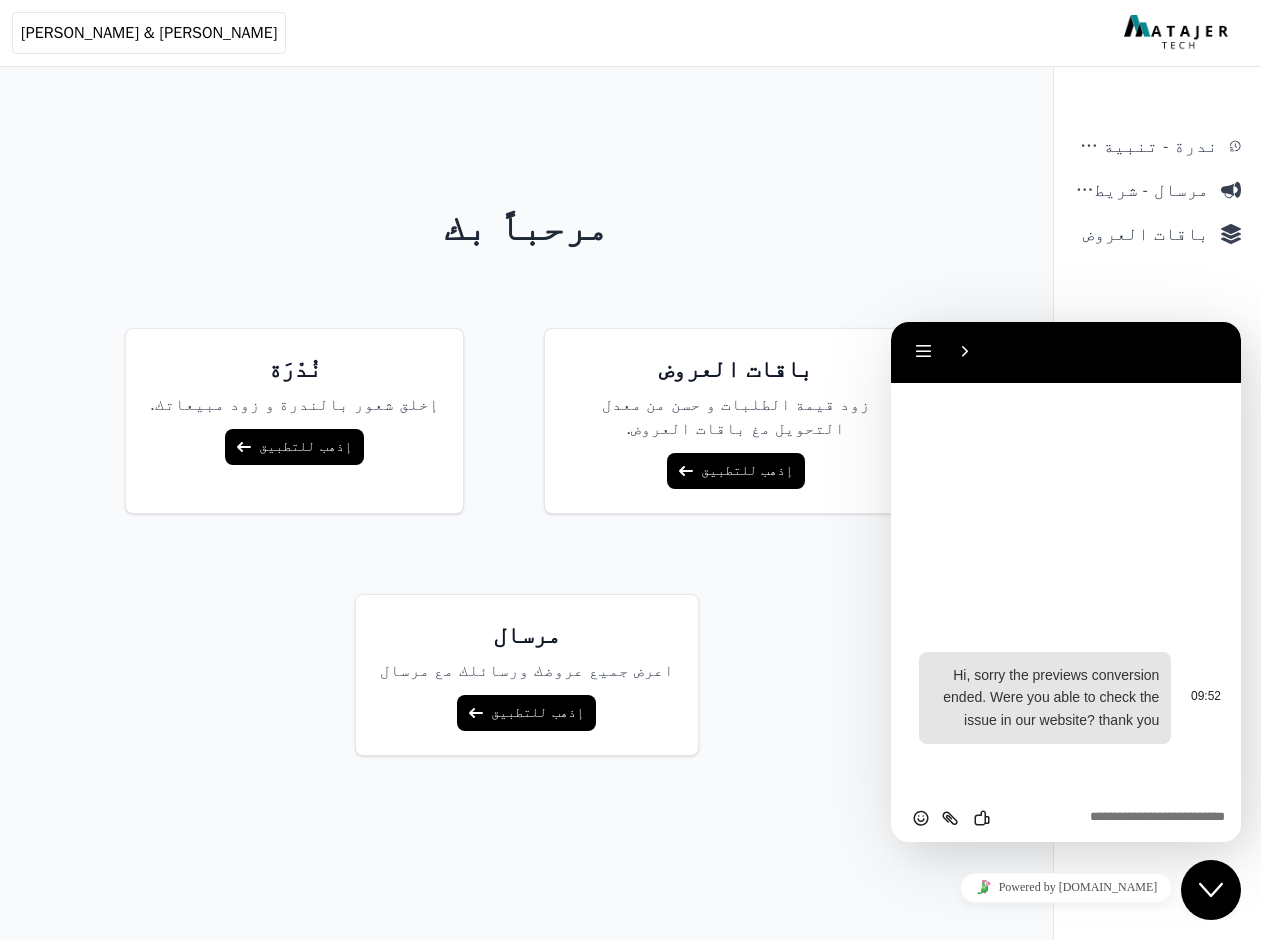 scroll, scrollTop: 80, scrollLeft: 0, axis: vertical 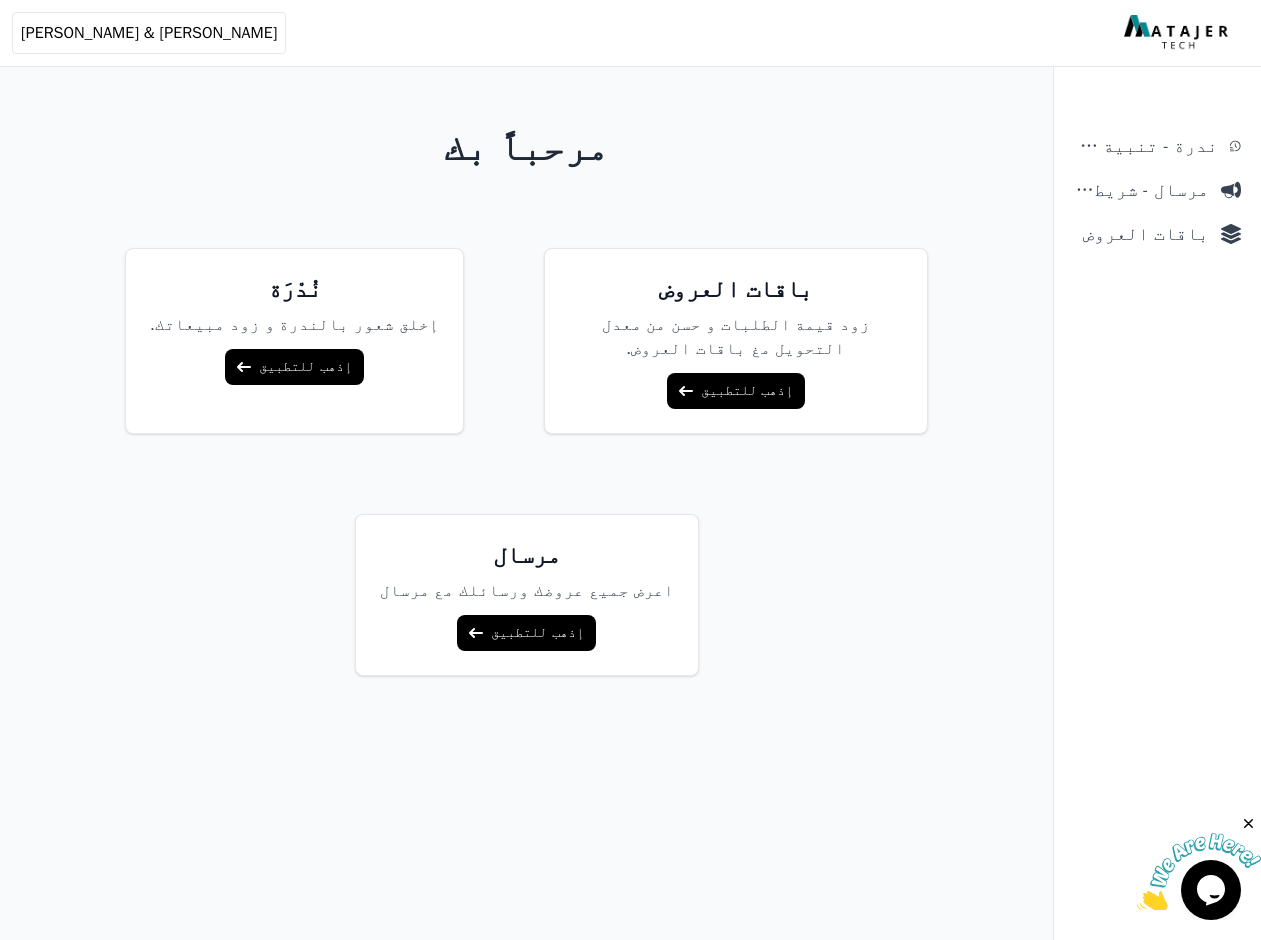 click at bounding box center (1199, 872) 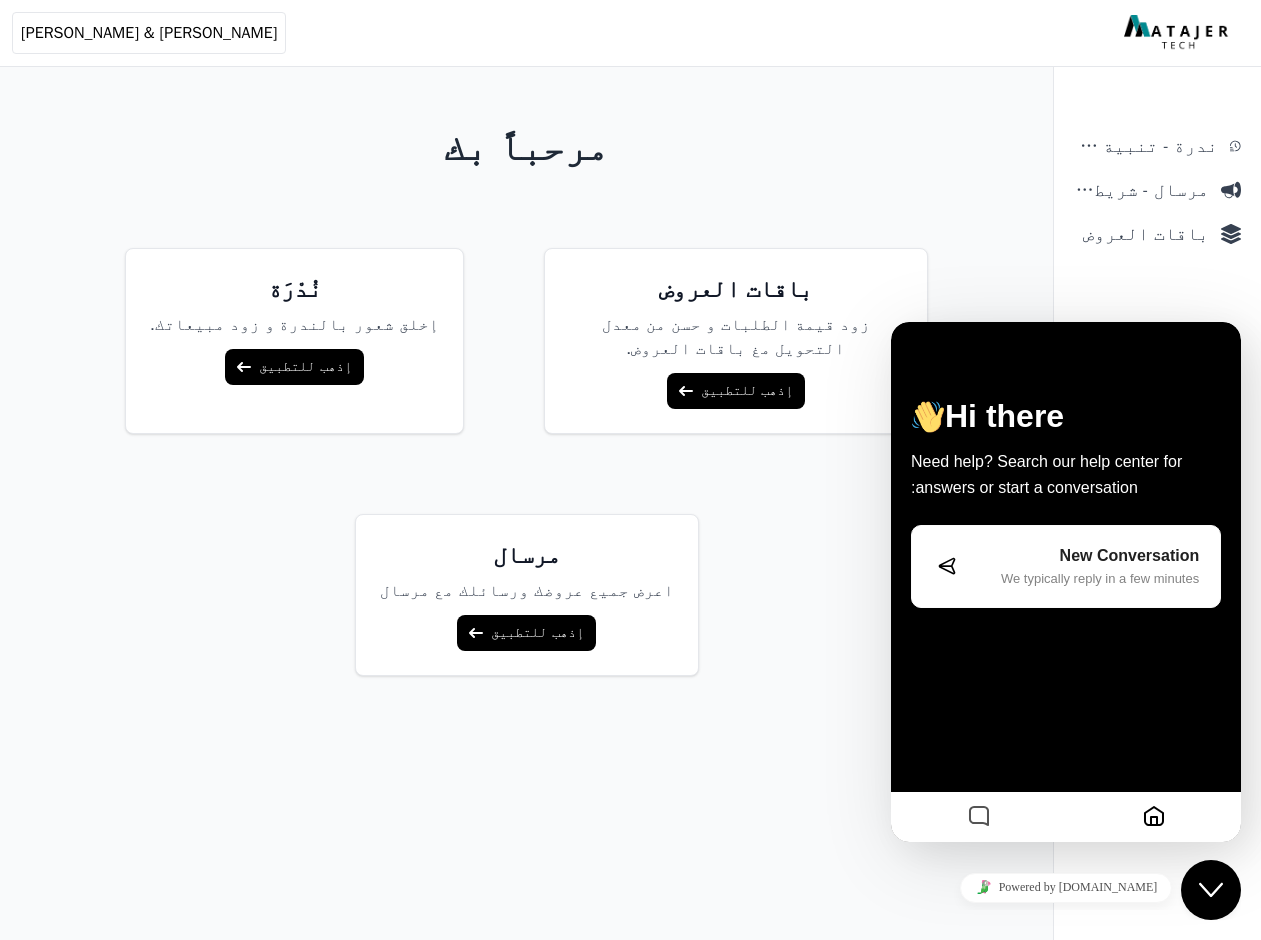 click on "New Conversation" at bounding box center (1080, 556) 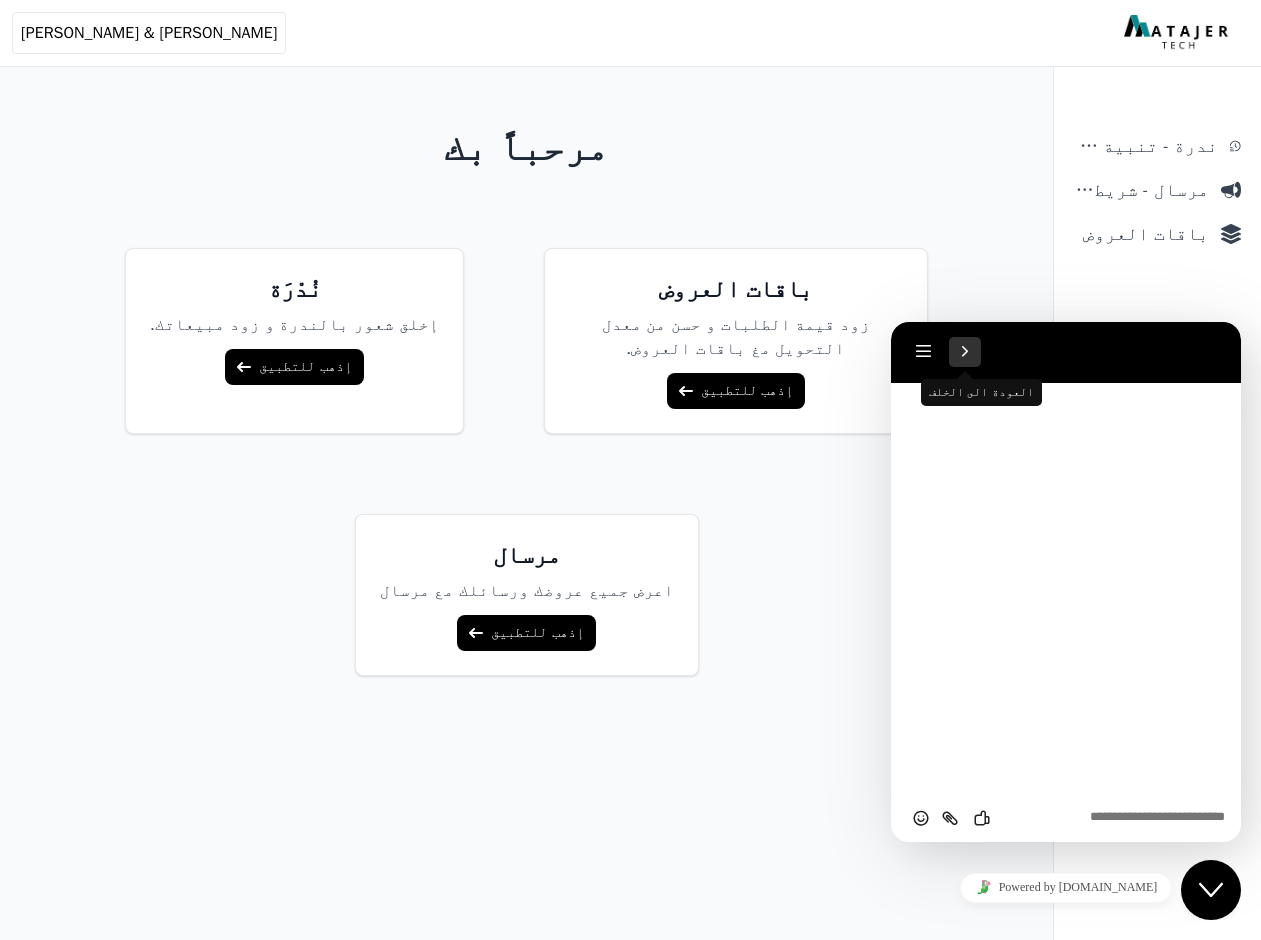 click on "العودة الى الخلف" at bounding box center (965, 352) 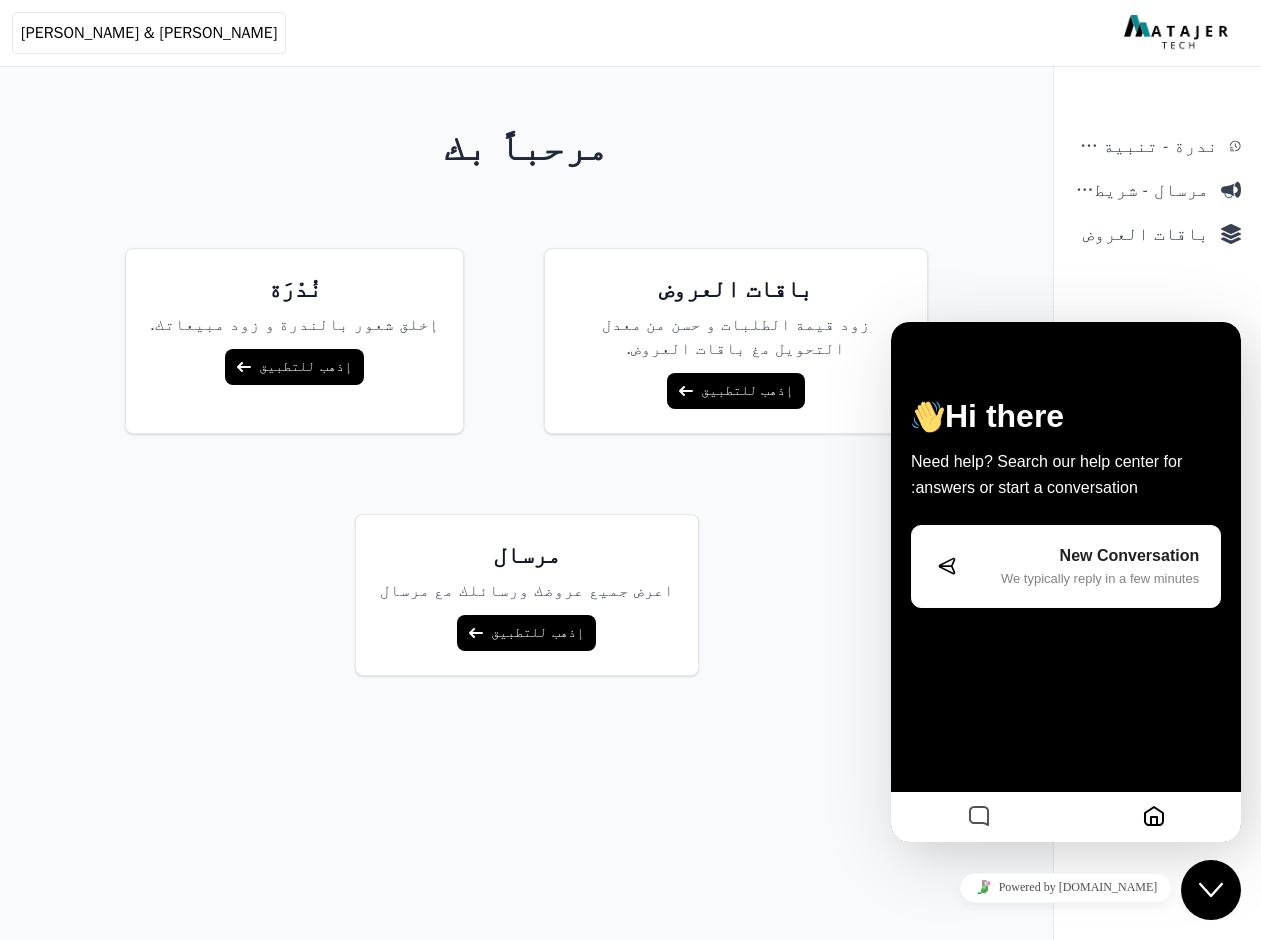 click at bounding box center [979, 817] 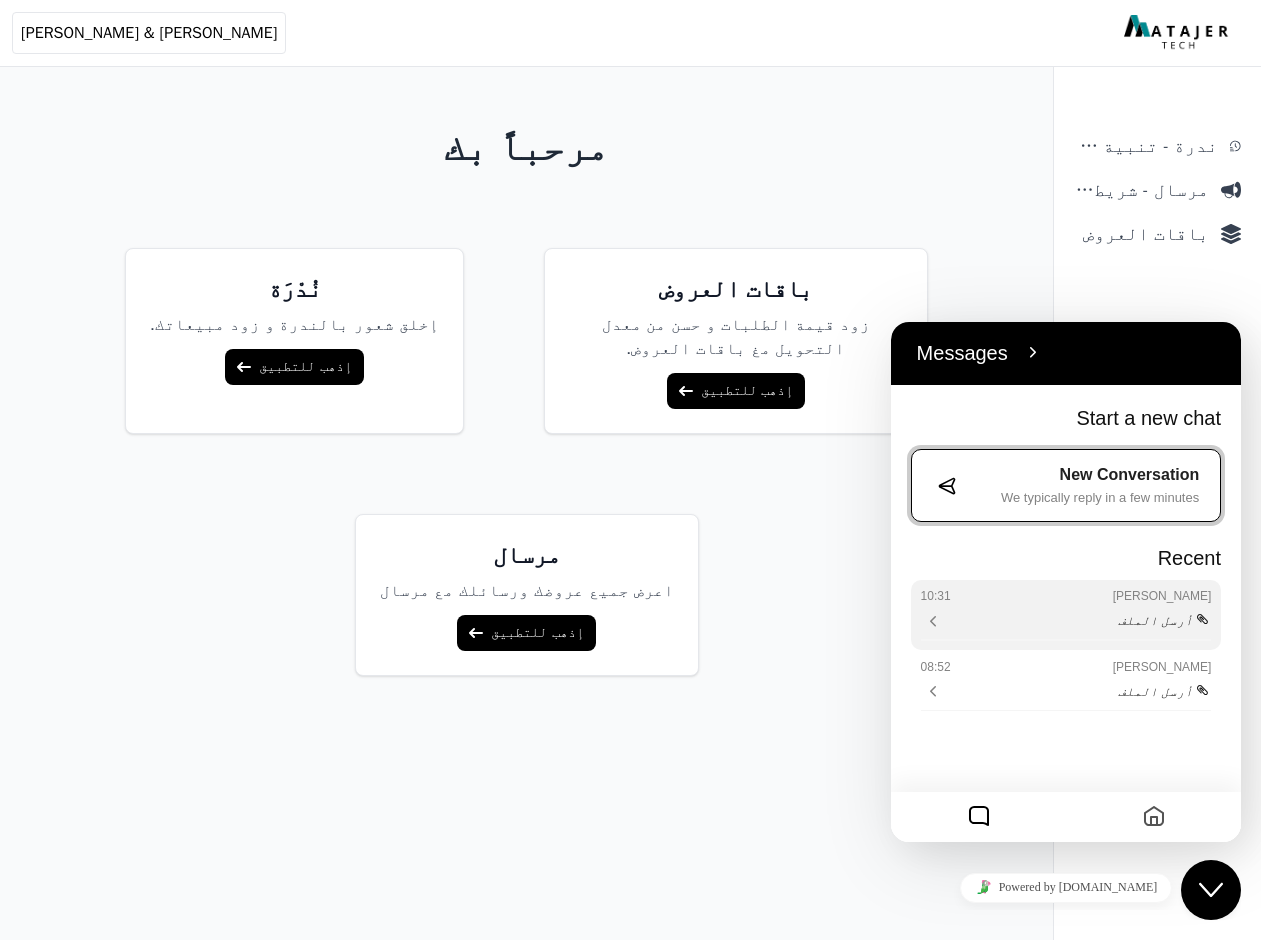 click on "Fady Zohdy 10:31  أرسل الملف" at bounding box center [1066, 1135] 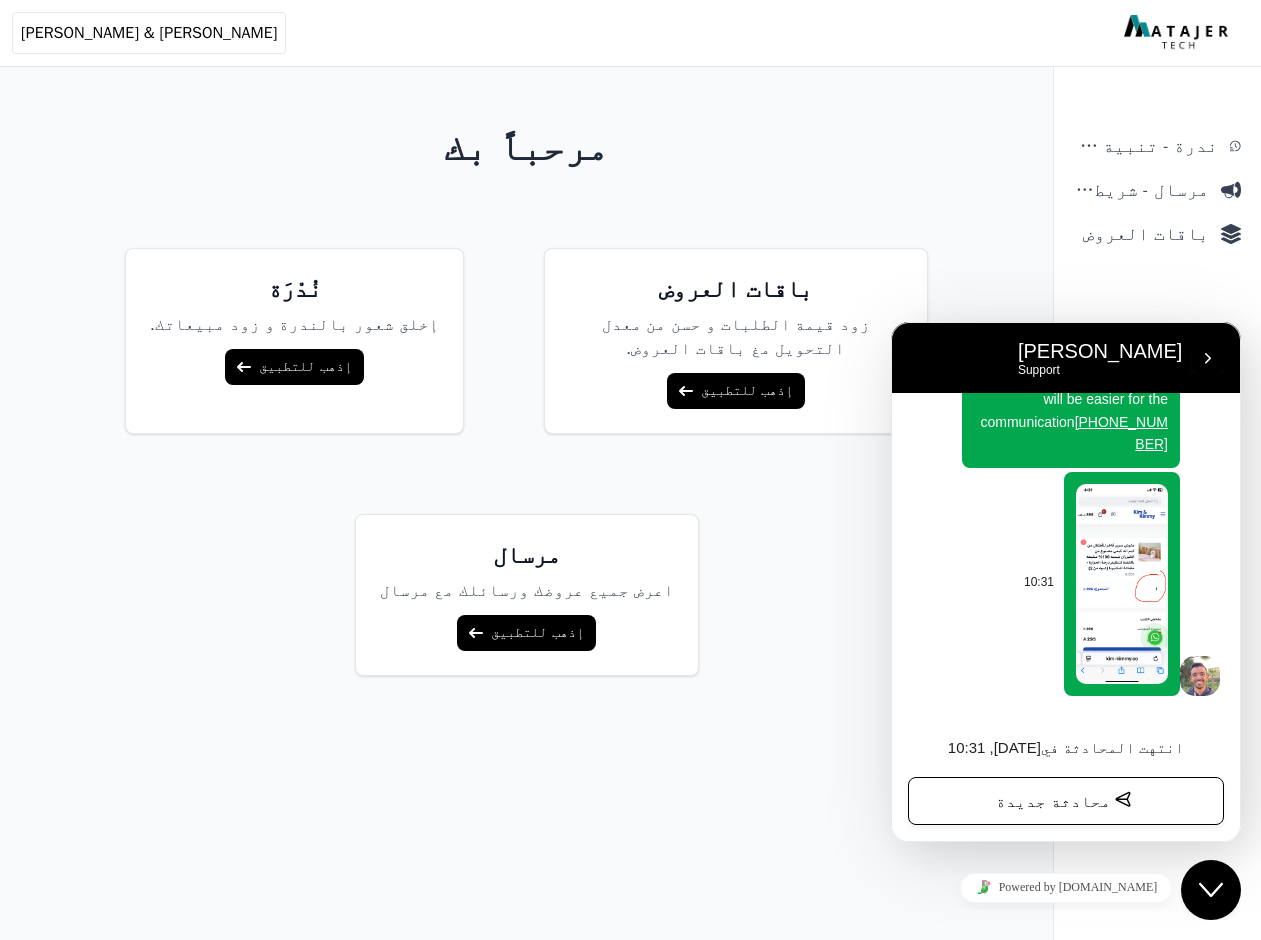 scroll, scrollTop: 477, scrollLeft: 0, axis: vertical 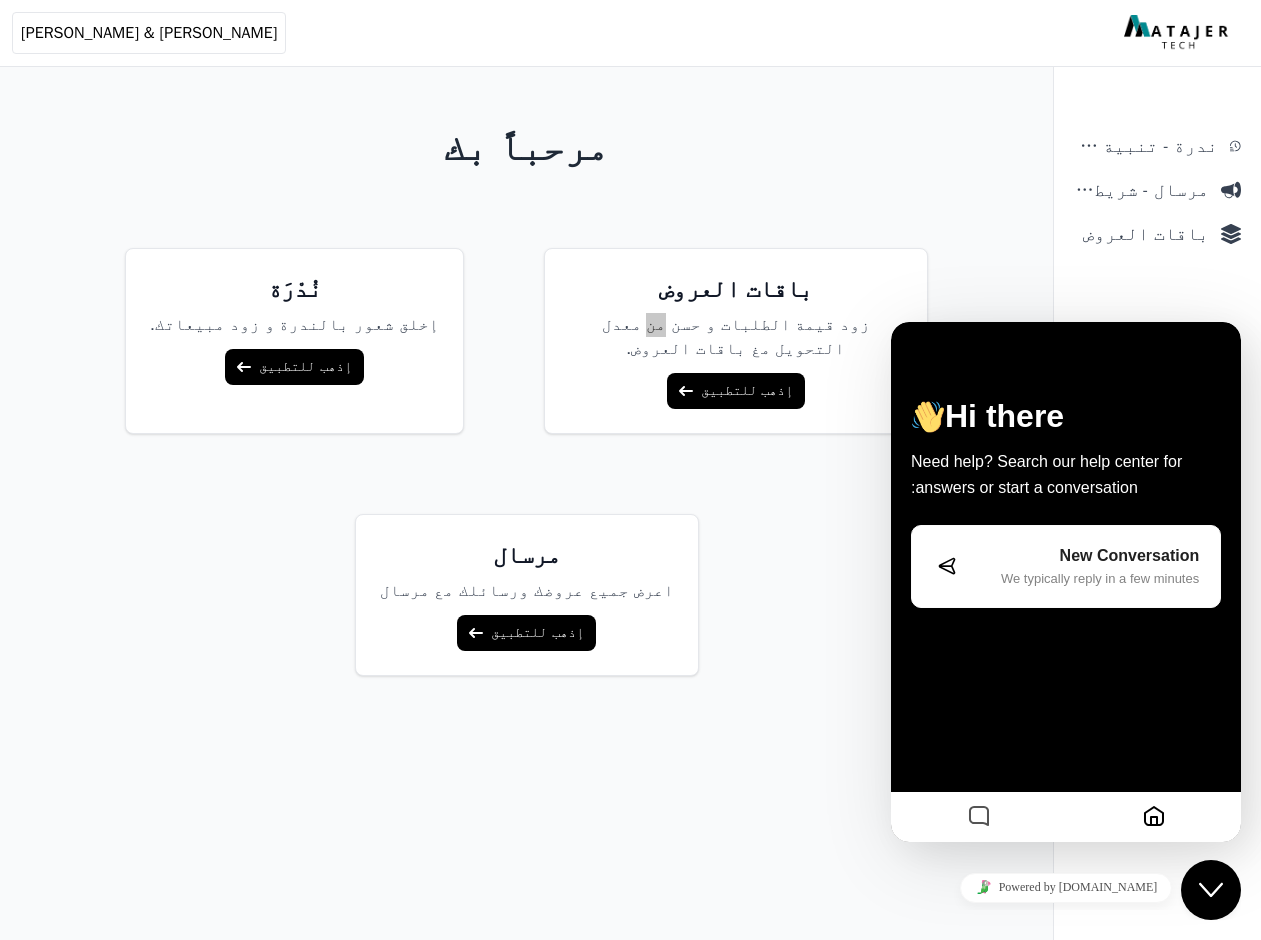 click on "Close Chat This icon closes the chat window." 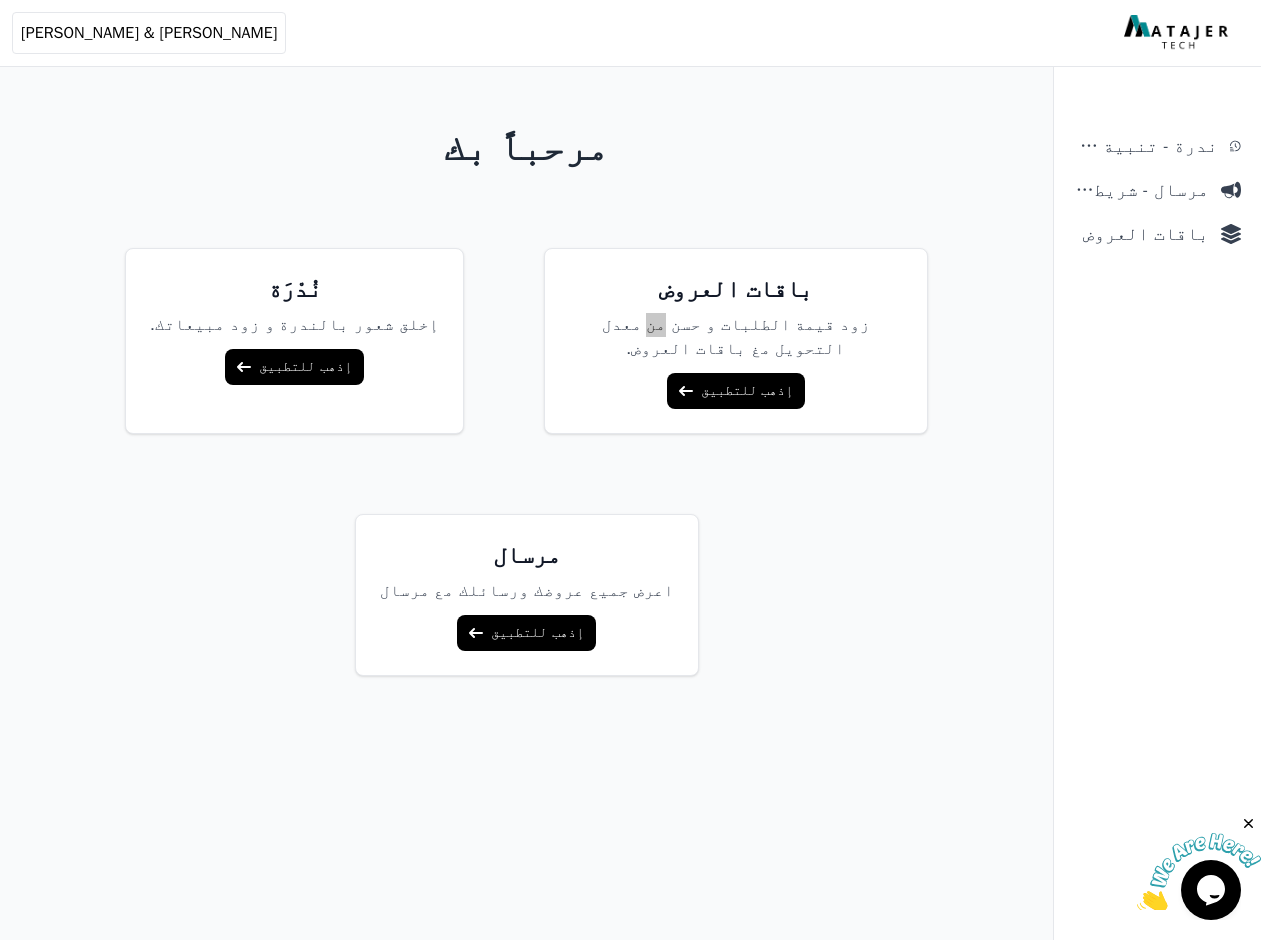 drag, startPoint x: 1213, startPoint y: 907, endPoint x: 1173, endPoint y: 858, distance: 63.25346 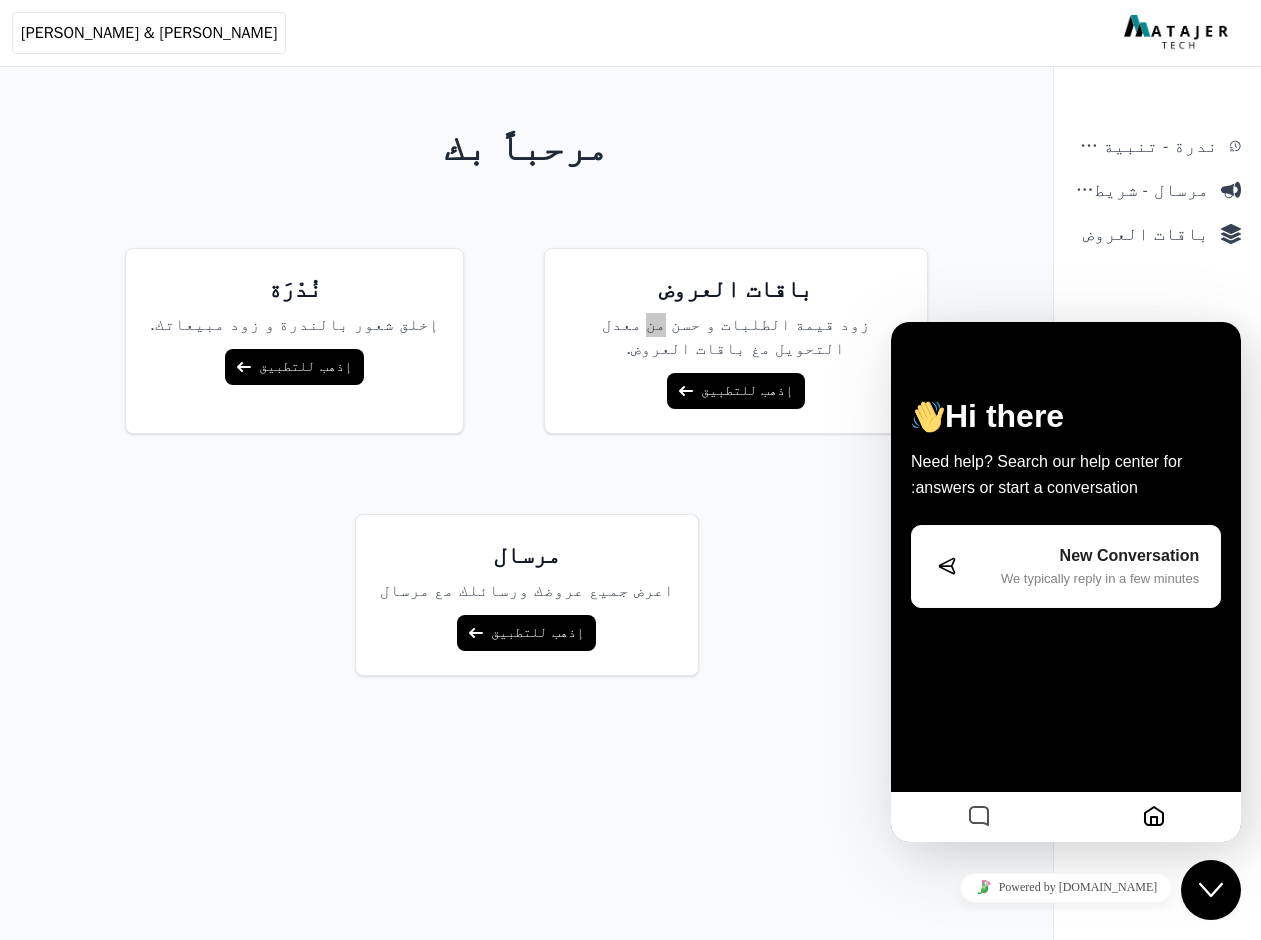click on "Close Chat This icon closes the chat window." 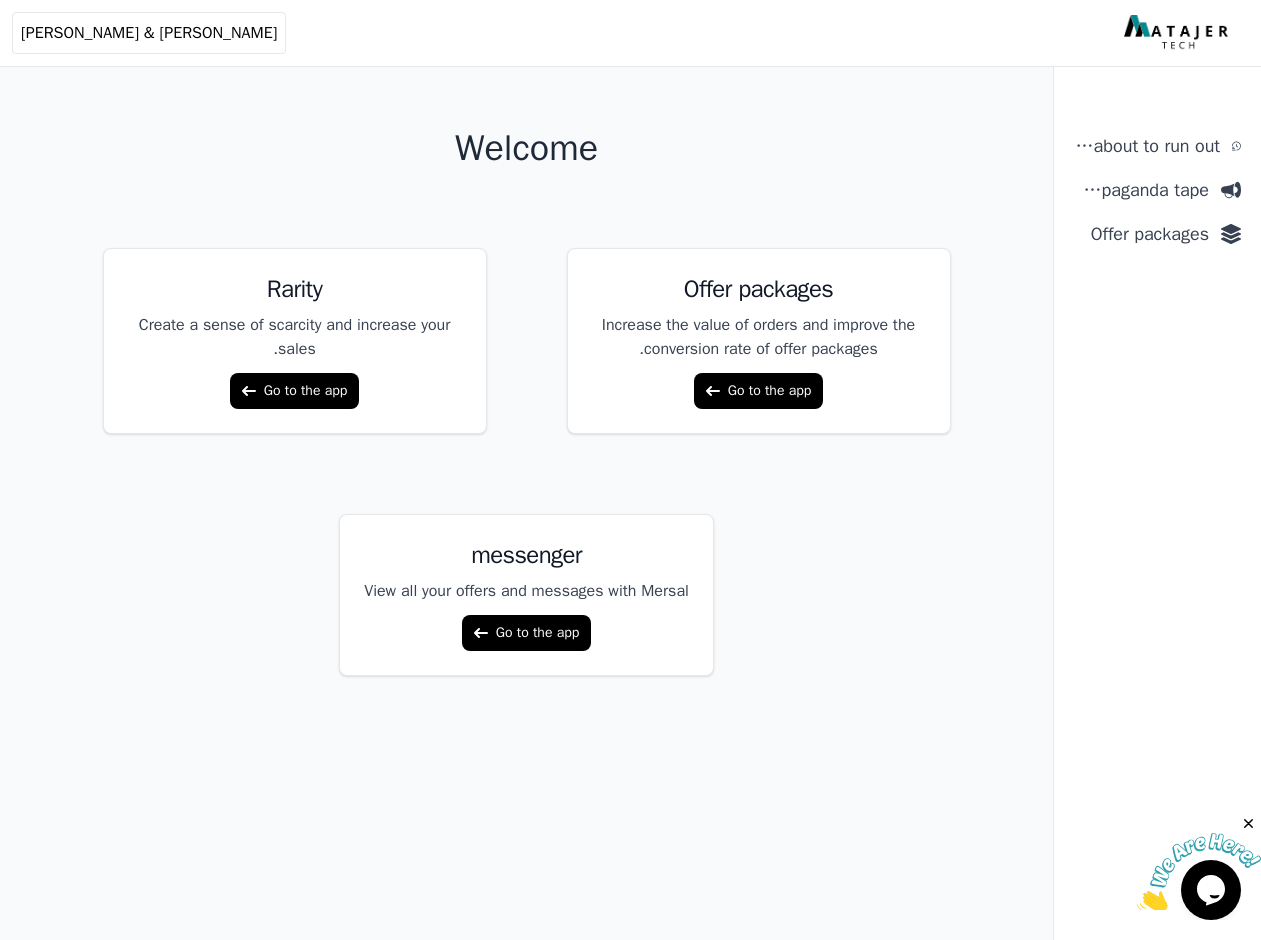click on "Go to the app" at bounding box center [759, 391] 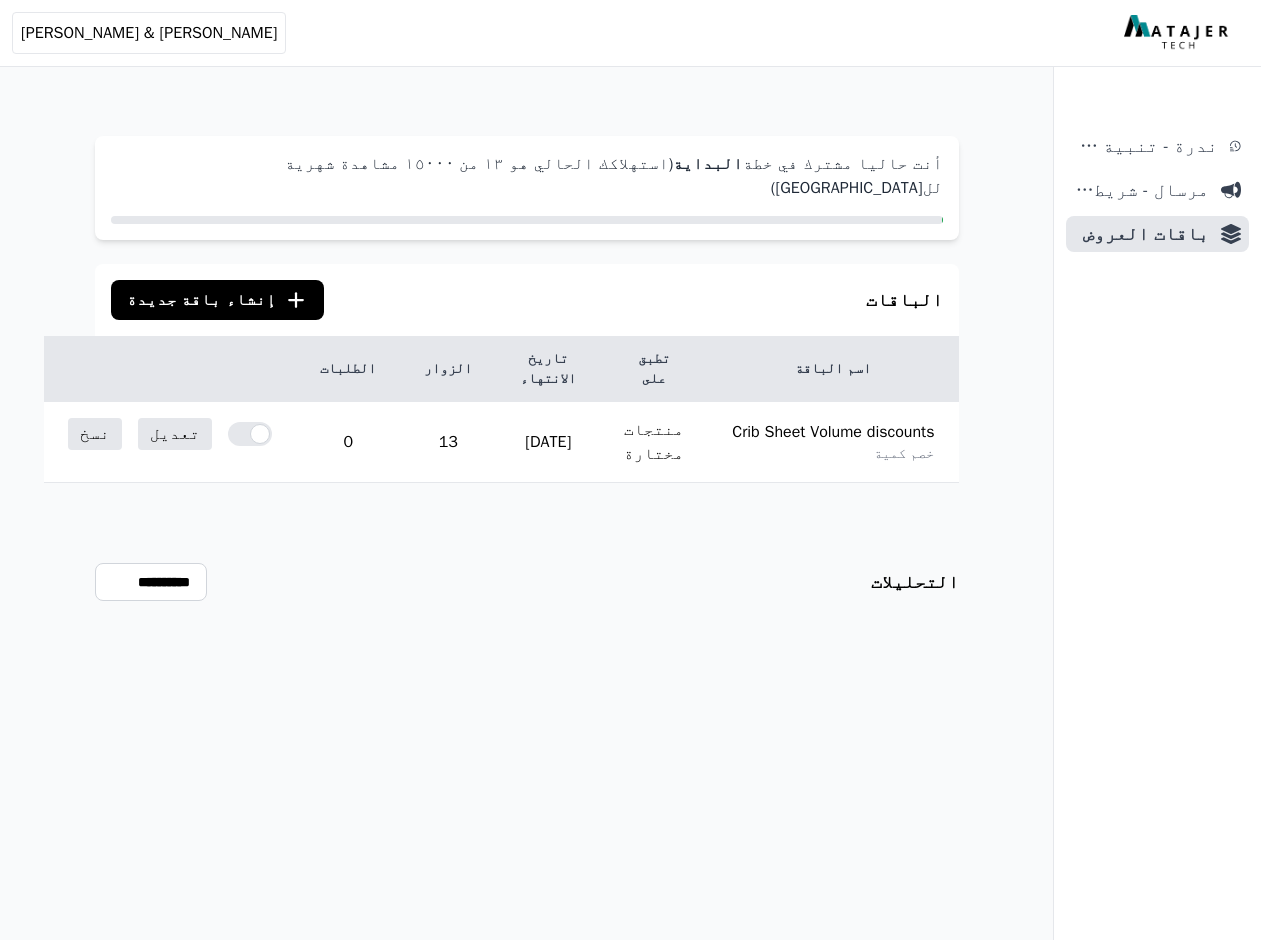scroll, scrollTop: 0, scrollLeft: 0, axis: both 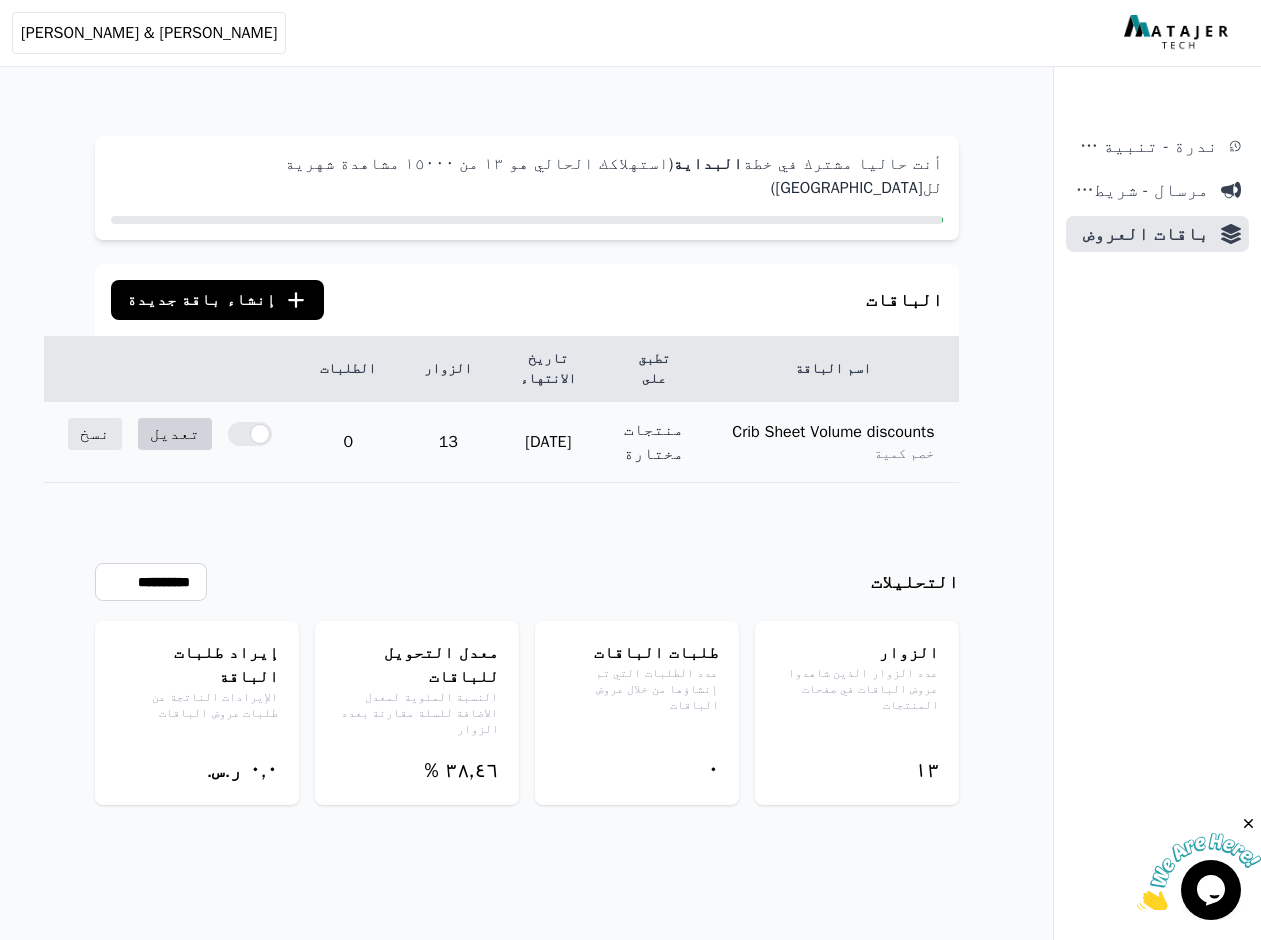 click on "تعديل" at bounding box center (175, 434) 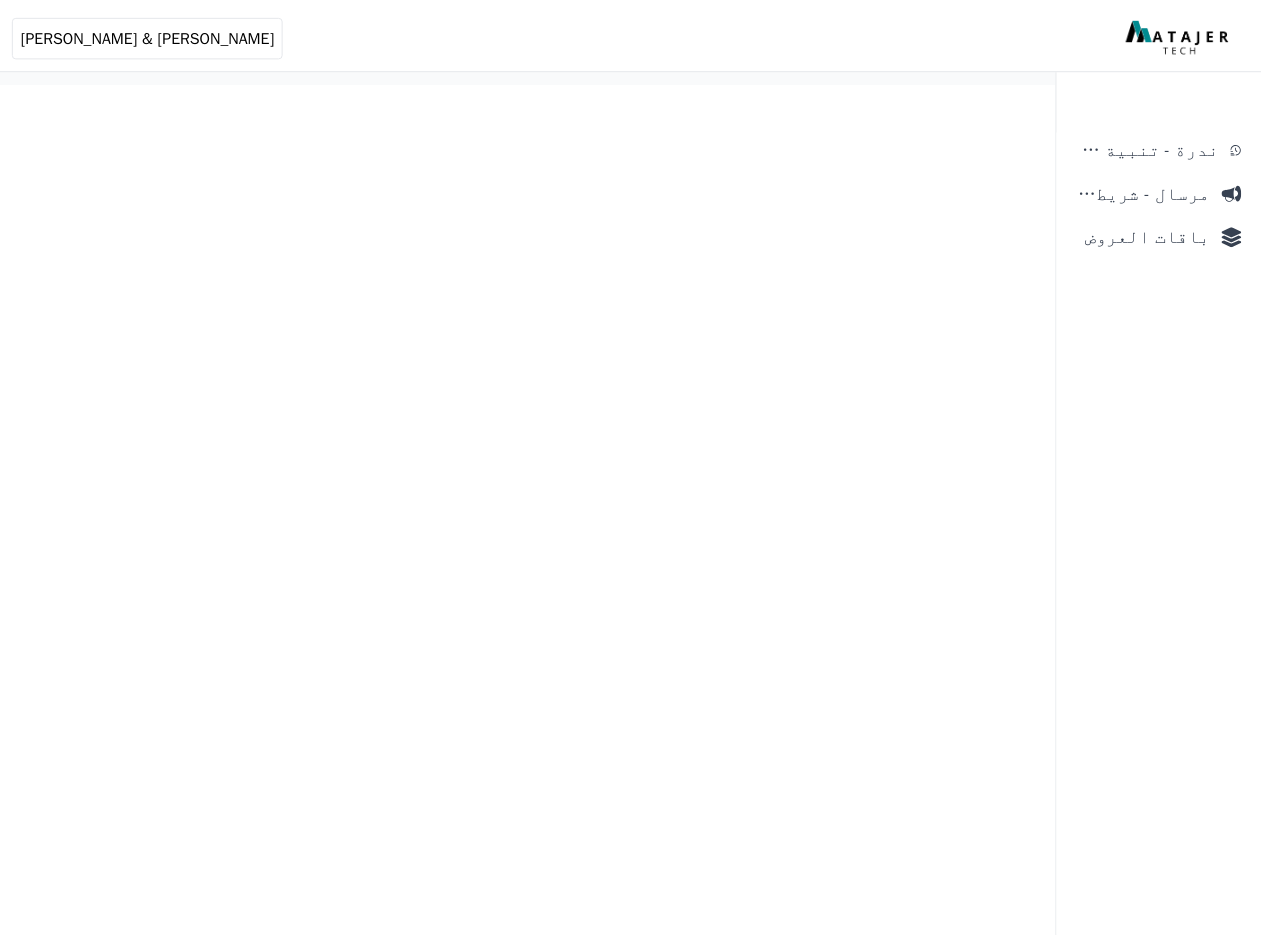 scroll, scrollTop: 0, scrollLeft: 0, axis: both 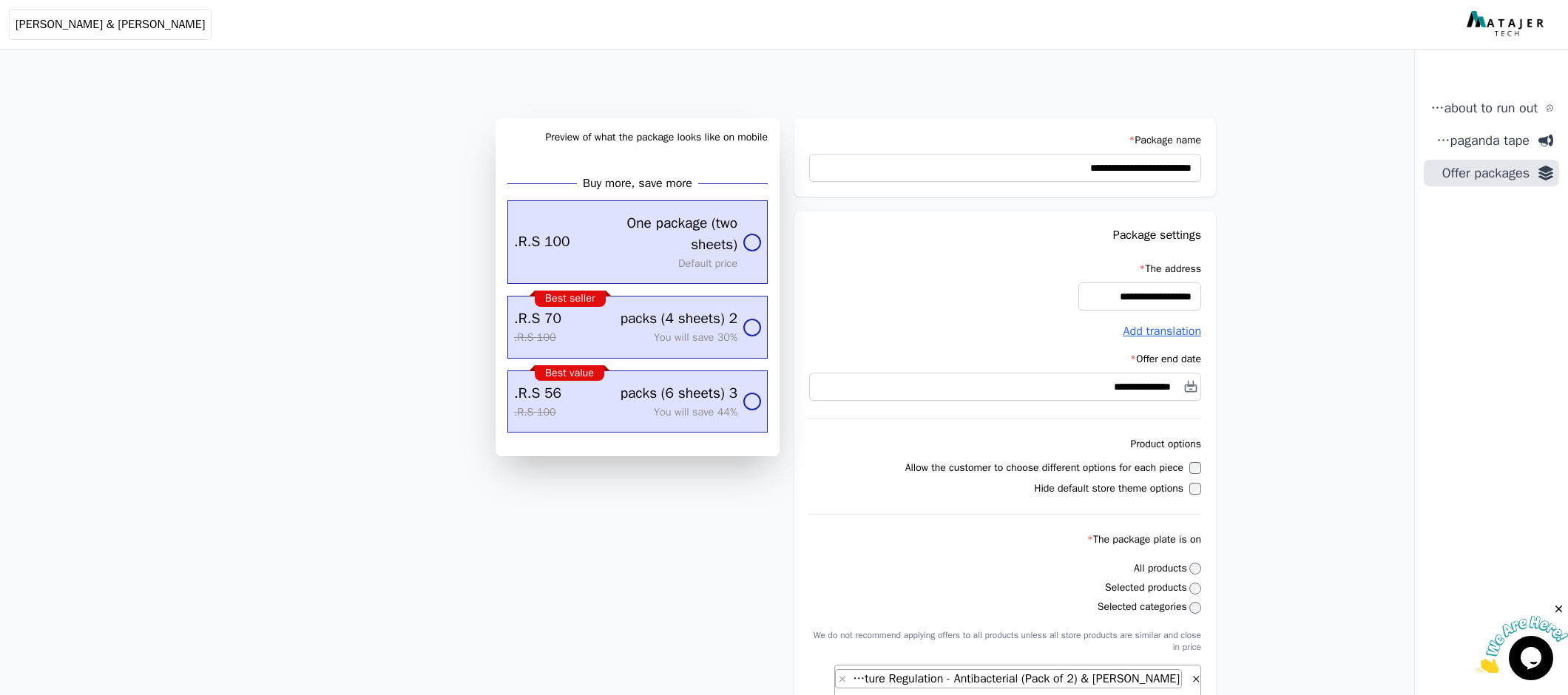 click on "**********" at bounding box center (707, 1288) 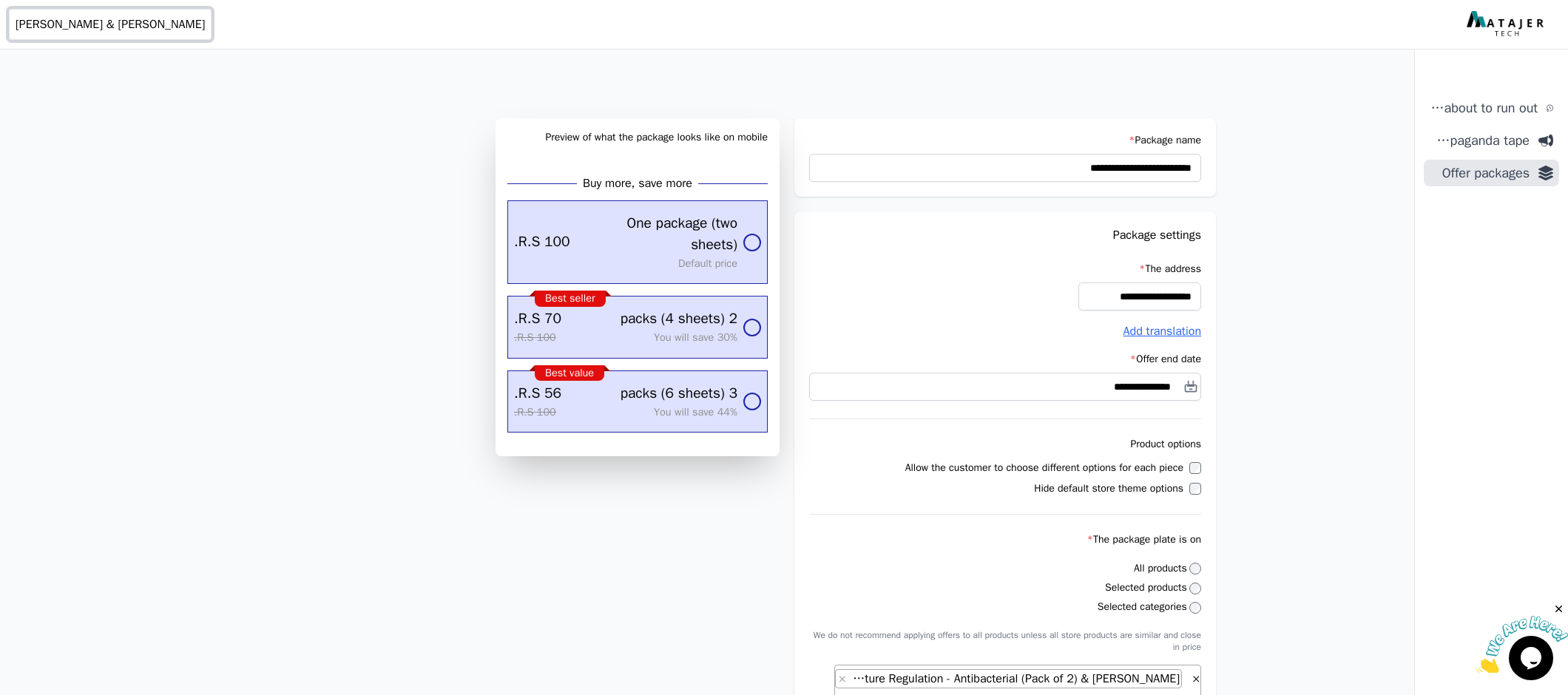 click on "[PERSON_NAME] & [PERSON_NAME]" at bounding box center (110, 24) 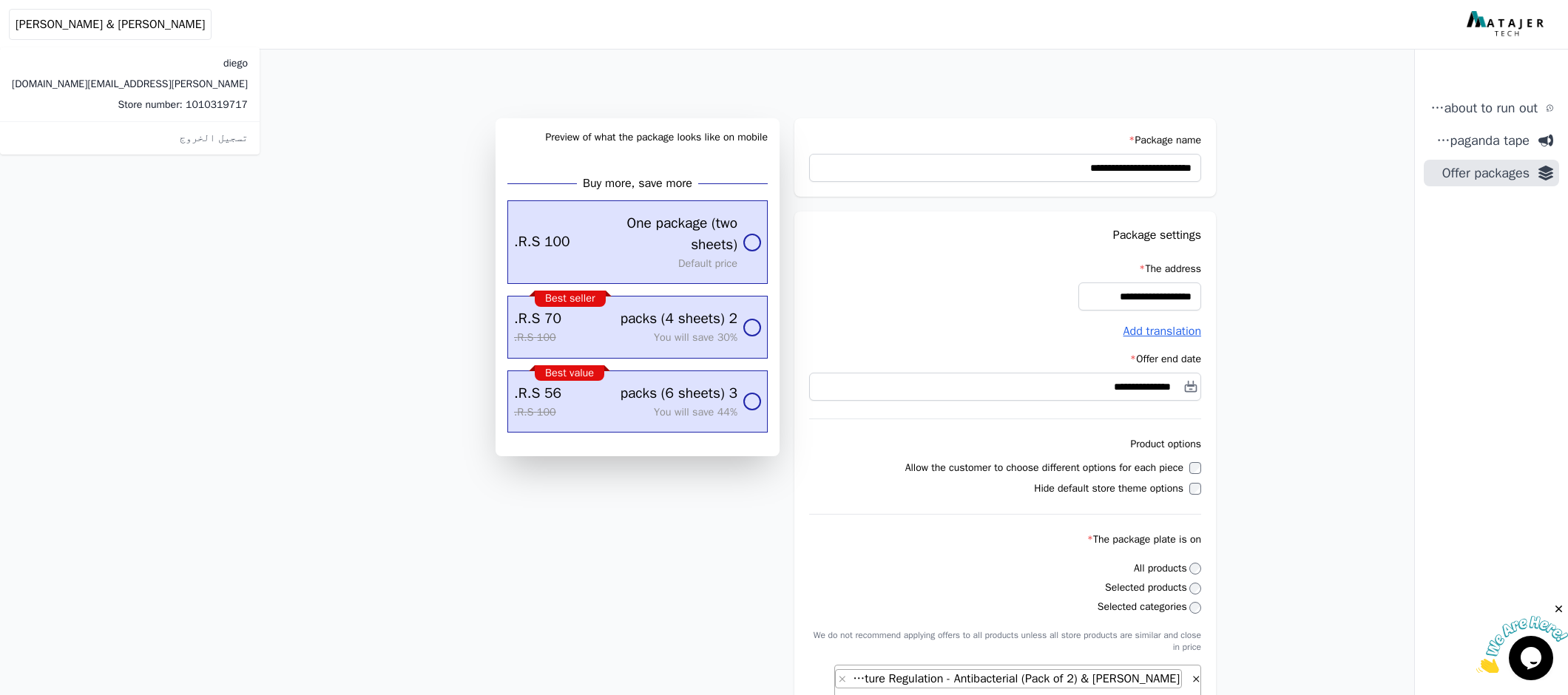click on "[PERSON_NAME][EMAIL_ADDRESS][DOMAIN_NAME]" at bounding box center [129, 84] 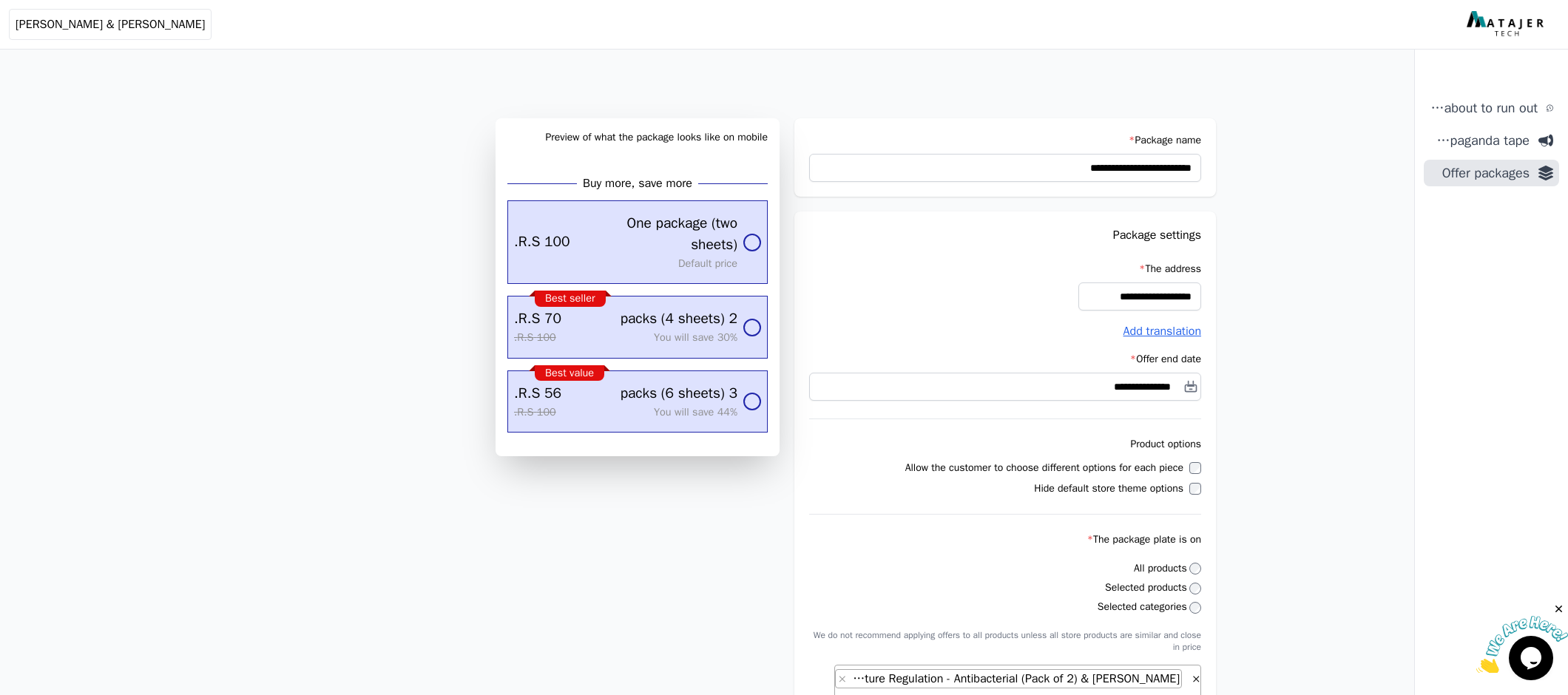 click at bounding box center (1522, 645) 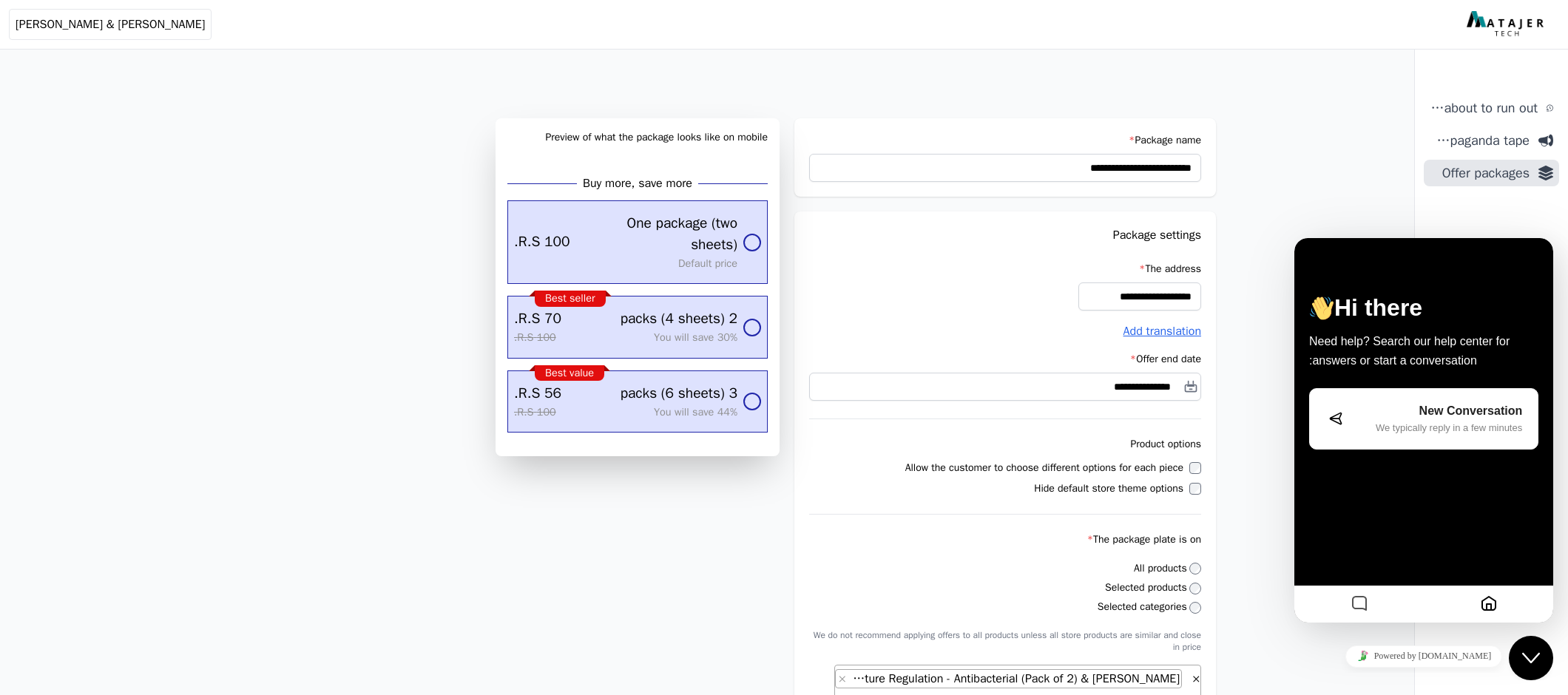 click on "Close Chat This icon closes the chat window." at bounding box center [1531, 658] 